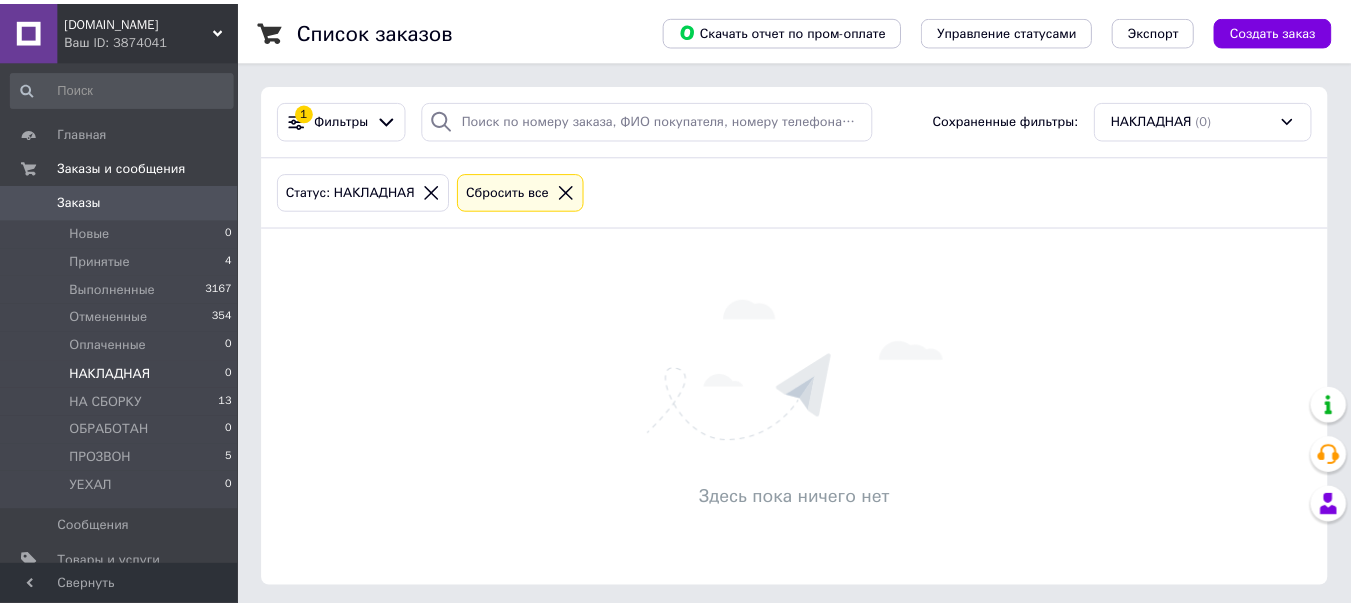scroll, scrollTop: 0, scrollLeft: 0, axis: both 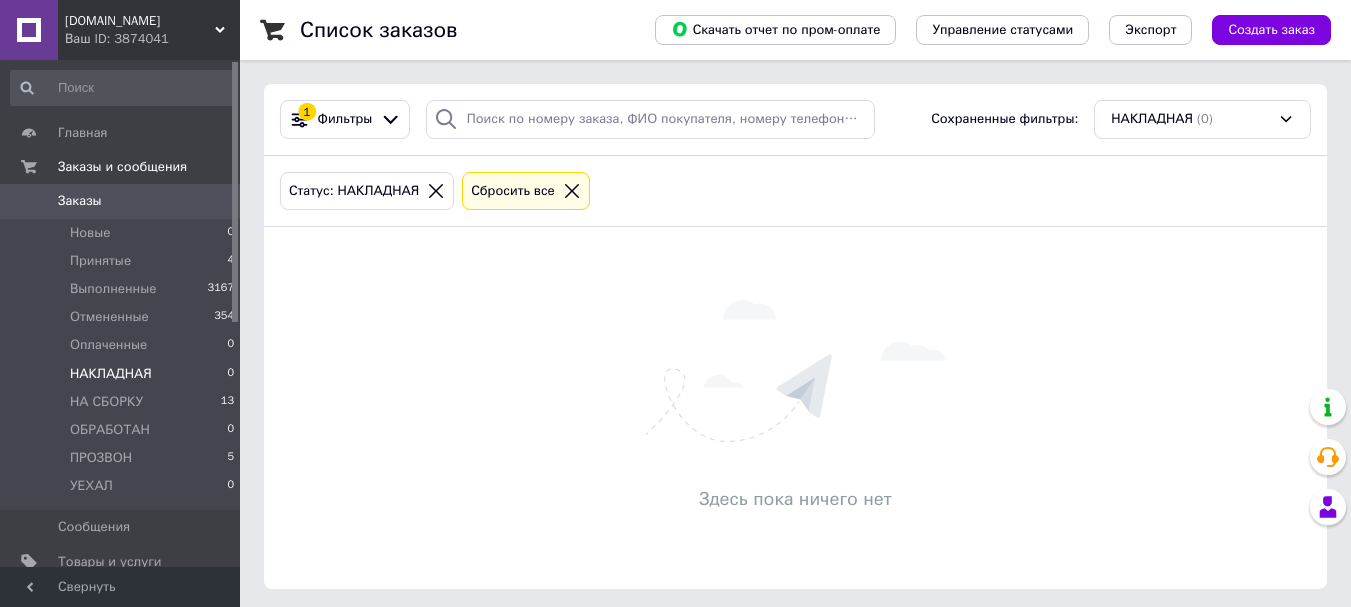 click on "[DOMAIN_NAME]" at bounding box center (140, 21) 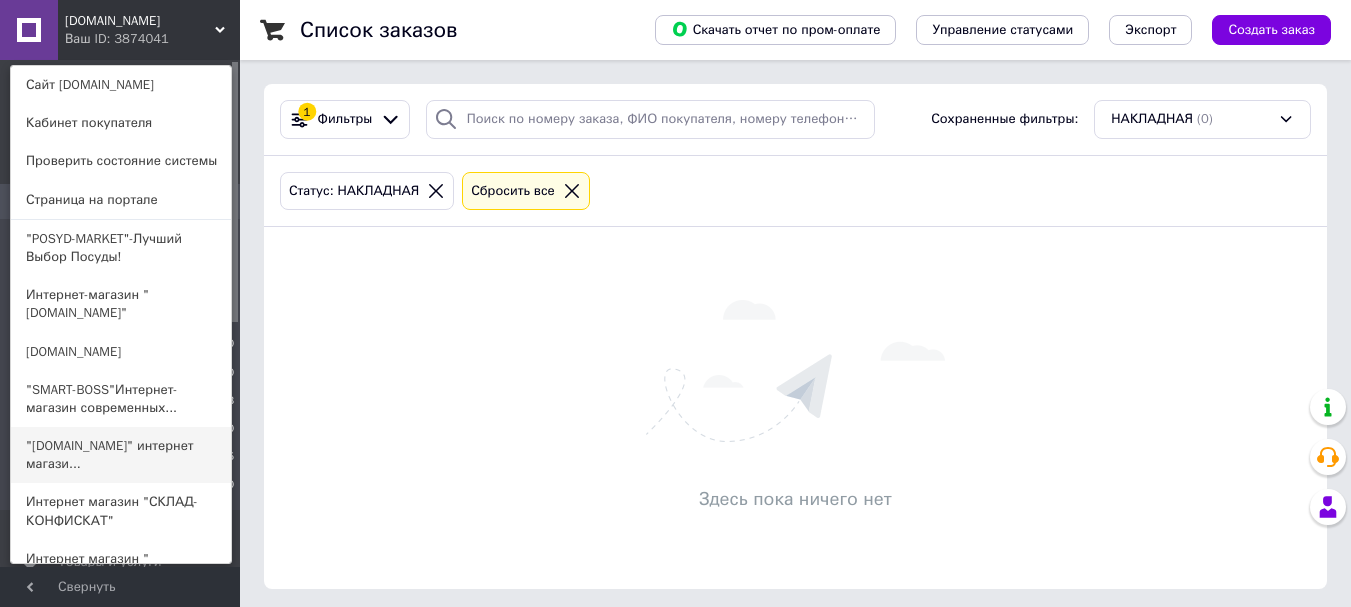 scroll, scrollTop: 100, scrollLeft: 0, axis: vertical 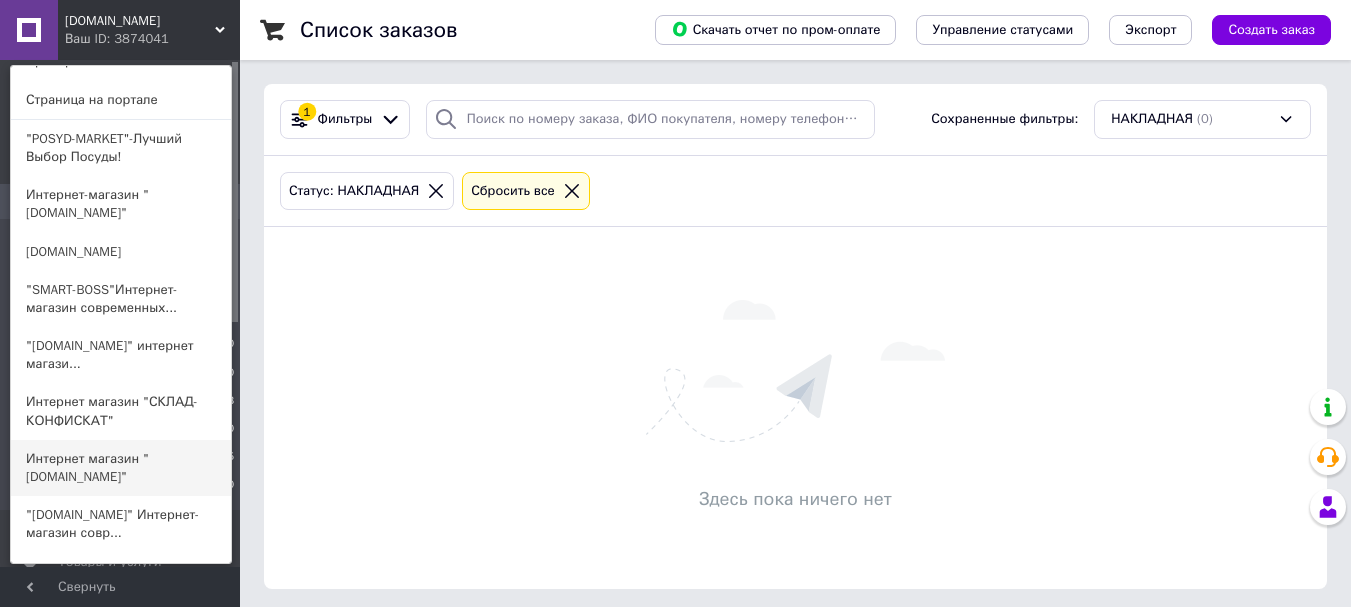 click on "Интернет магазин "[DOMAIN_NAME]"" at bounding box center [121, 468] 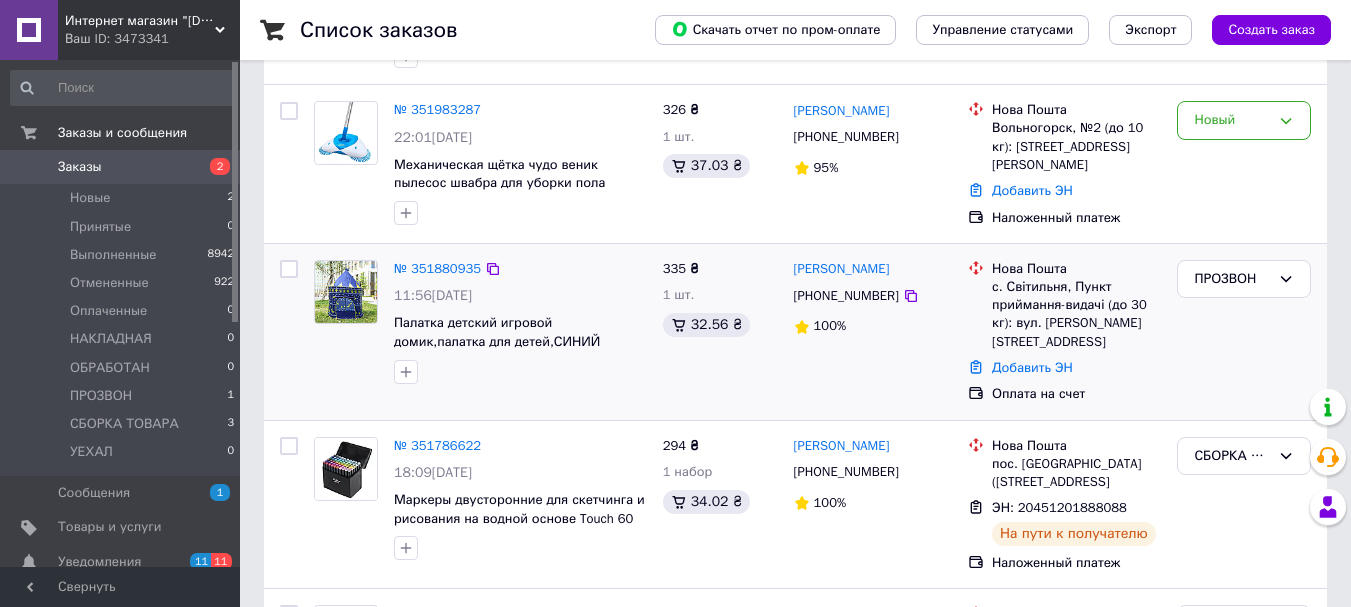 scroll, scrollTop: 300, scrollLeft: 0, axis: vertical 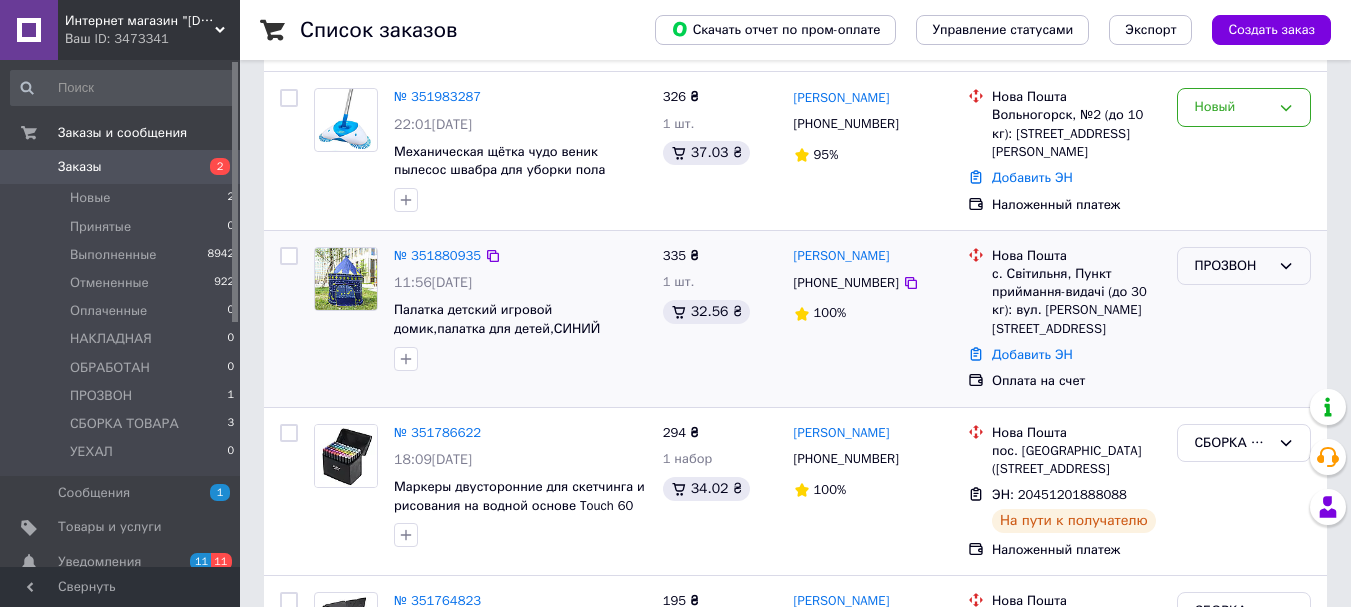 click on "ПРОЗВОН" at bounding box center [1232, 266] 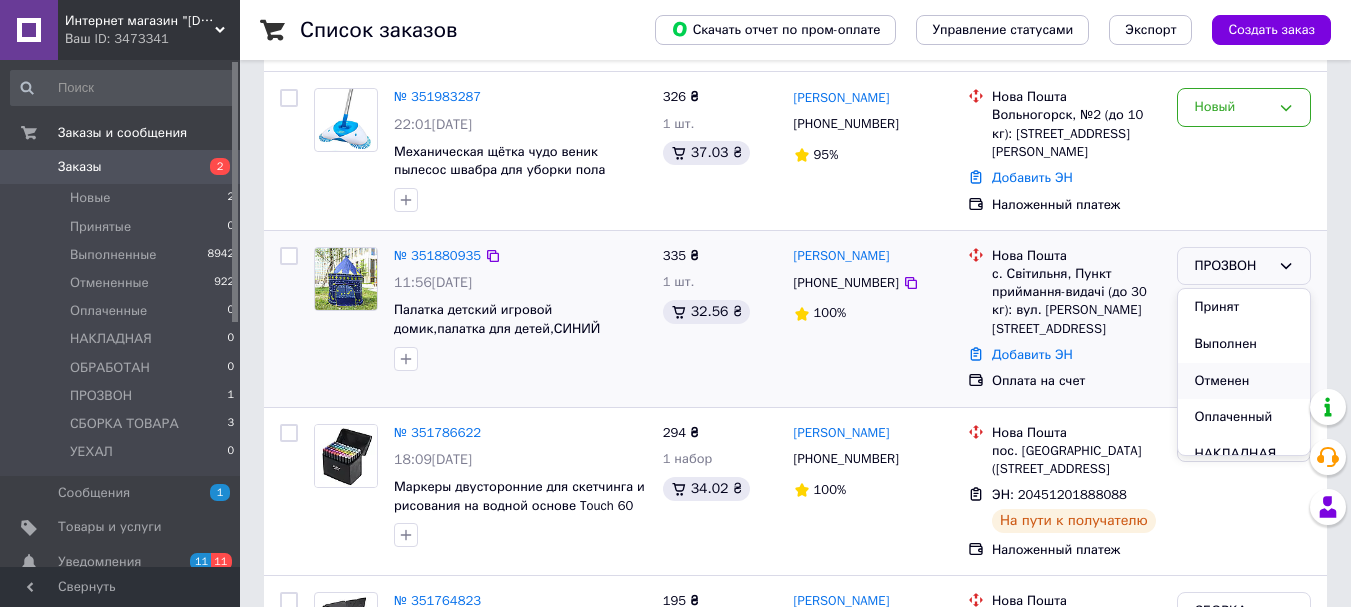 click on "Отменен" at bounding box center (1244, 381) 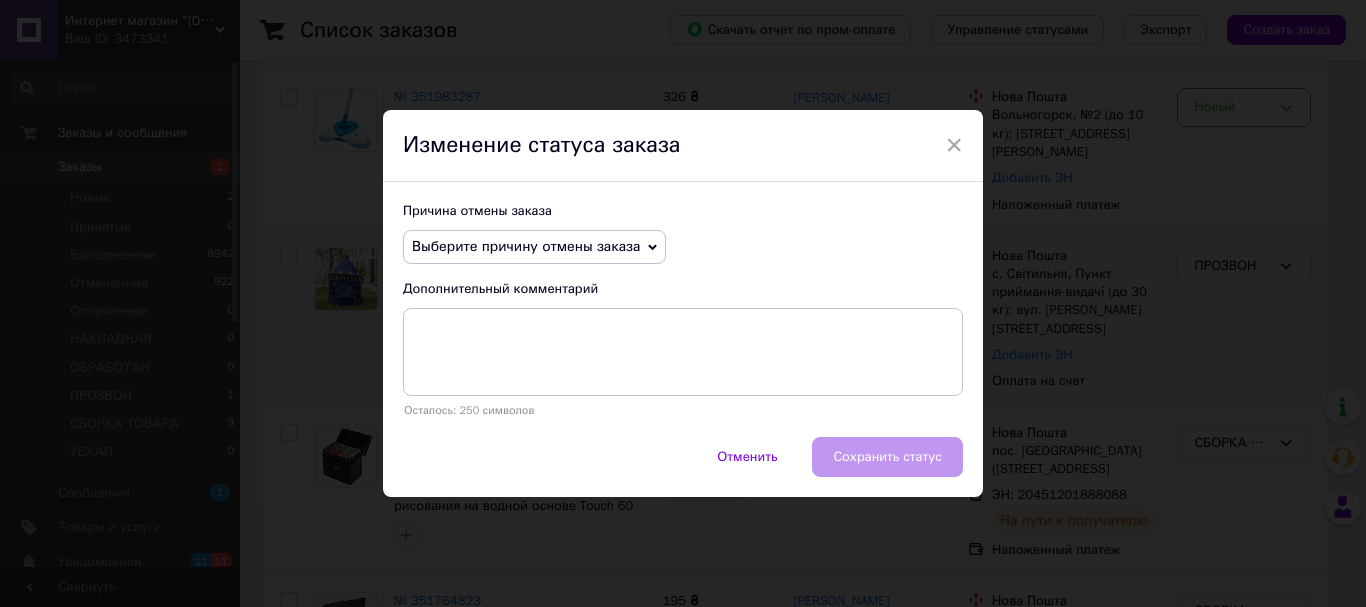 click on "Выберите причину отмены заказа" at bounding box center (526, 246) 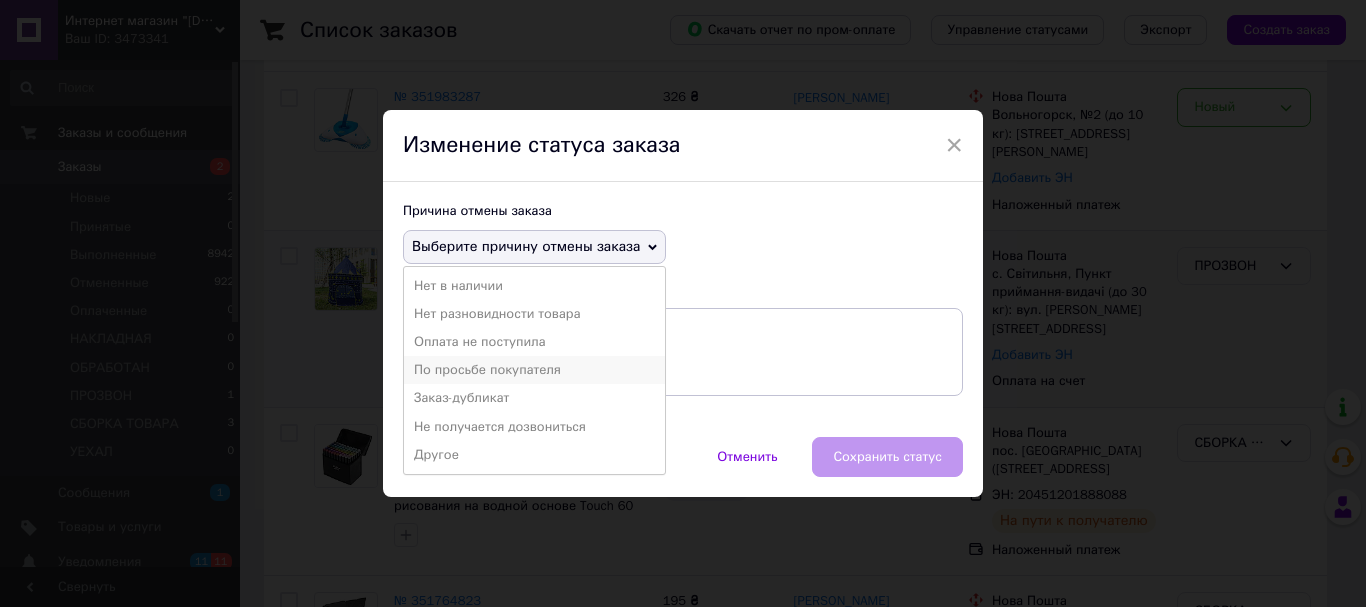 click on "По просьбе покупателя" at bounding box center [534, 370] 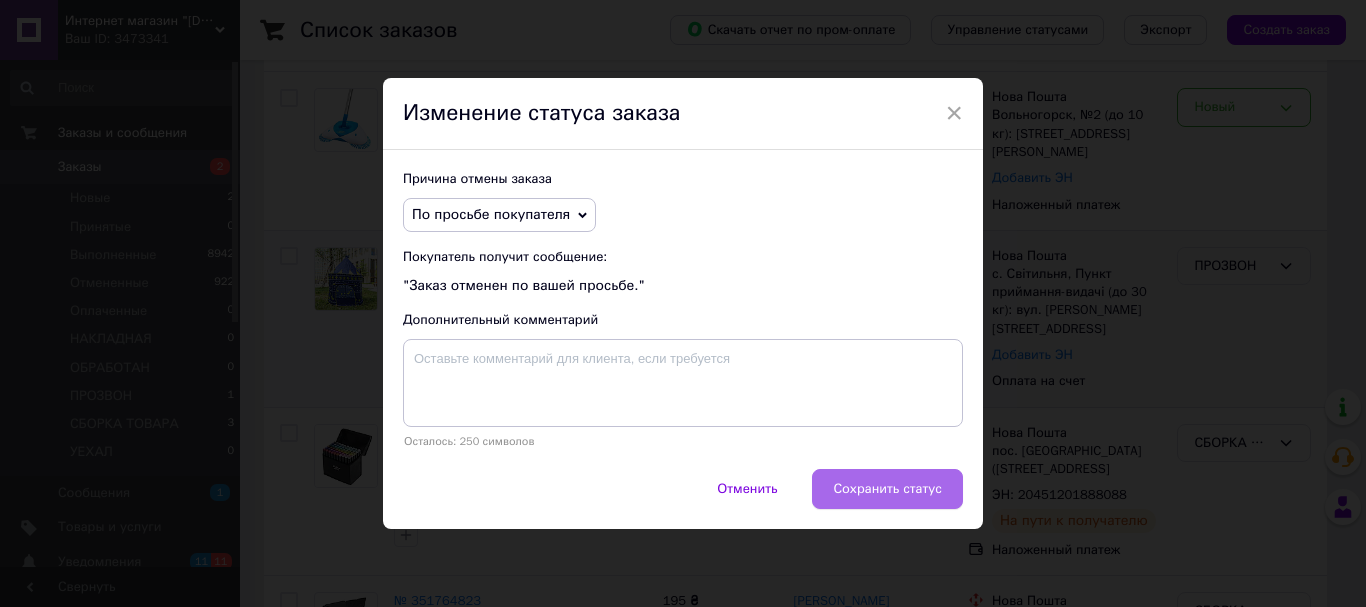 click on "Сохранить статус" at bounding box center (887, 489) 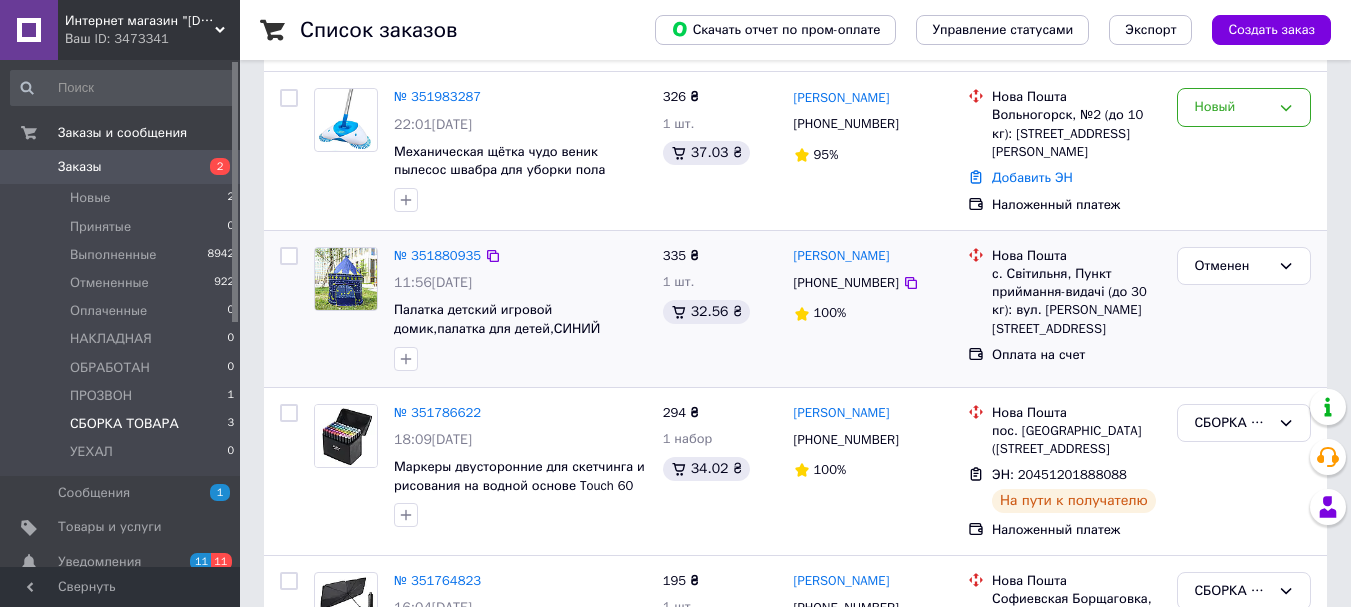 click on "СБОРКА ТОВАРА" at bounding box center (124, 424) 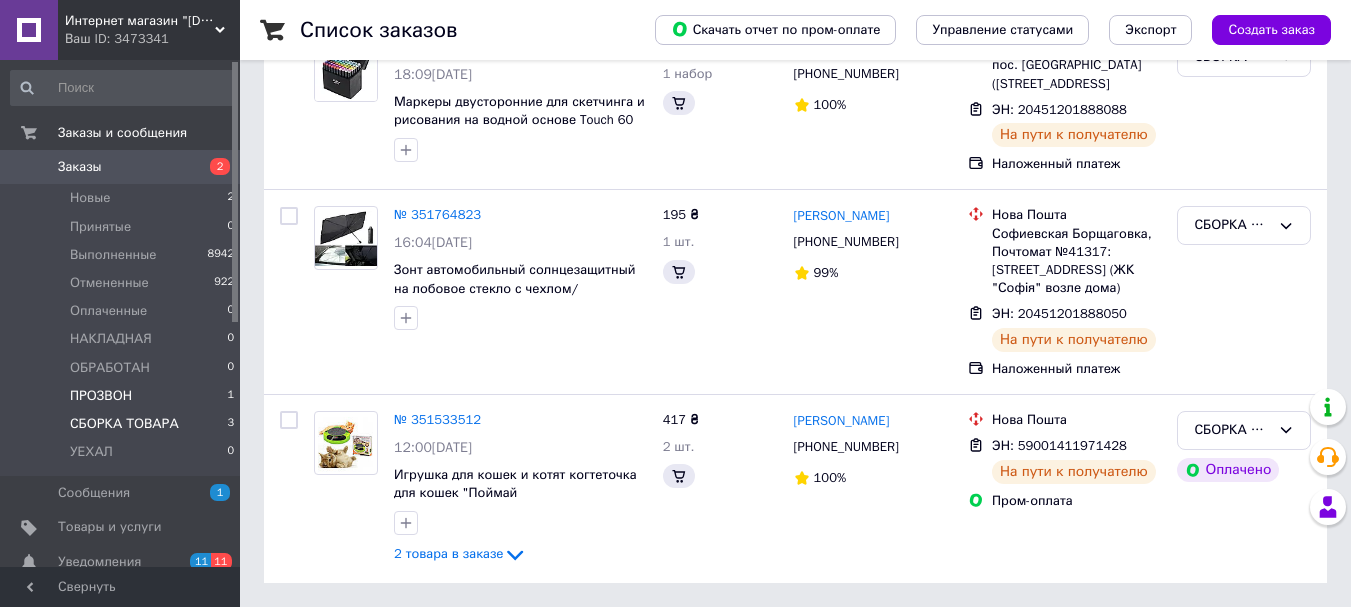 scroll, scrollTop: 0, scrollLeft: 0, axis: both 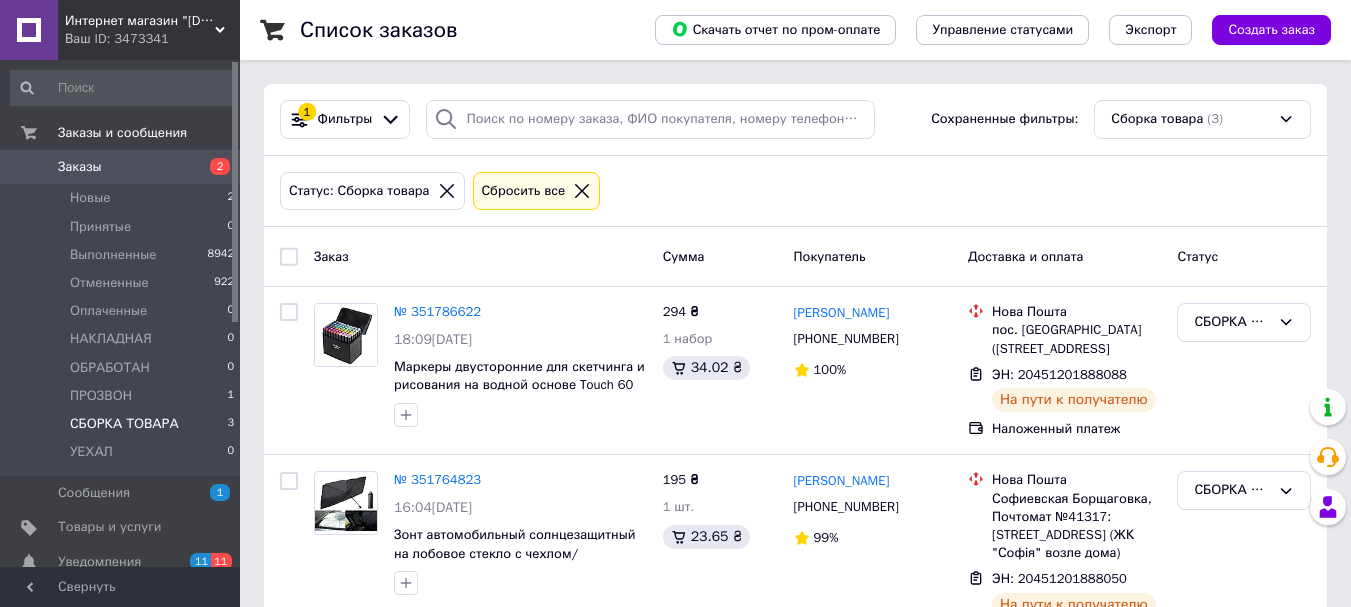 click at bounding box center [289, 257] 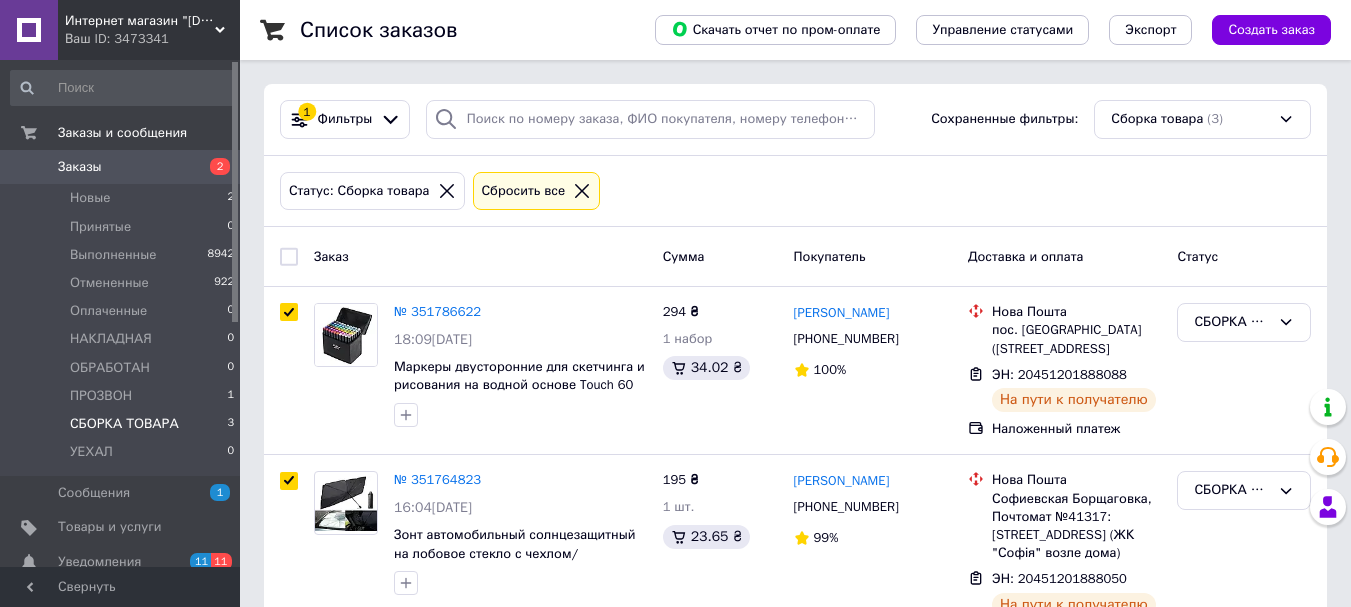 checkbox on "true" 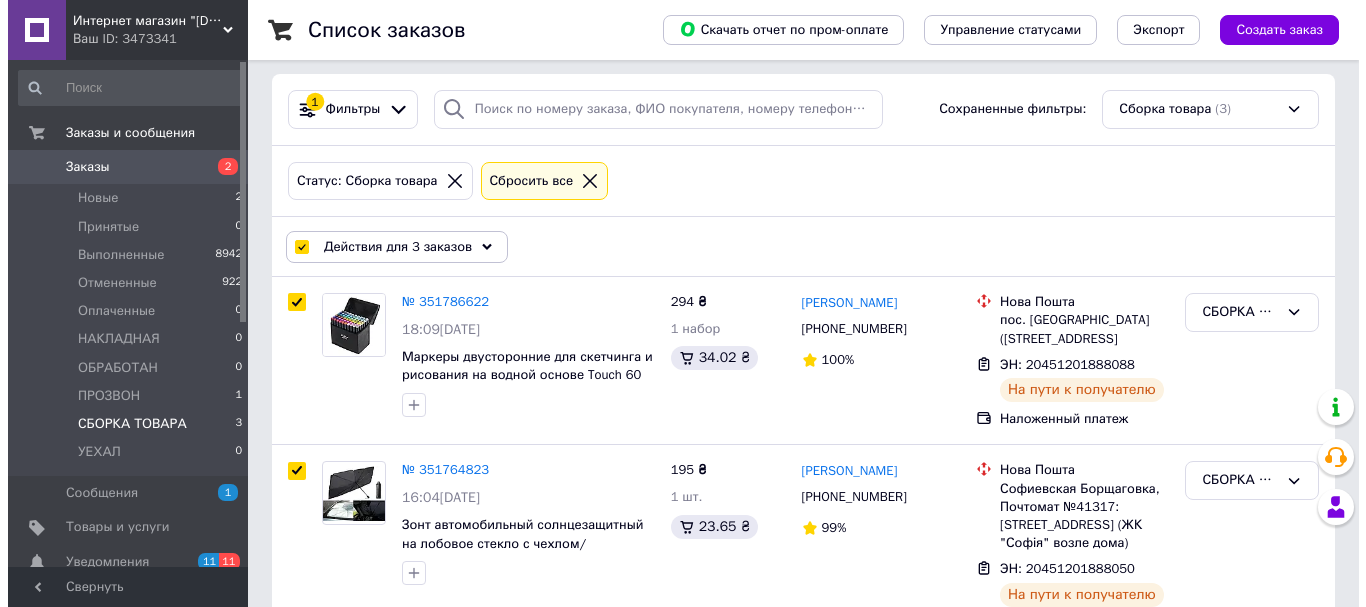 scroll, scrollTop: 0, scrollLeft: 0, axis: both 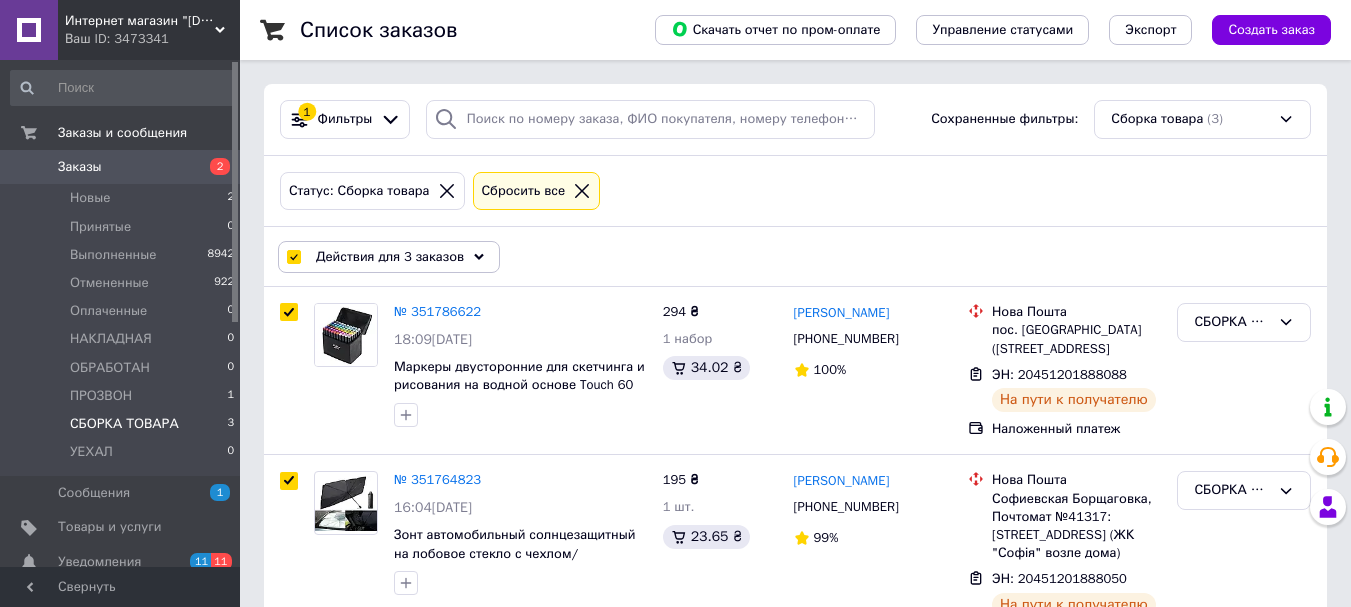 click on "Действия для 3 заказов" at bounding box center (390, 257) 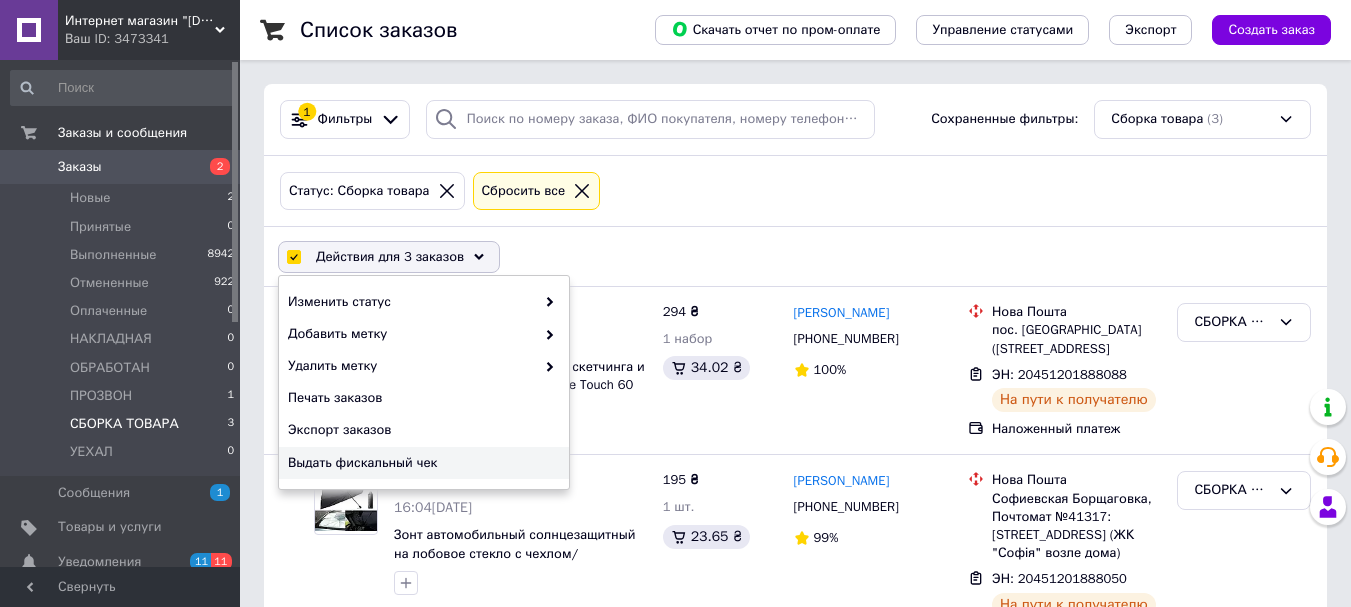 click on "Выдать фискальный чек" at bounding box center (421, 463) 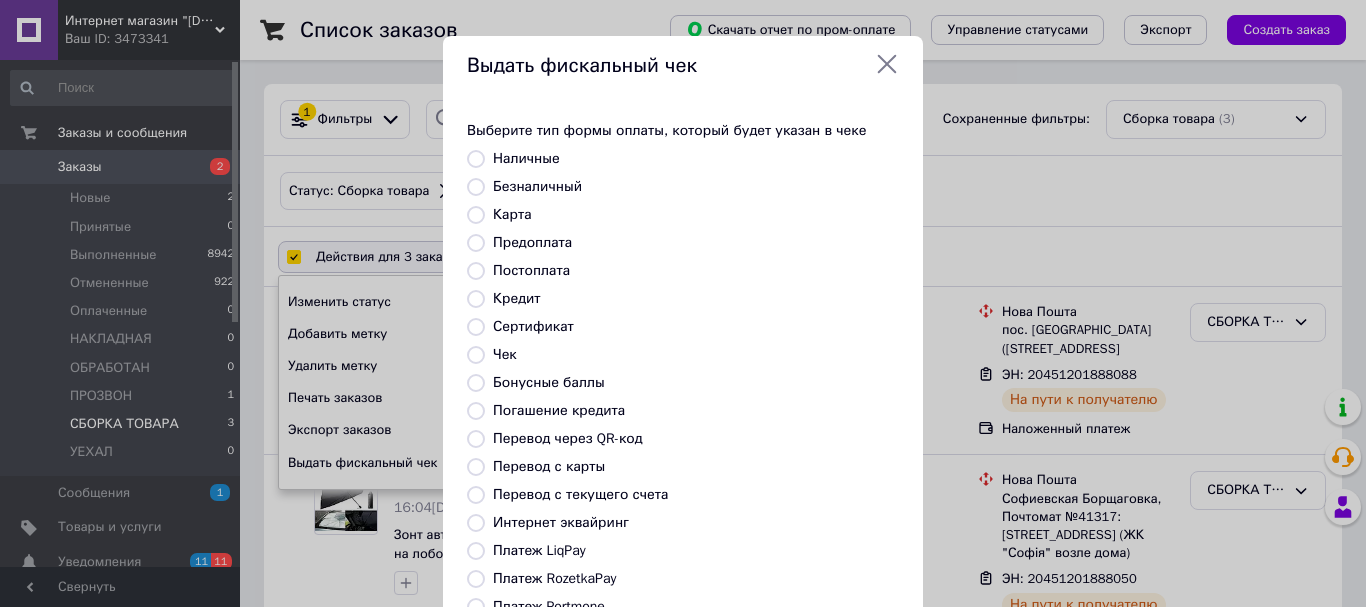 click on "Безналичный" at bounding box center [537, 186] 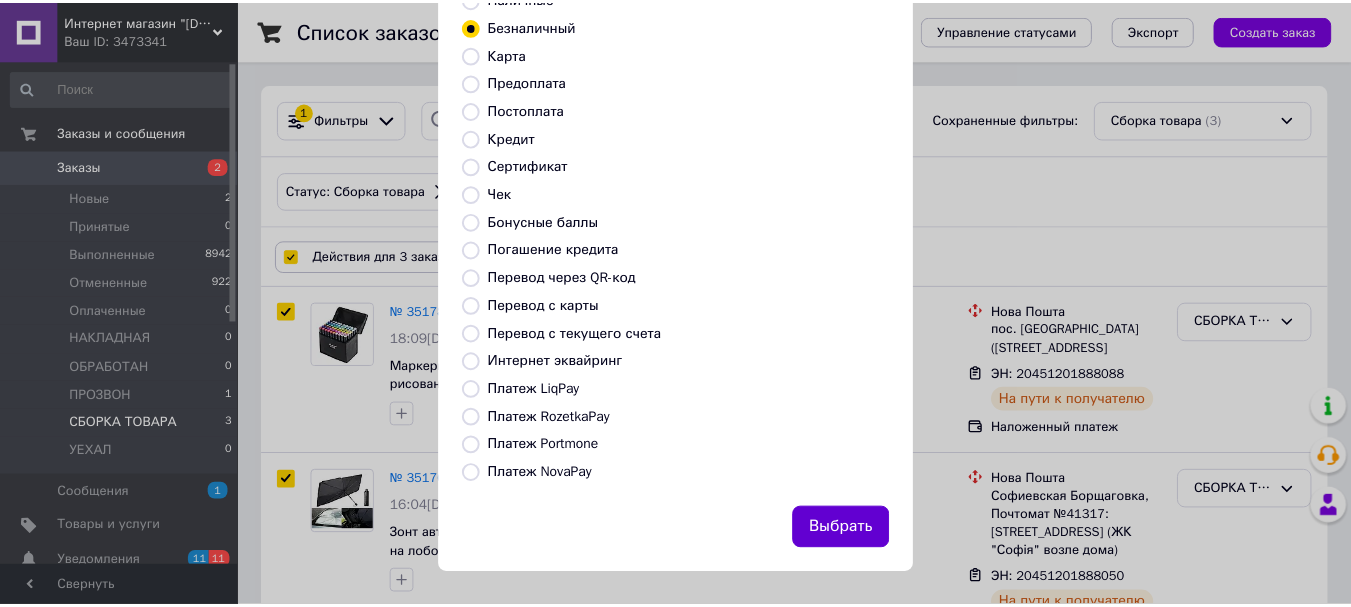 scroll, scrollTop: 164, scrollLeft: 0, axis: vertical 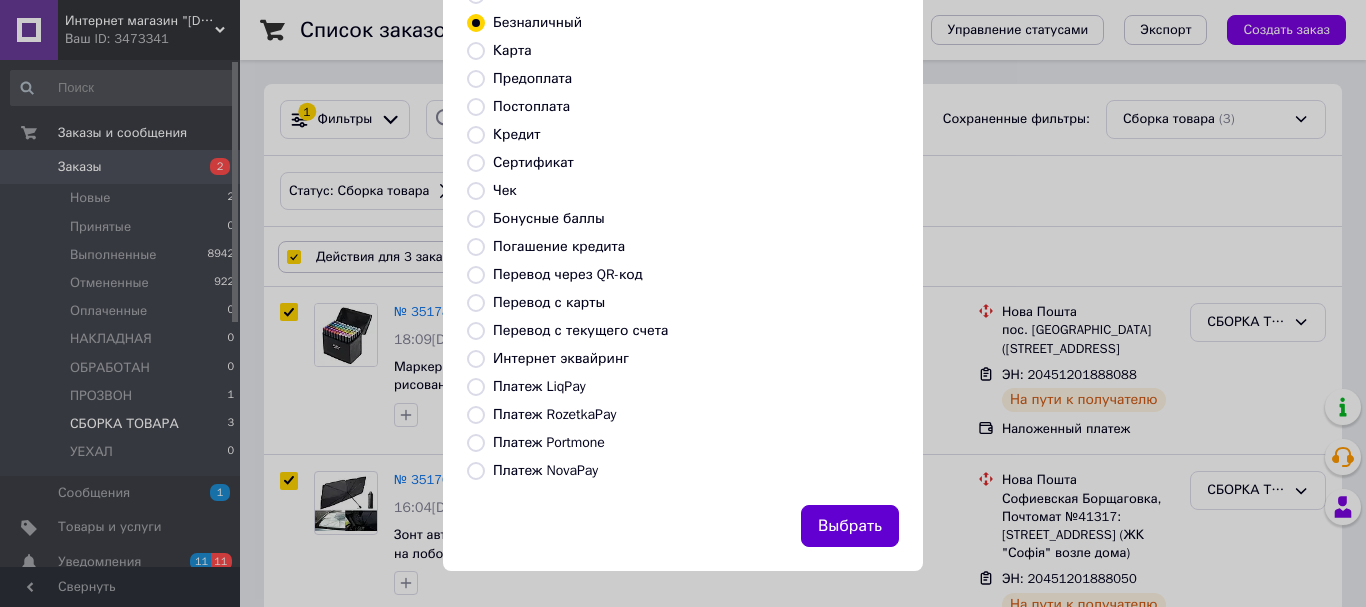 click on "Выбрать" at bounding box center (850, 526) 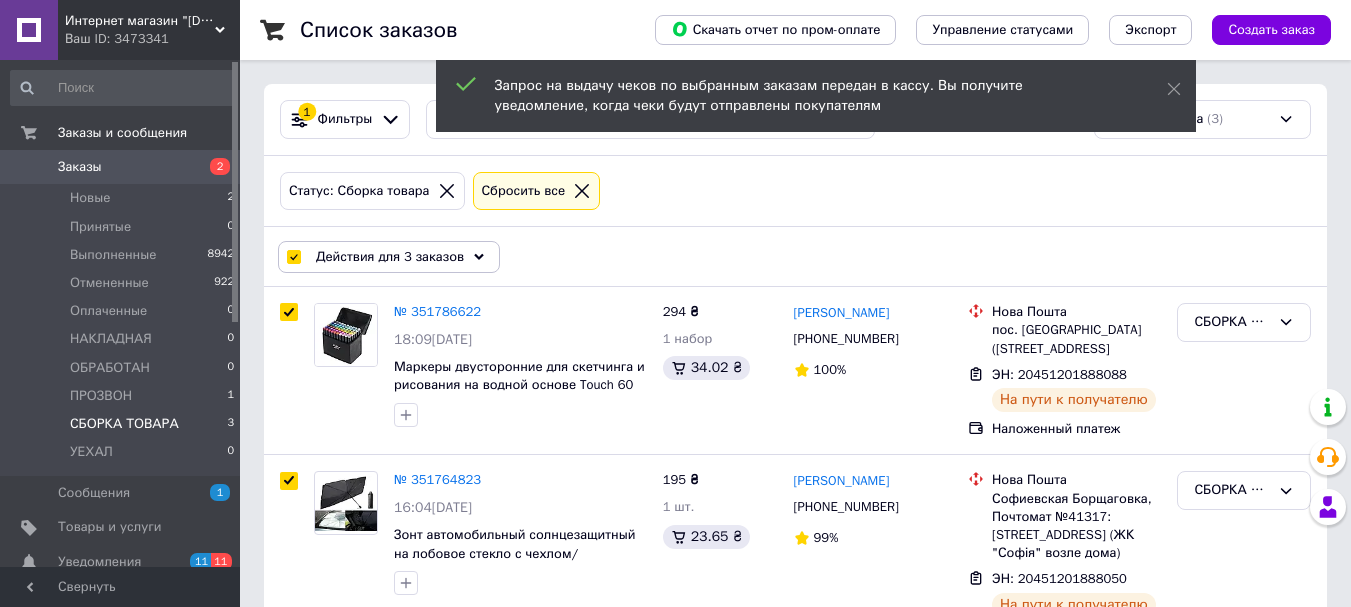 click on "Действия для 3 заказов" at bounding box center [389, 257] 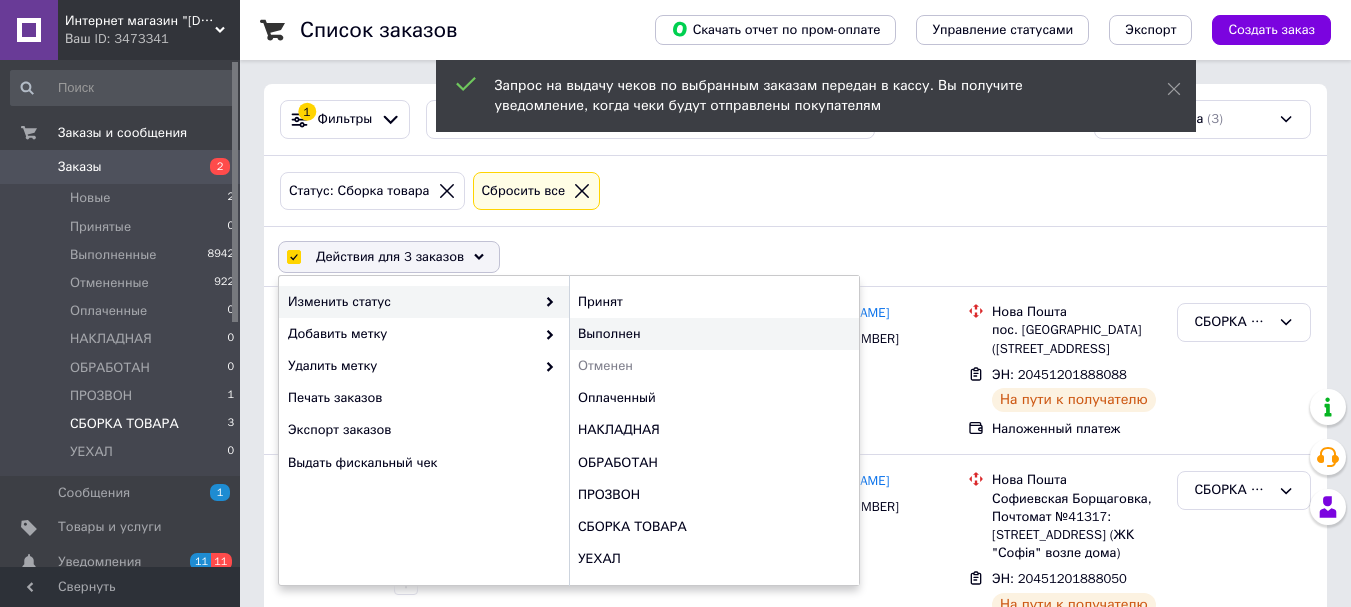 click on "Выполнен" at bounding box center [714, 334] 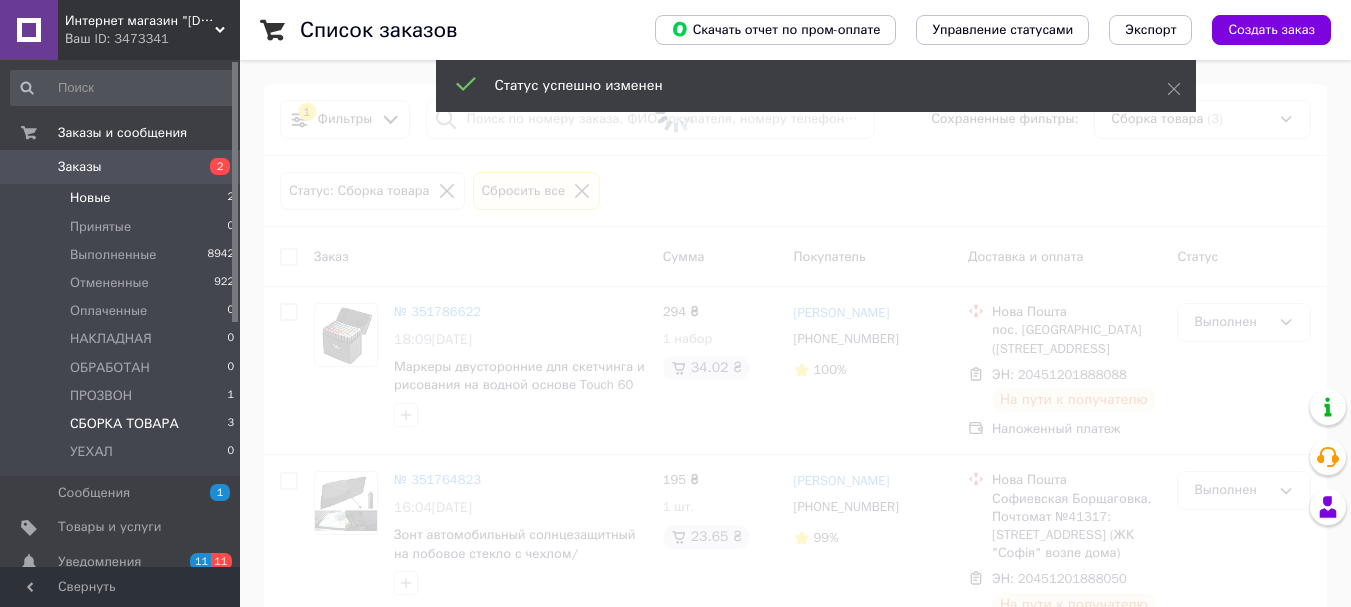 click on "Новые" at bounding box center [90, 198] 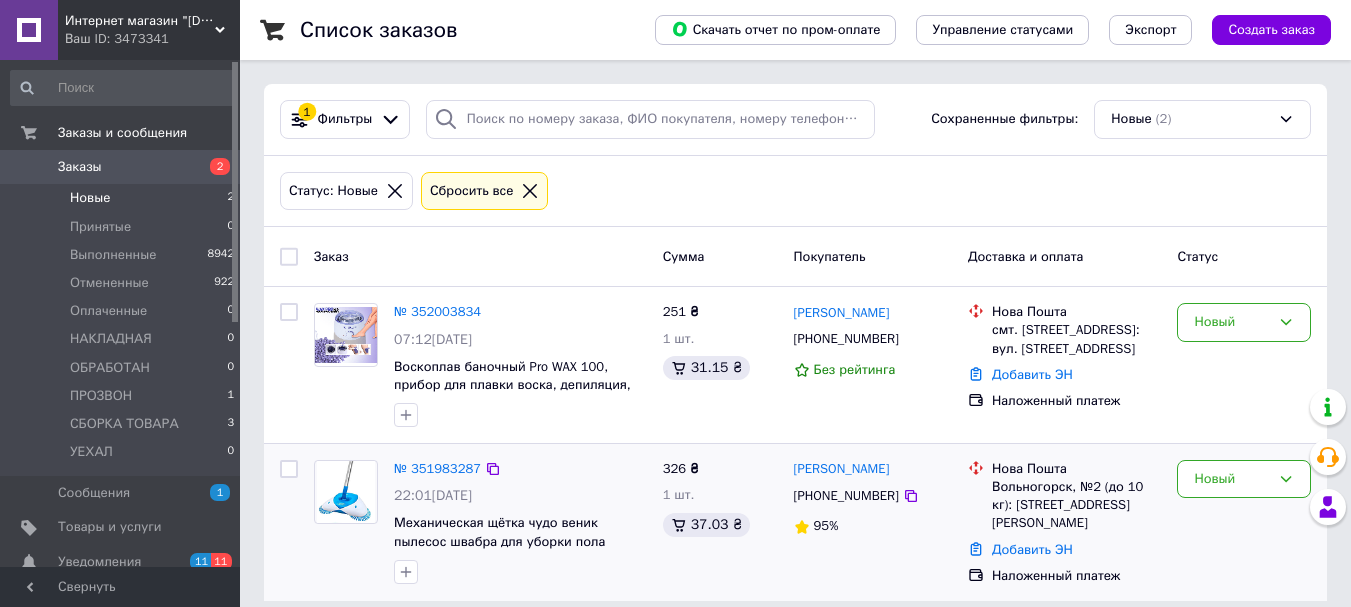 scroll, scrollTop: 17, scrollLeft: 0, axis: vertical 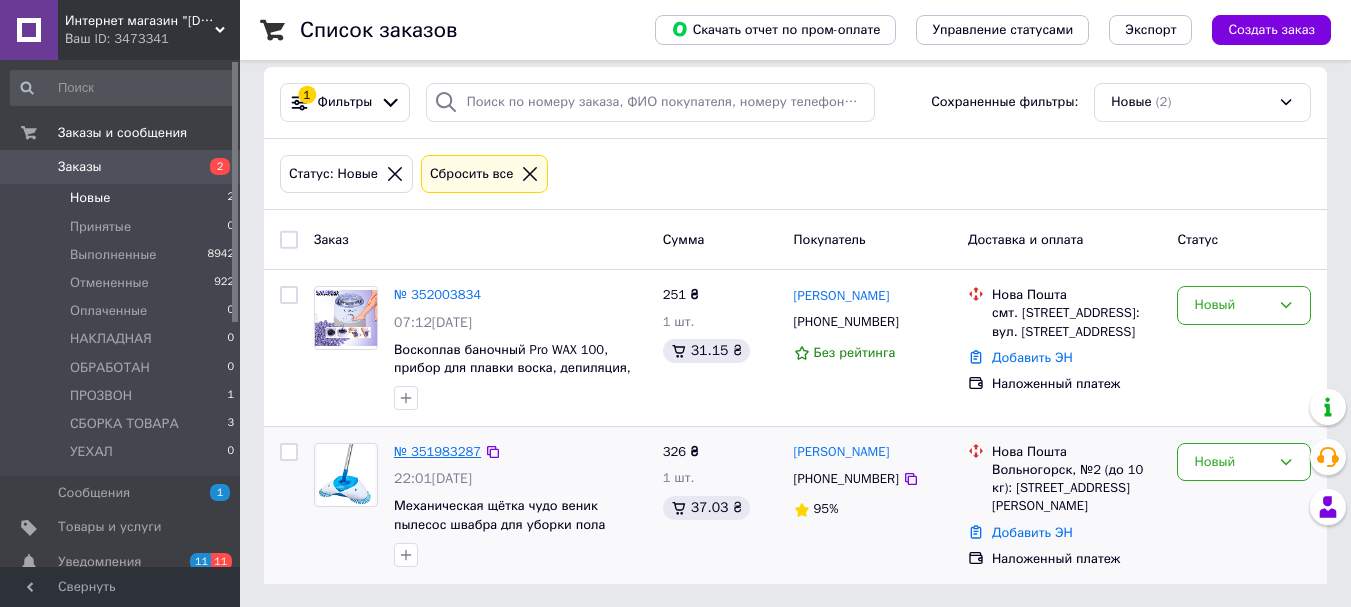 click on "№ 351983287" at bounding box center [437, 451] 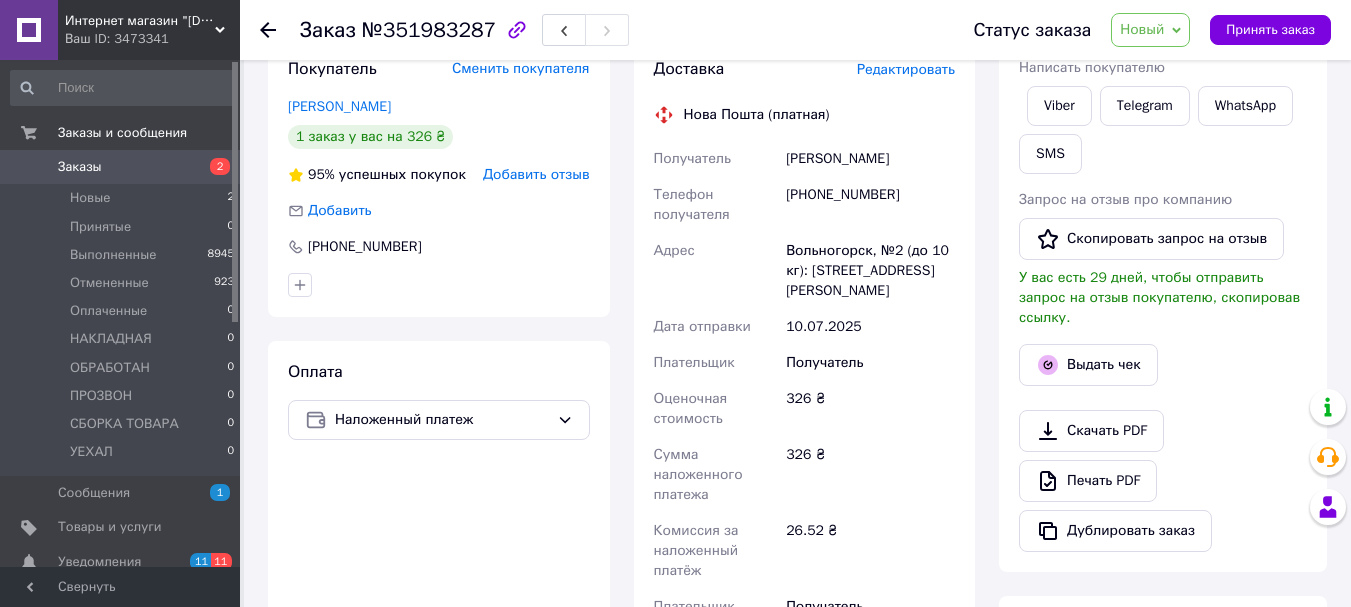 scroll, scrollTop: 600, scrollLeft: 0, axis: vertical 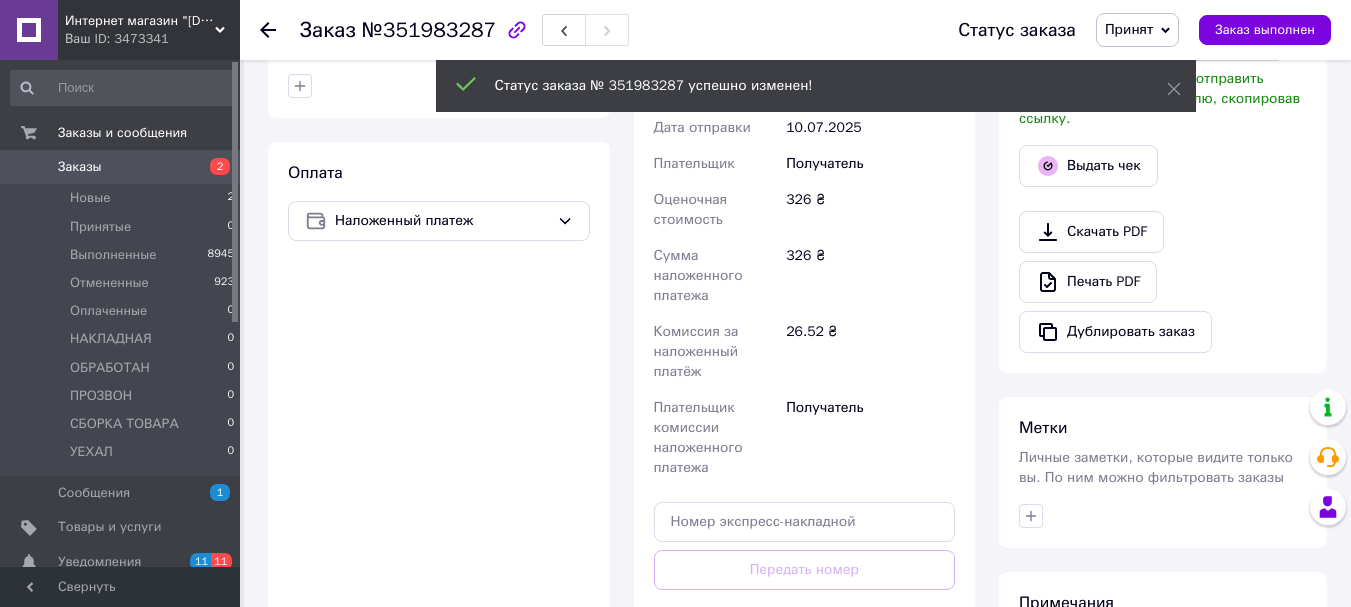 click on "Принят" at bounding box center [1129, 29] 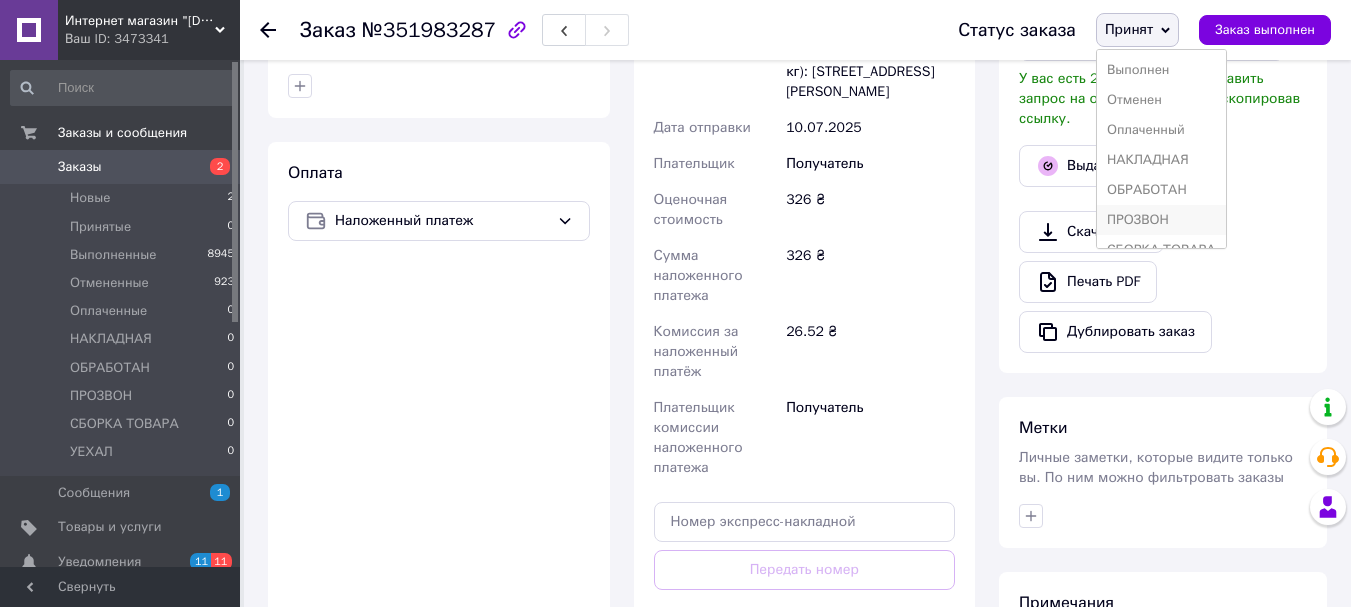 click on "ПРОЗВОН" at bounding box center [1161, 220] 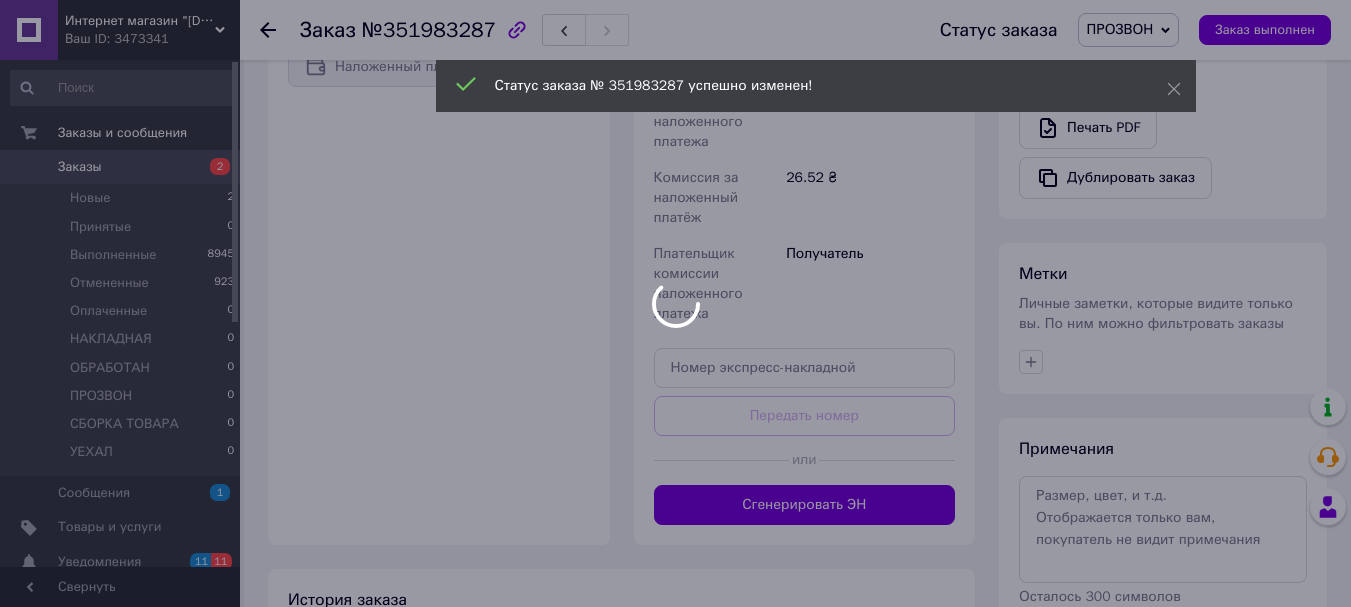 scroll, scrollTop: 887, scrollLeft: 0, axis: vertical 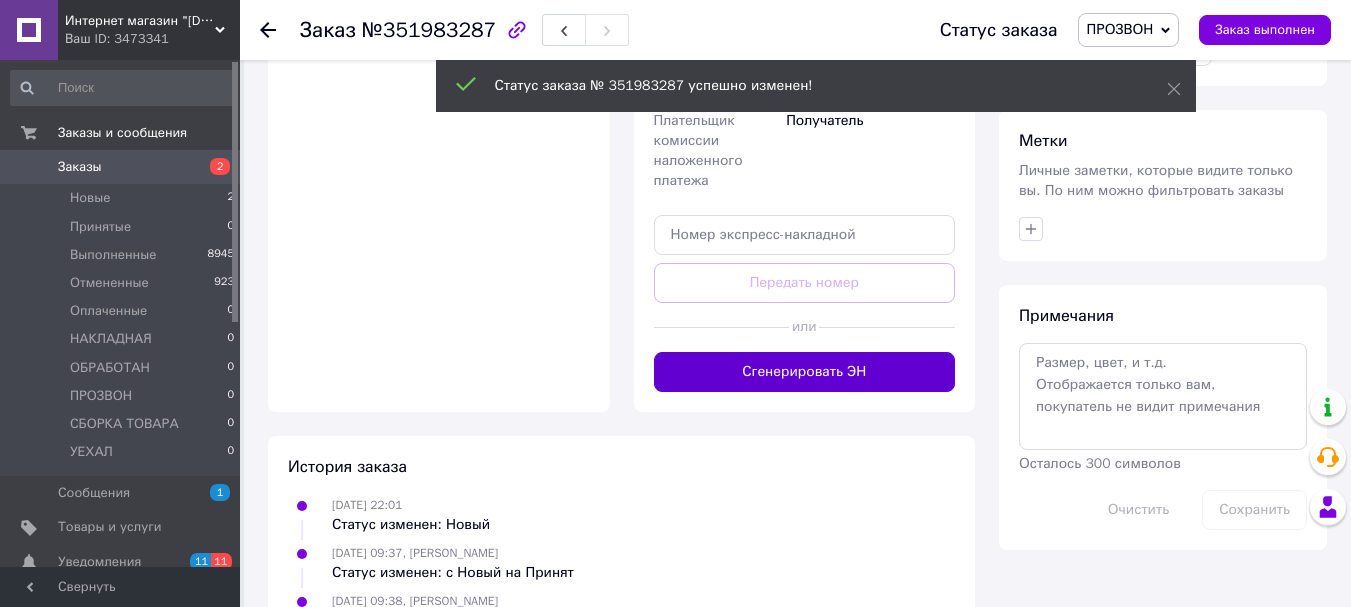 click on "Сгенерировать ЭН" at bounding box center (805, 372) 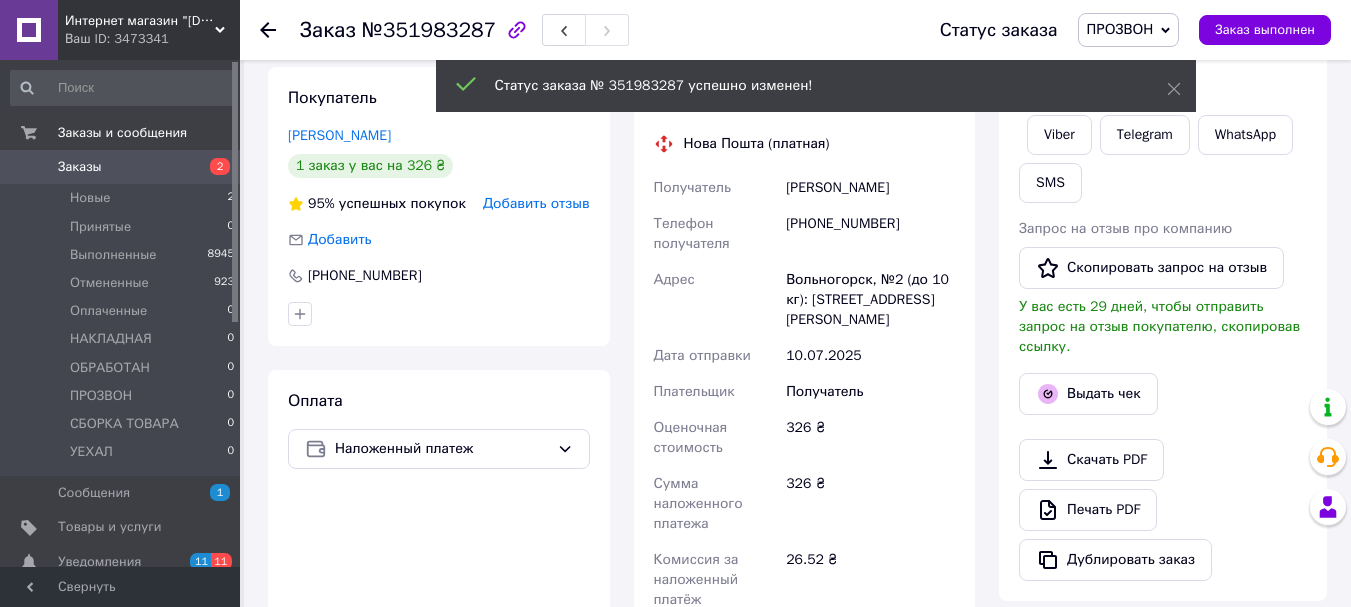 scroll, scrollTop: 0, scrollLeft: 0, axis: both 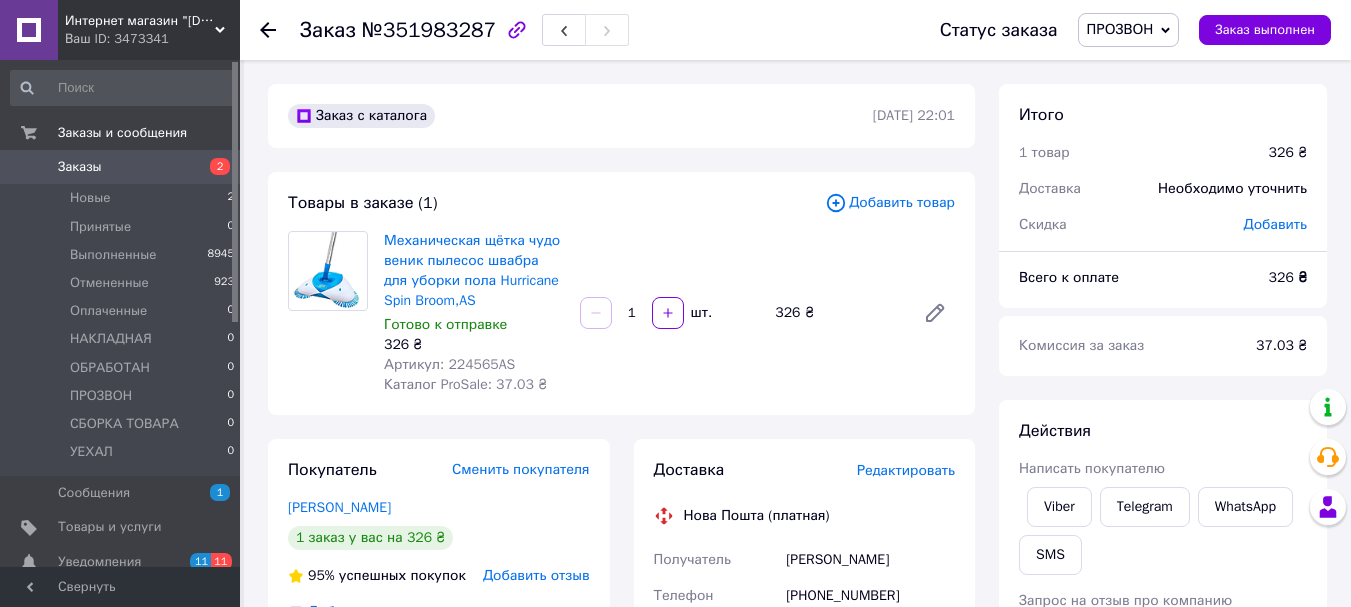 click 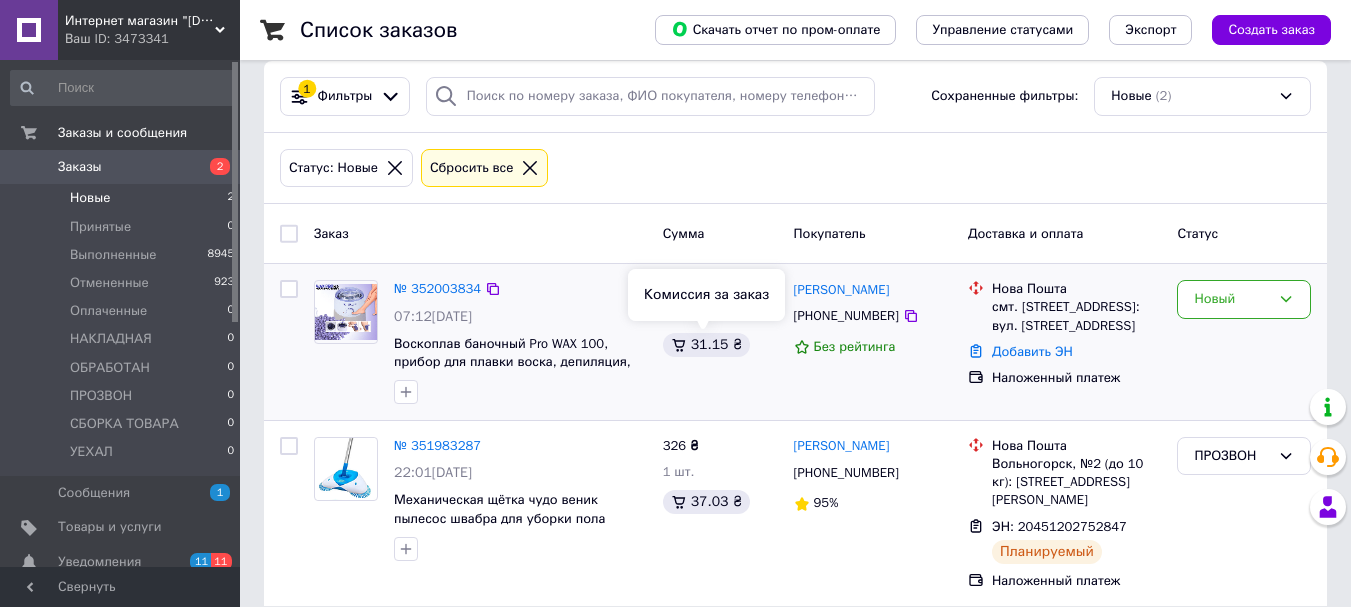 scroll, scrollTop: 28, scrollLeft: 0, axis: vertical 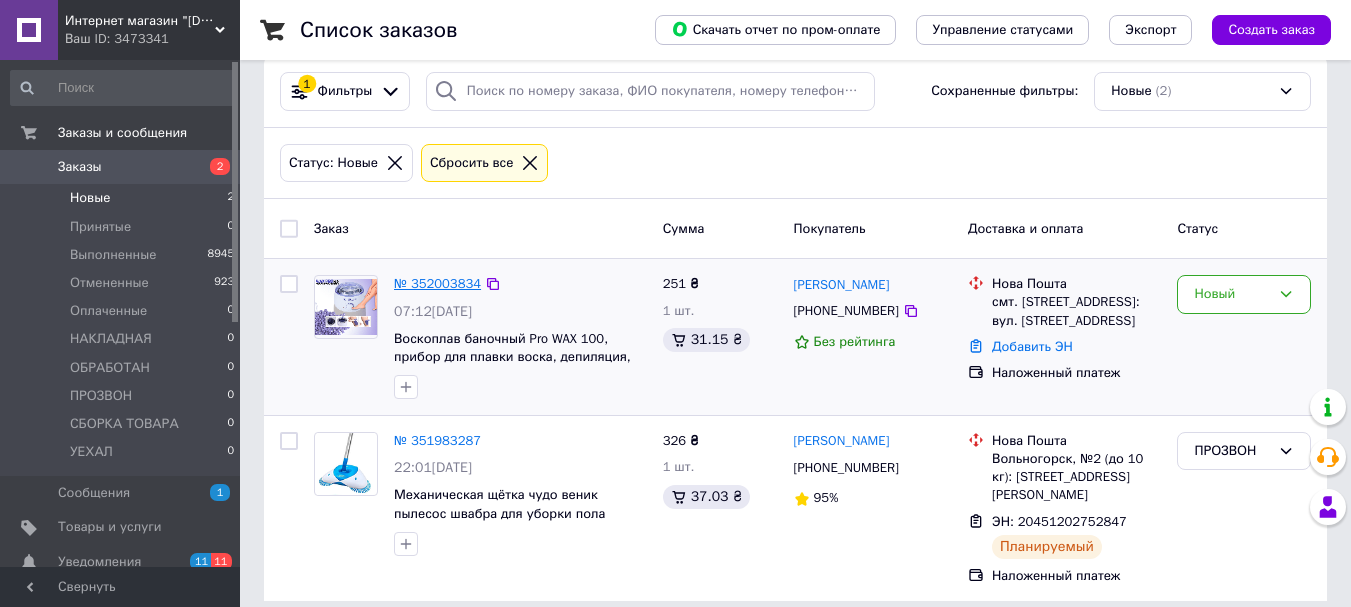 click on "№ 352003834" at bounding box center [437, 283] 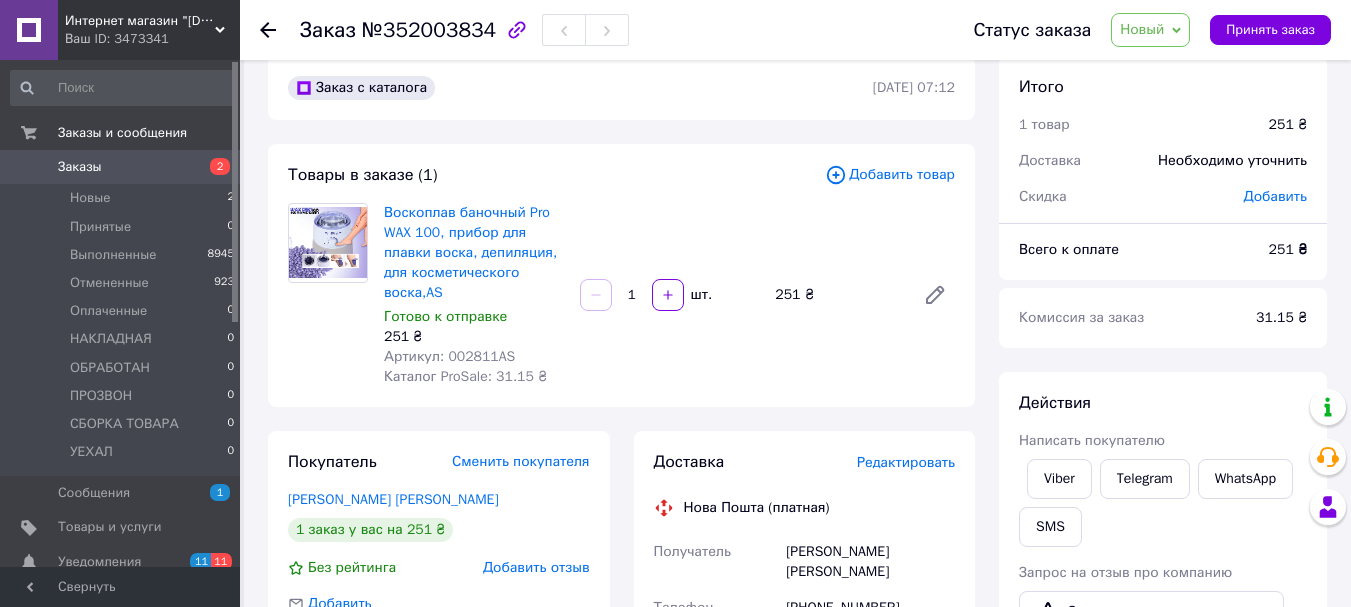 click on "Новый" at bounding box center [1142, 29] 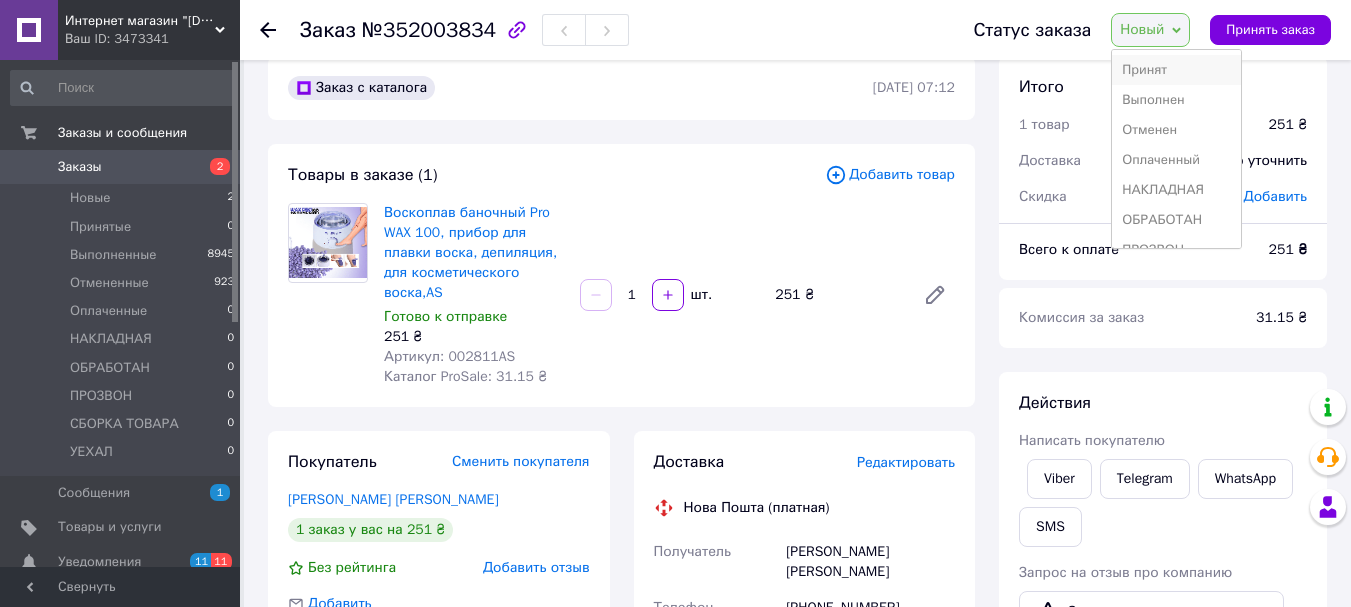 click on "Принят" at bounding box center (1176, 70) 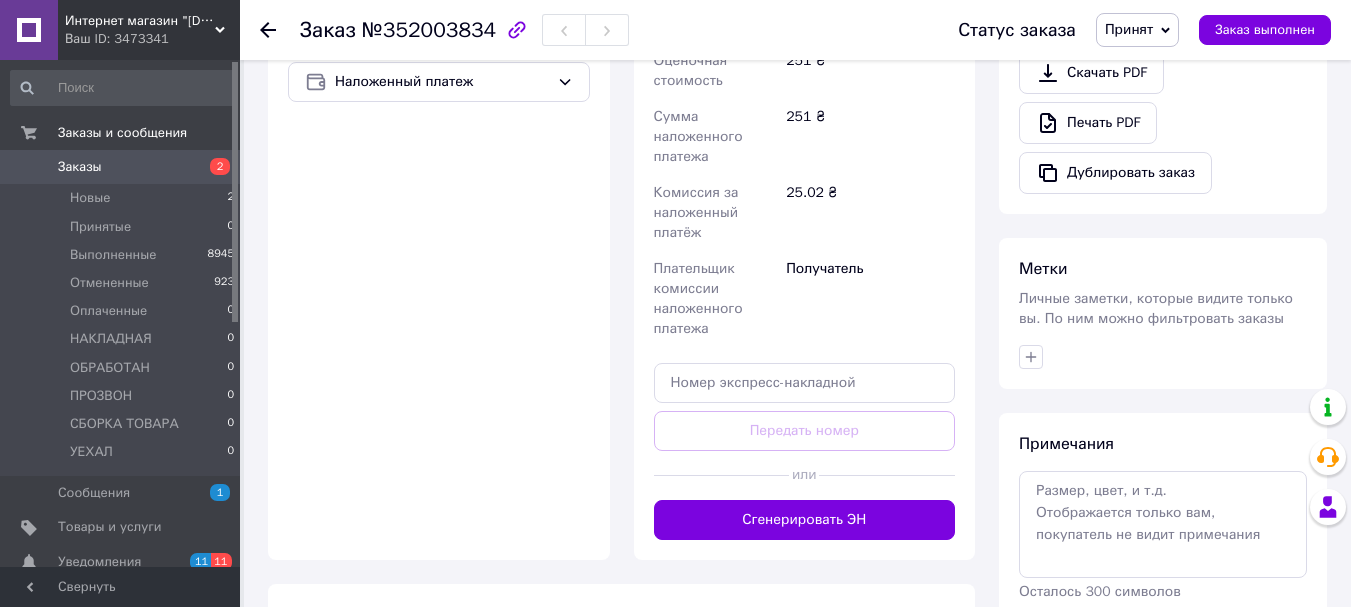 scroll, scrollTop: 828, scrollLeft: 0, axis: vertical 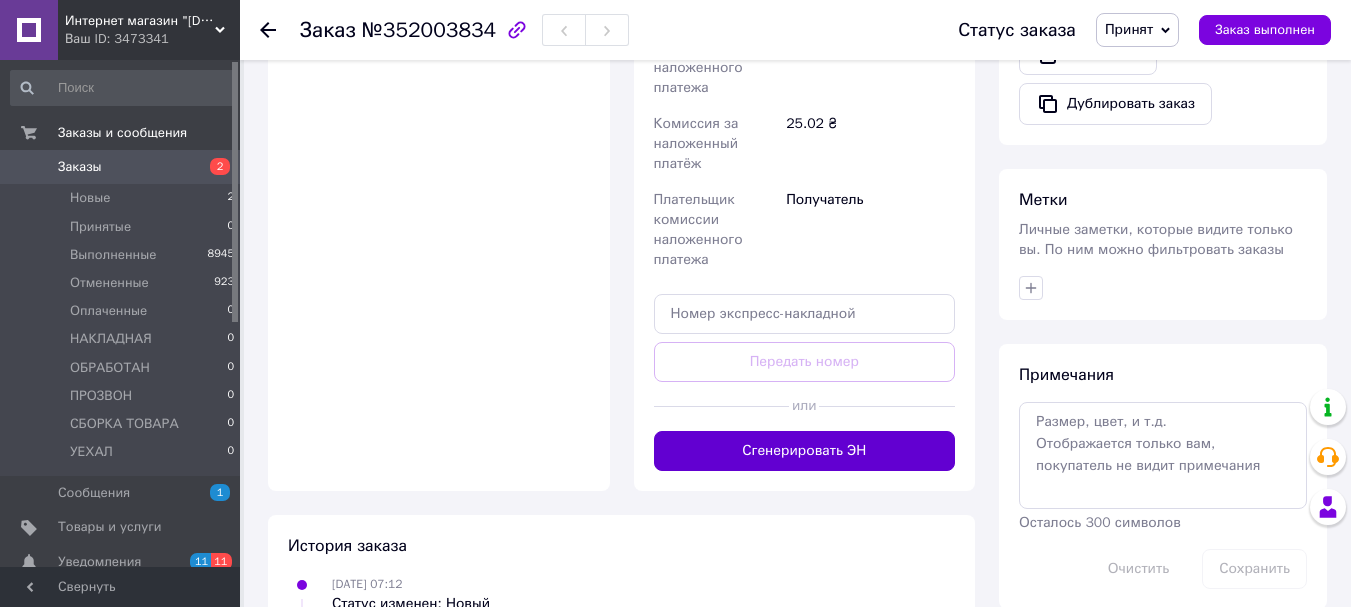 click on "Сгенерировать ЭН" at bounding box center [805, 451] 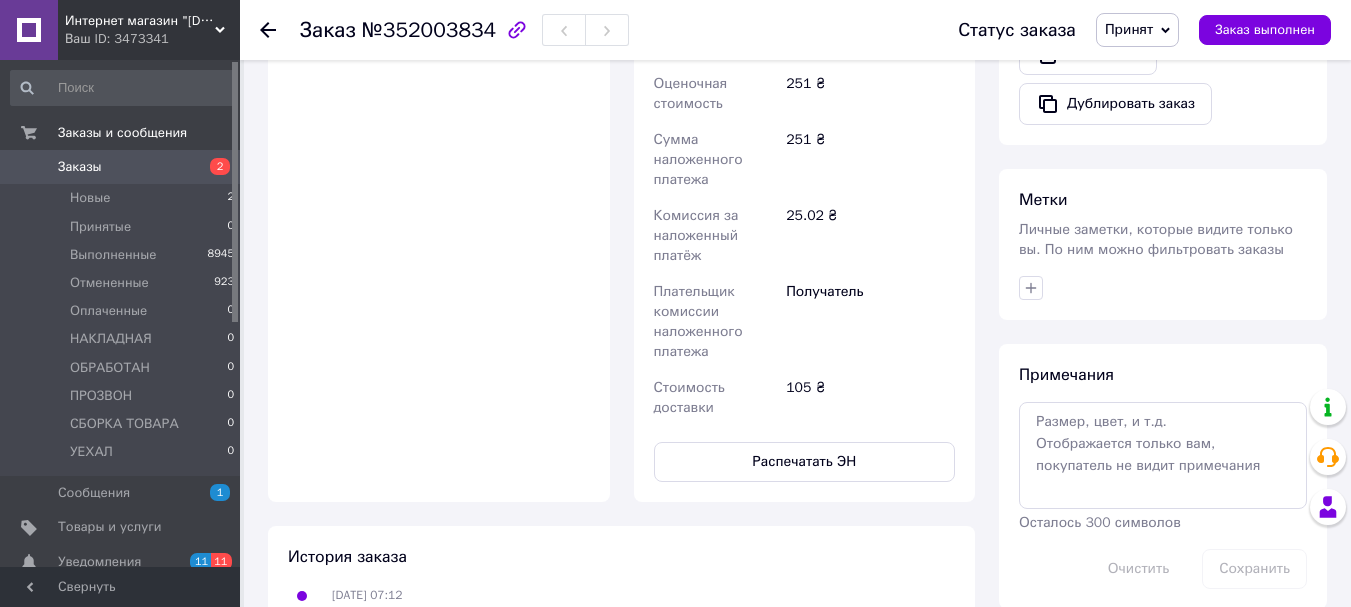 click on "Принят" at bounding box center (1129, 29) 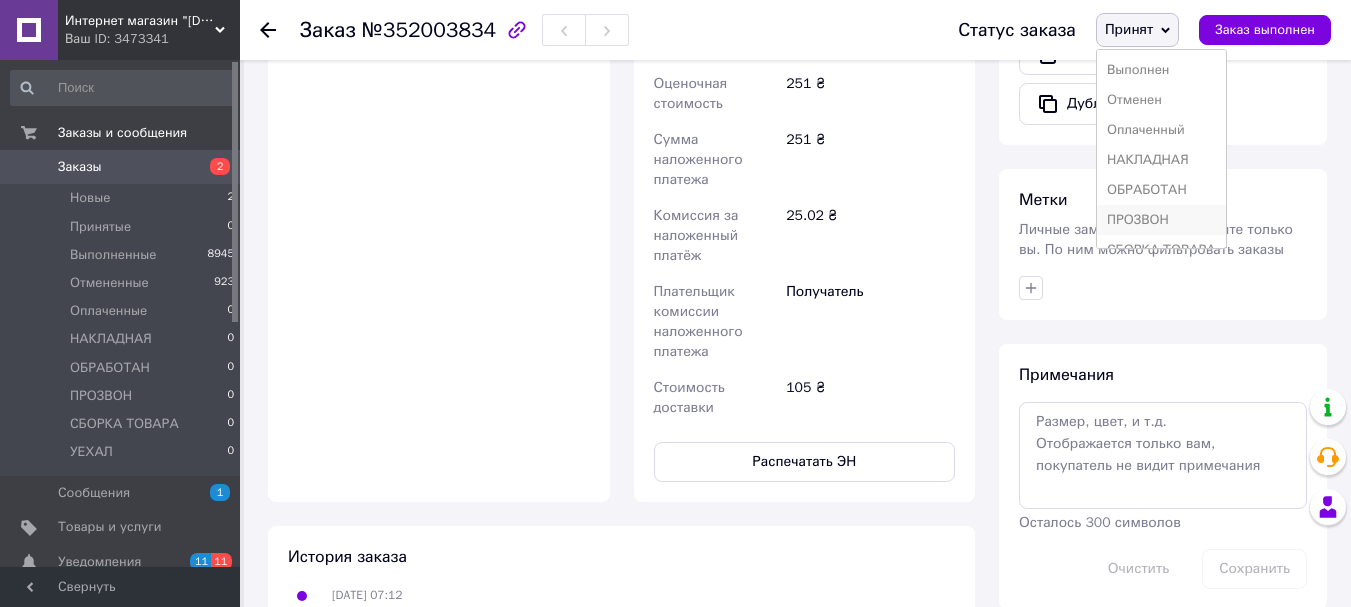 click on "ПРОЗВОН" at bounding box center (1161, 220) 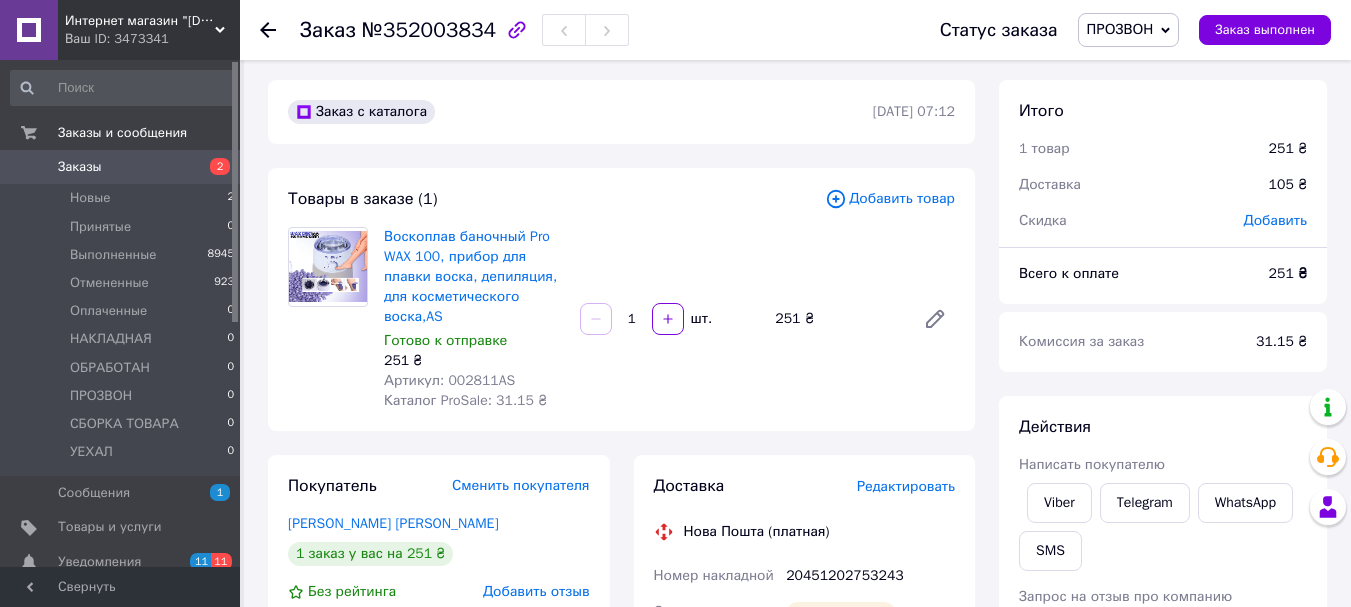 scroll, scrollTop: 0, scrollLeft: 0, axis: both 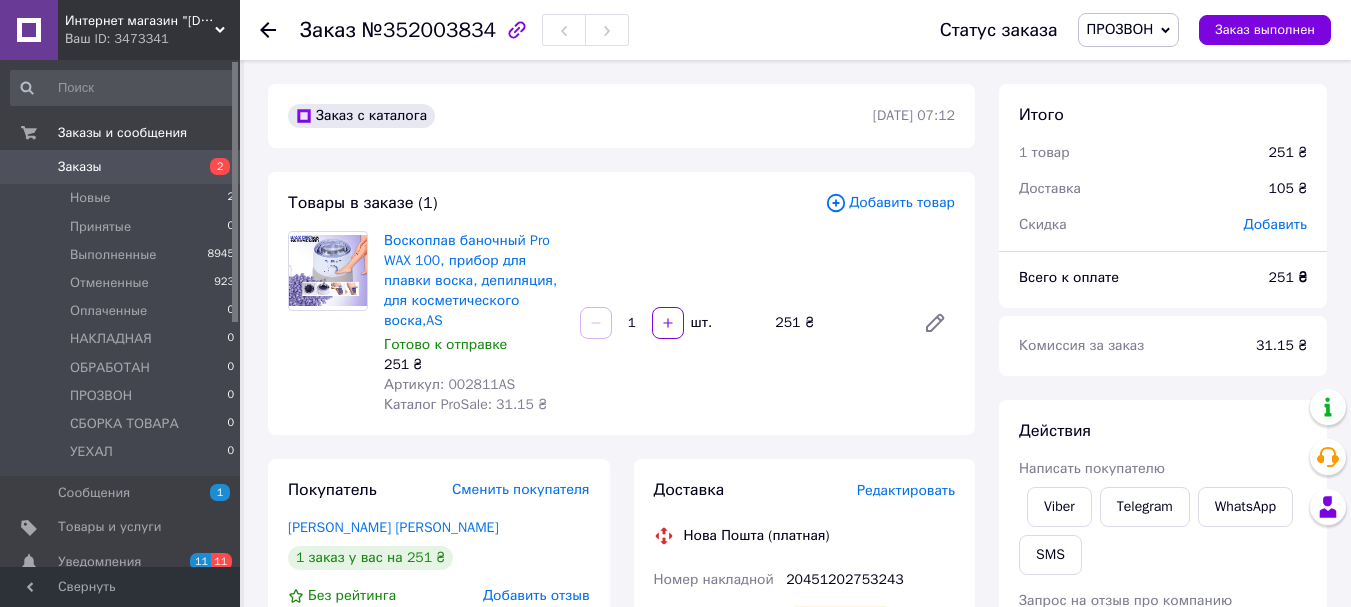 click 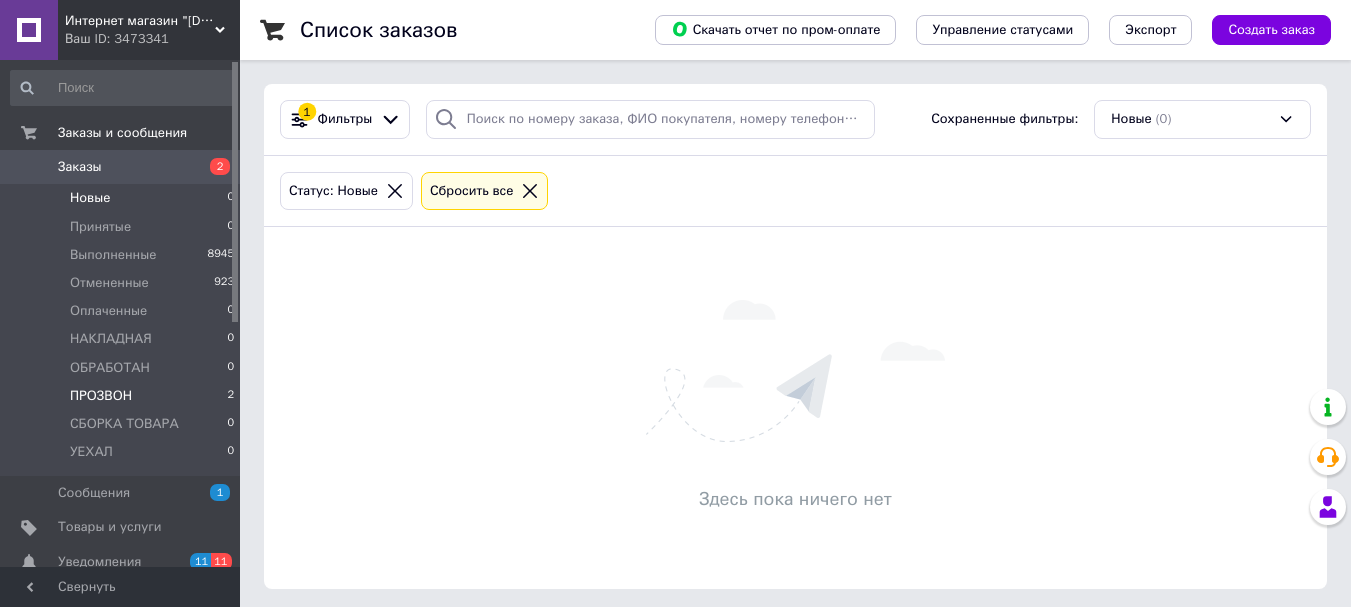 click on "ПРОЗВОН" at bounding box center (101, 396) 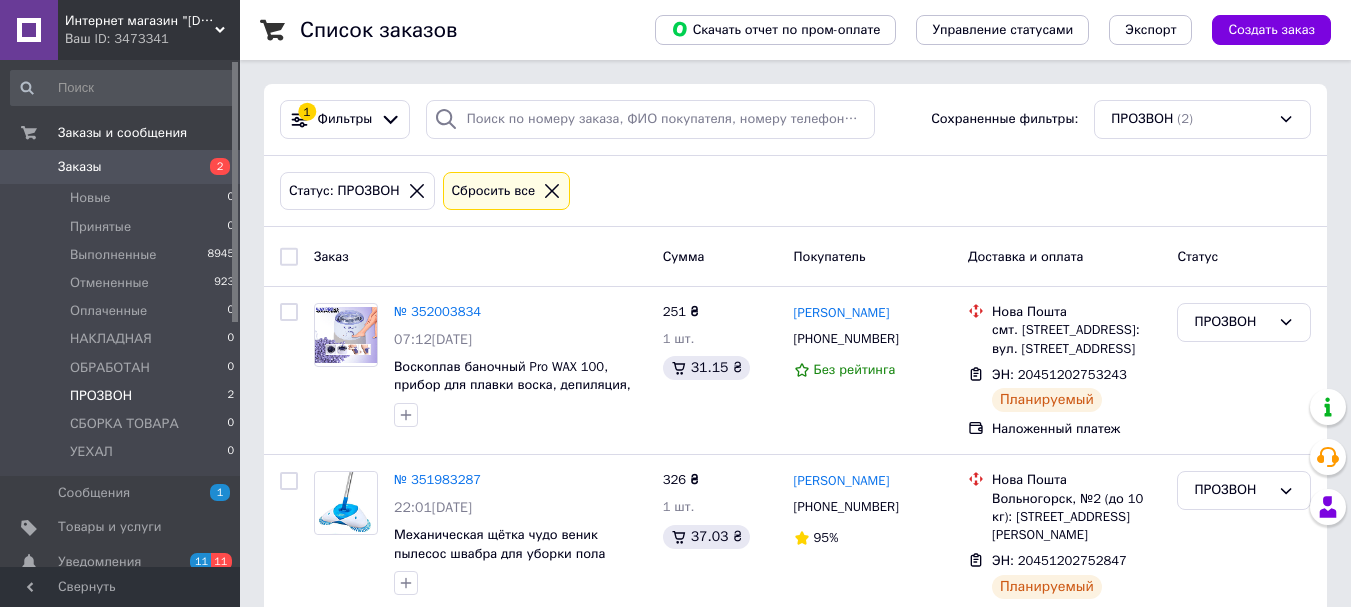 click at bounding box center [289, 257] 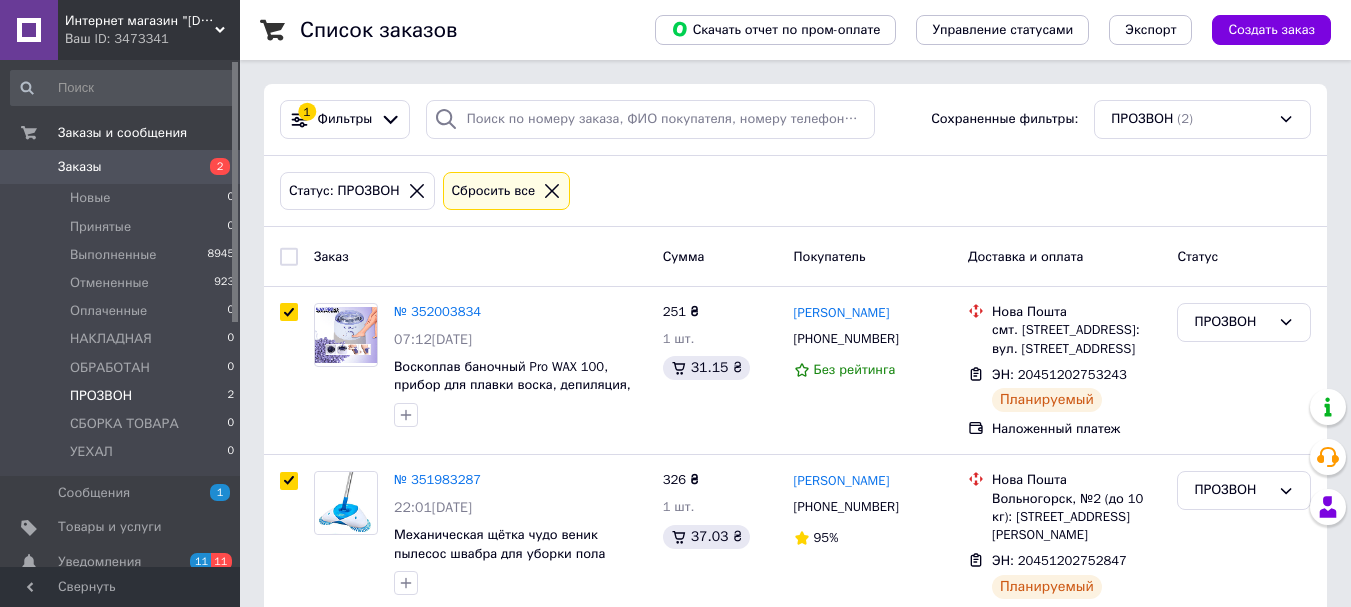 checkbox on "true" 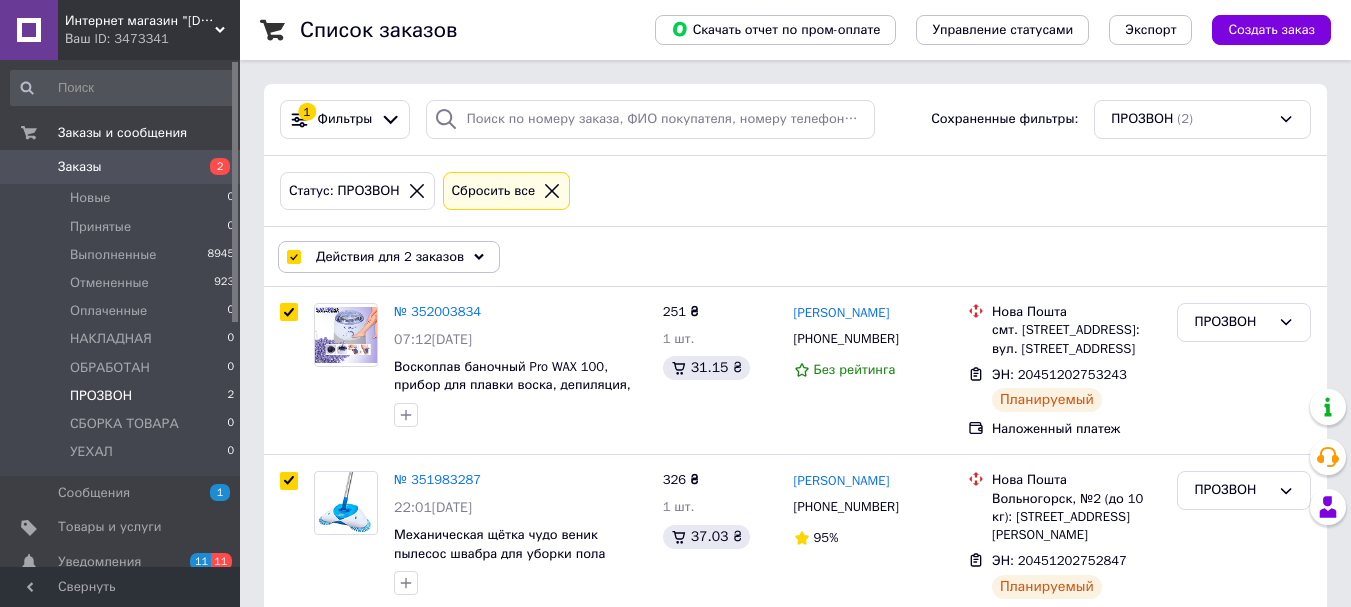 click 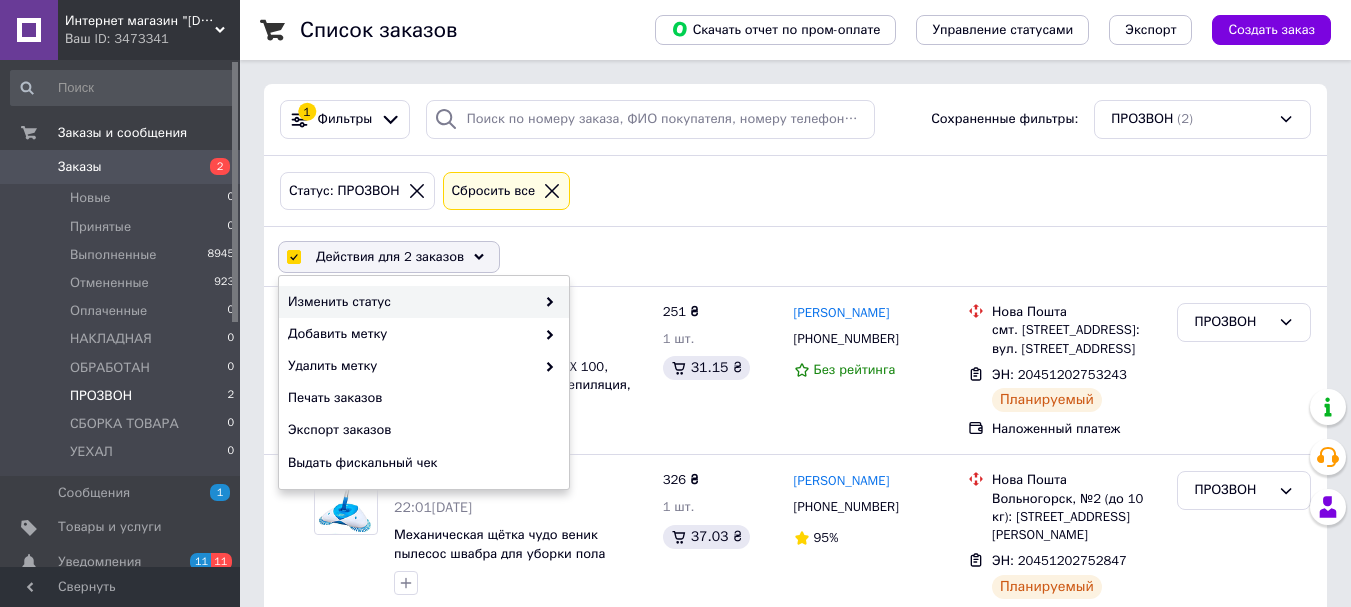 click on "Изменить статус" at bounding box center [424, 302] 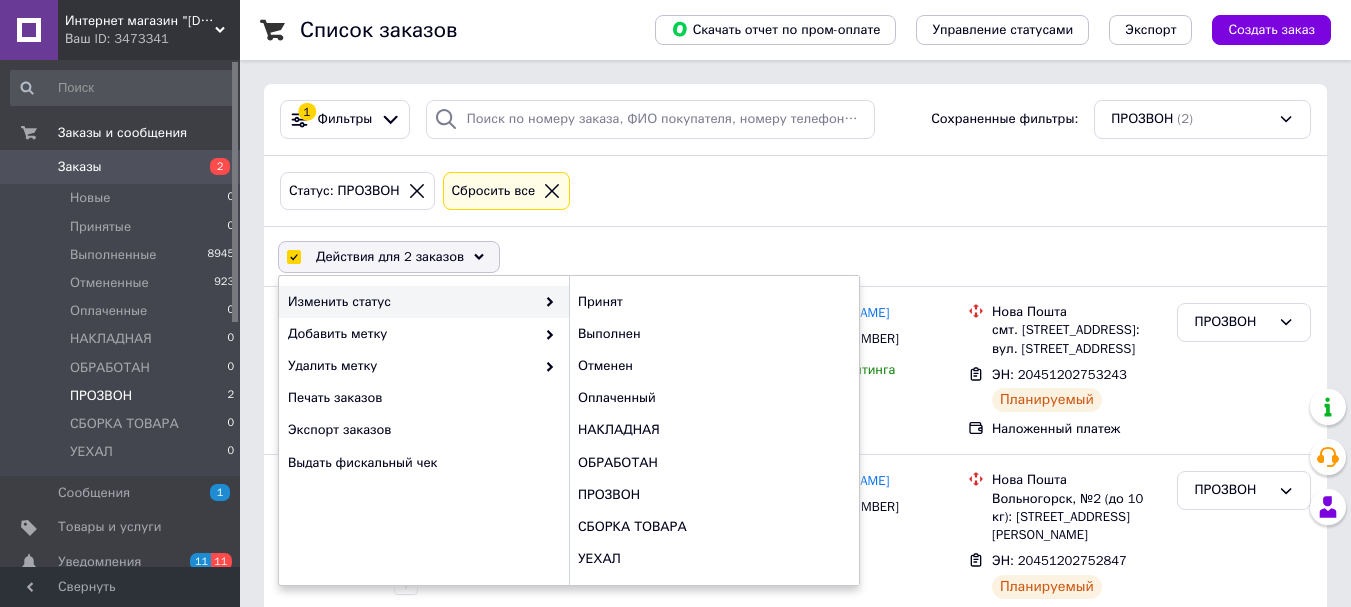click 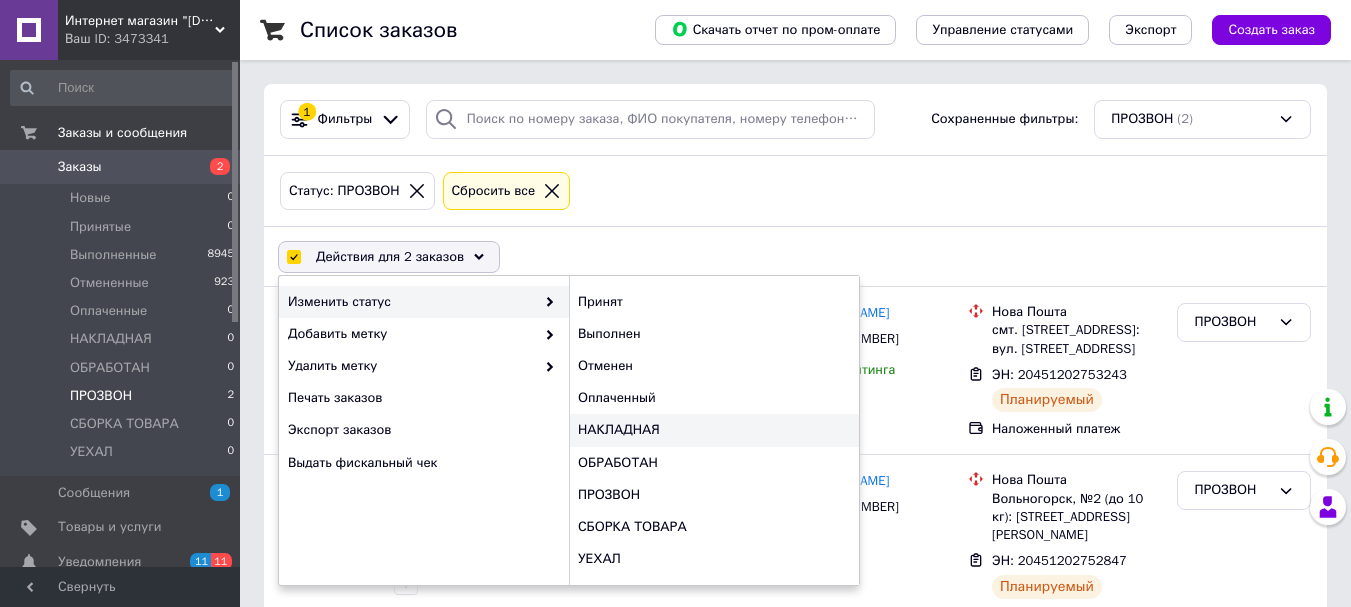 click on "НАКЛАДНАЯ" at bounding box center (714, 430) 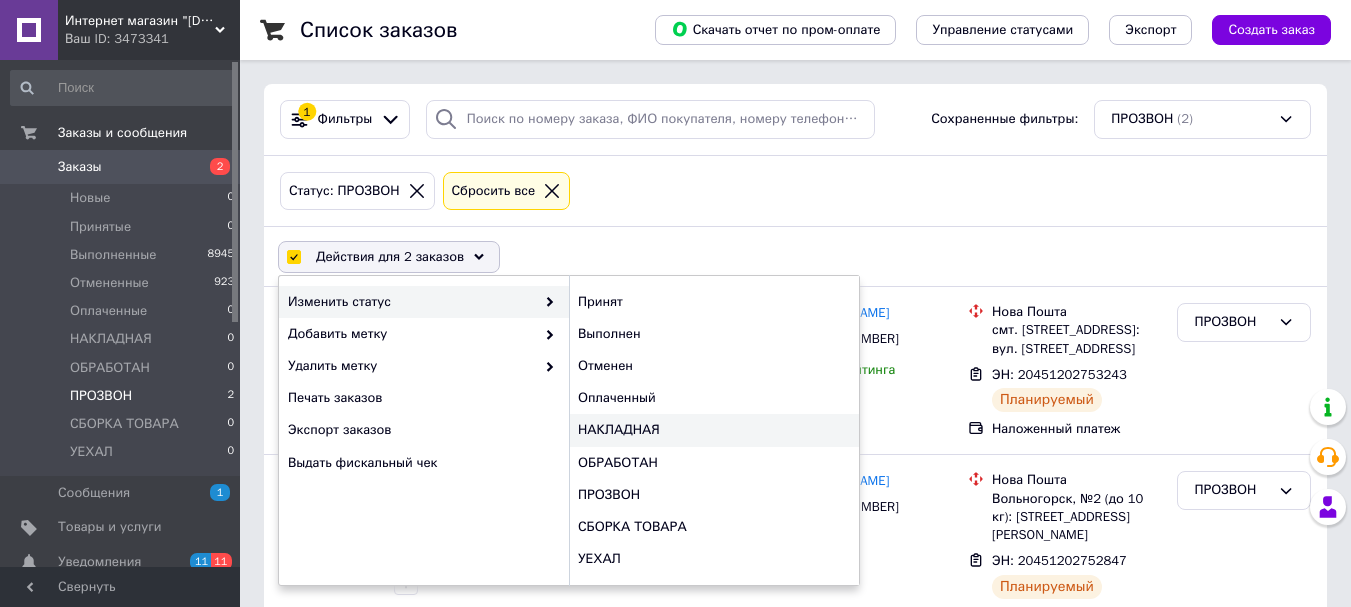checkbox on "false" 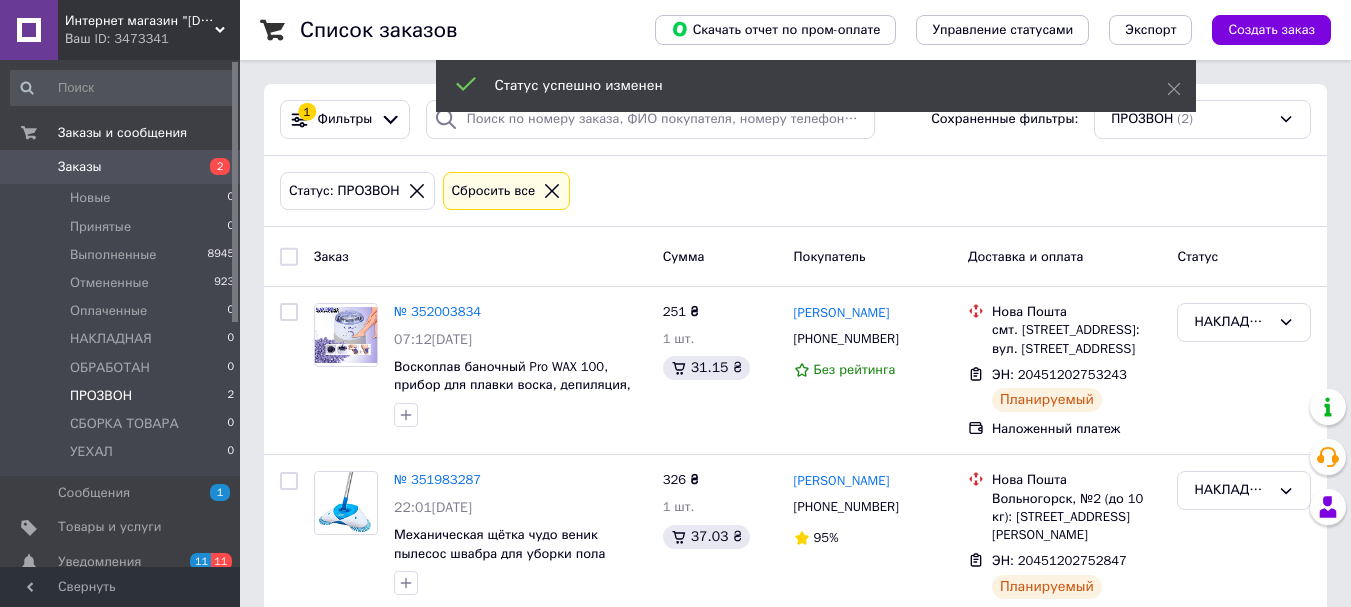 click on "Интернет магазин "[DOMAIN_NAME]"" at bounding box center (140, 21) 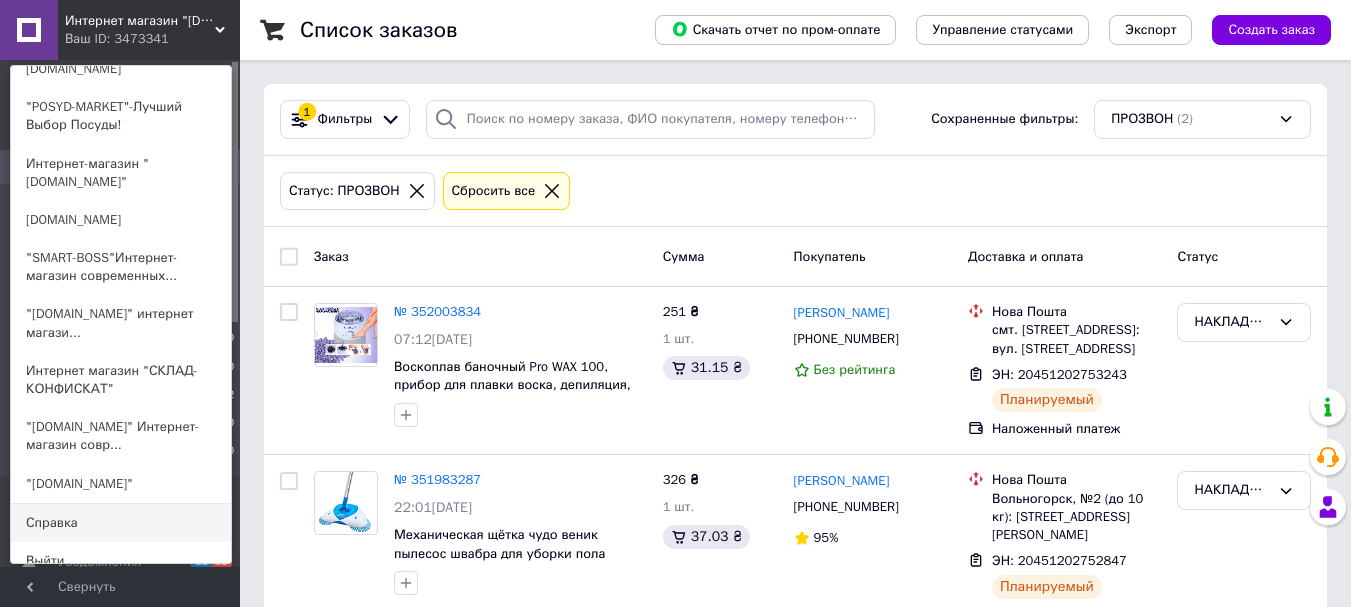 scroll, scrollTop: 200, scrollLeft: 0, axis: vertical 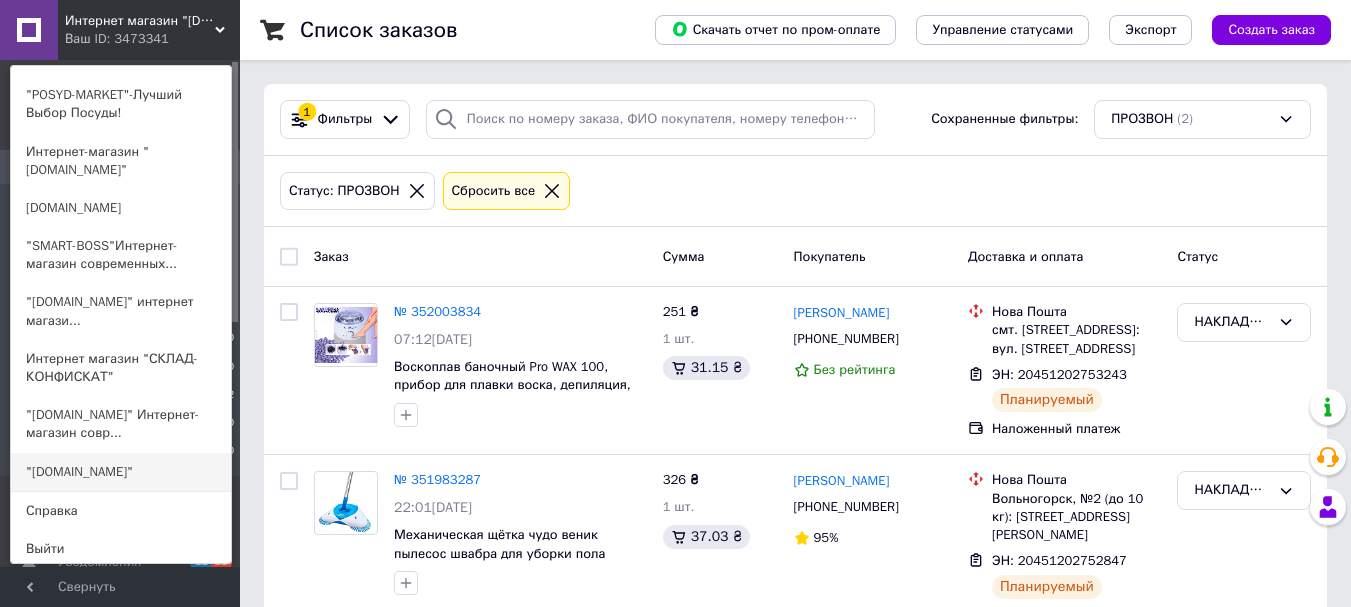 click on ""[DOMAIN_NAME]"" at bounding box center (121, 472) 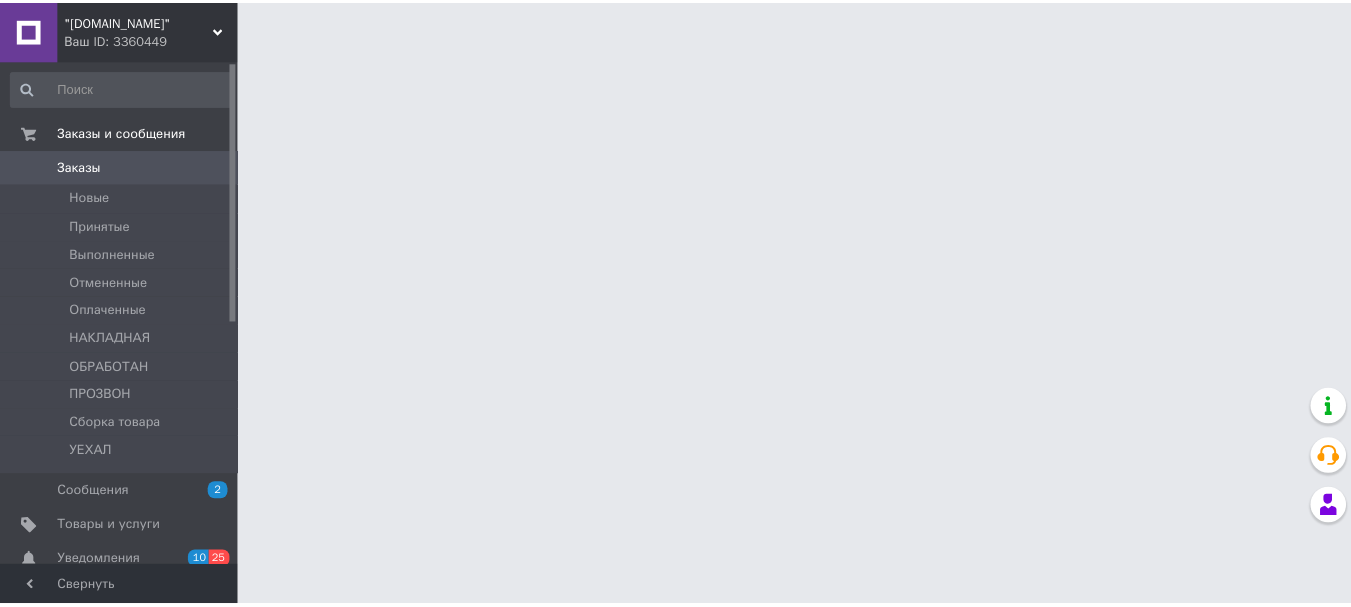 scroll, scrollTop: 0, scrollLeft: 0, axis: both 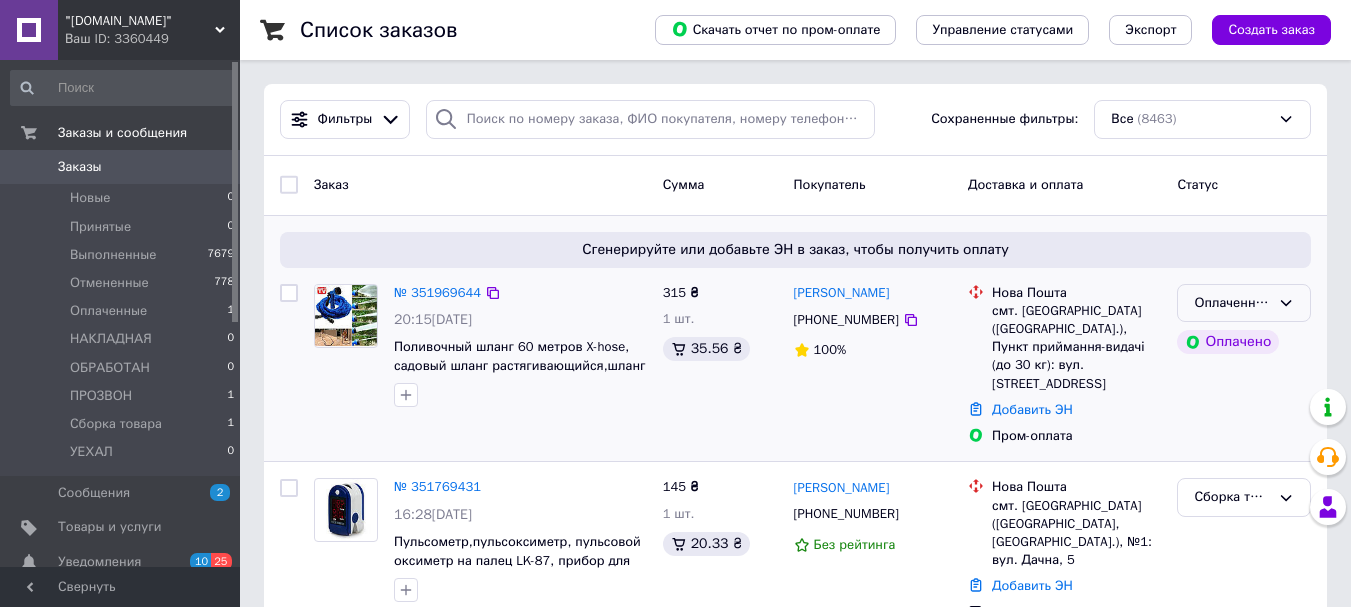 click on "Оплаченный" at bounding box center (1232, 303) 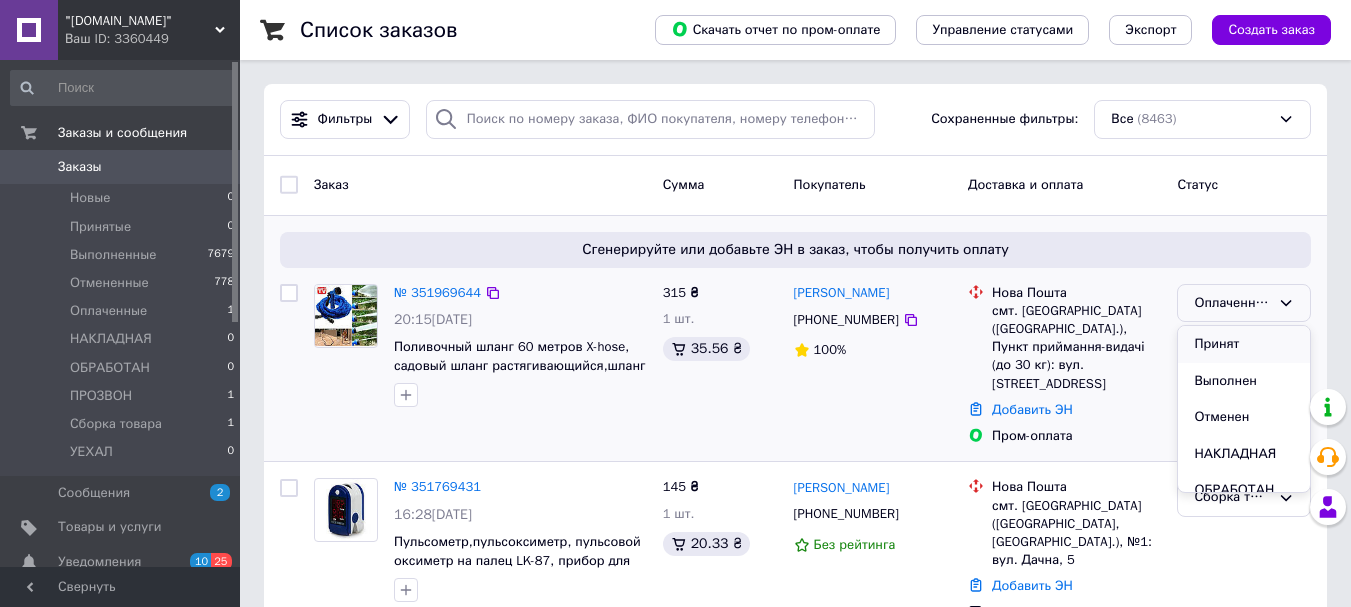 click on "Принят" at bounding box center (1244, 344) 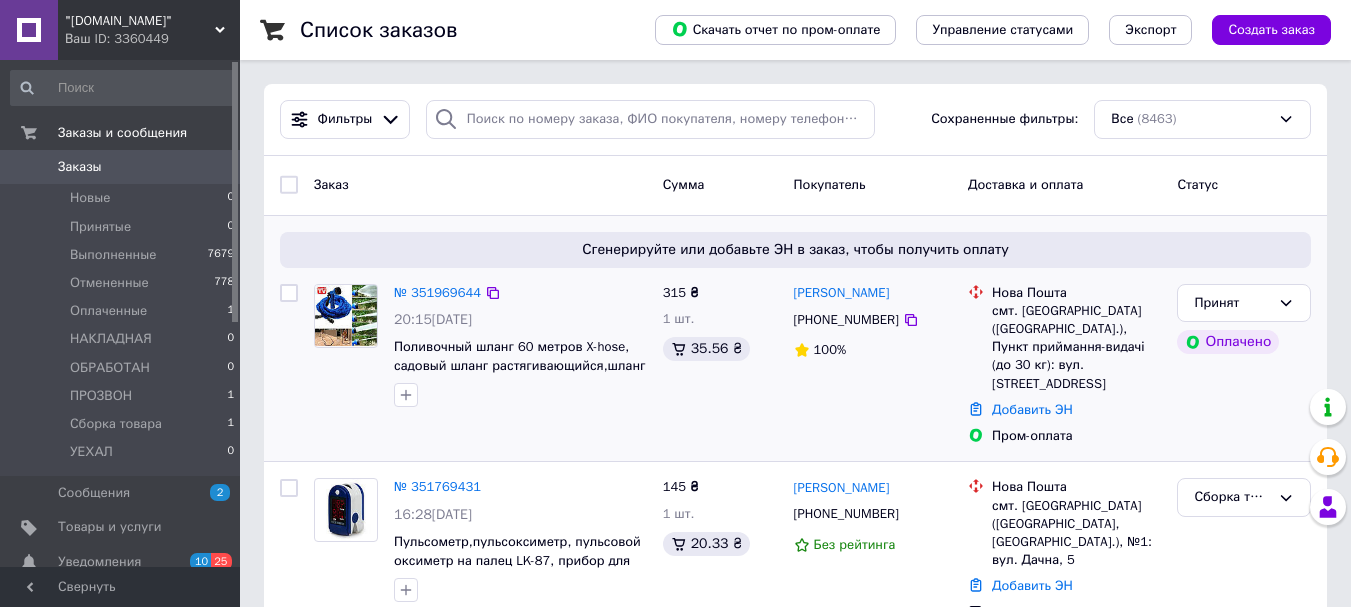 click on "№ 351969644" at bounding box center (437, 293) 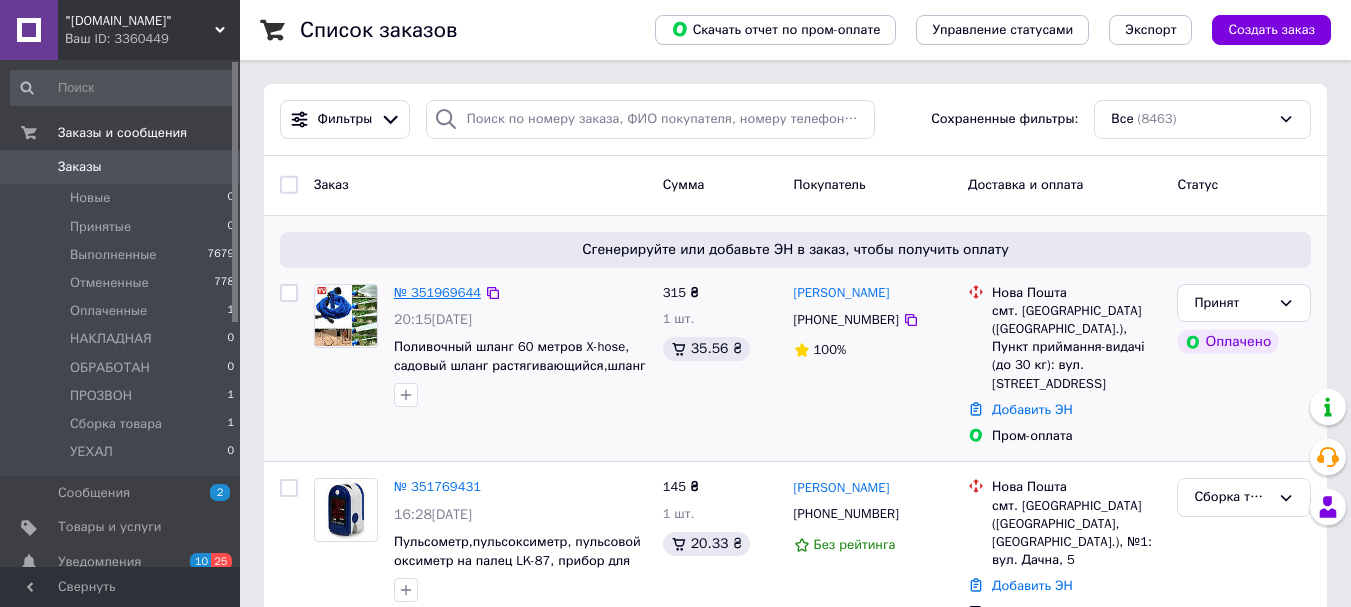 click on "№ 351969644" at bounding box center [437, 292] 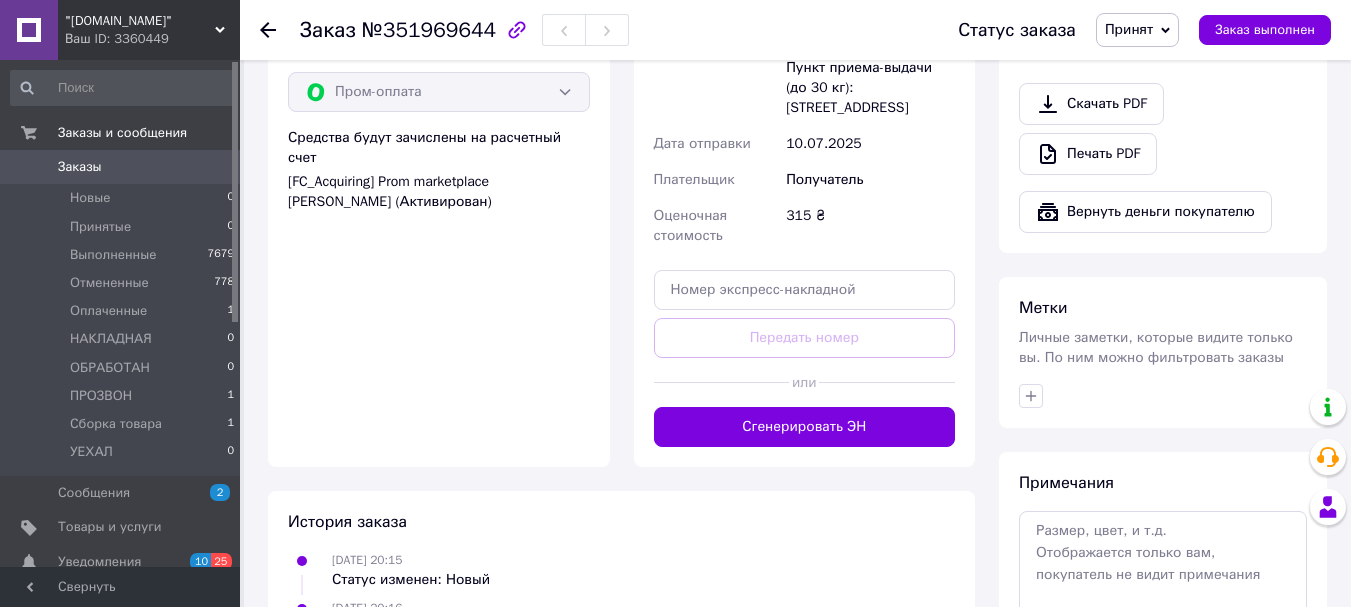scroll, scrollTop: 1300, scrollLeft: 0, axis: vertical 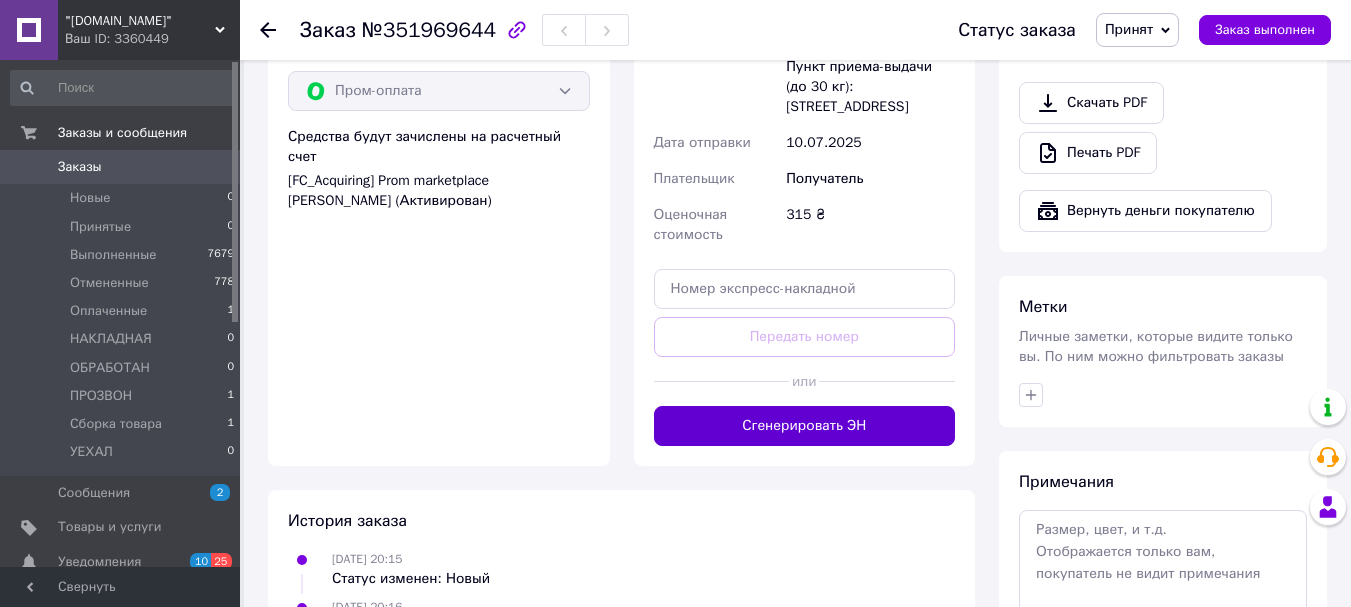 click on "Сгенерировать ЭН" at bounding box center (805, 426) 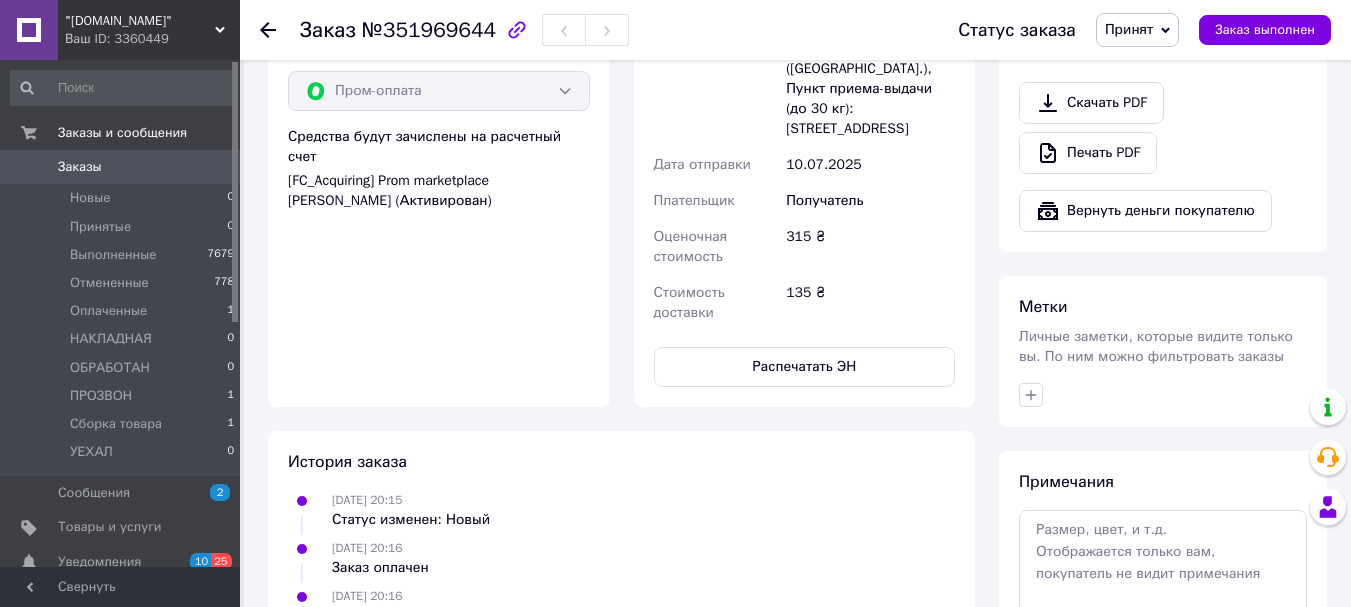 click on "Принят" at bounding box center (1129, 29) 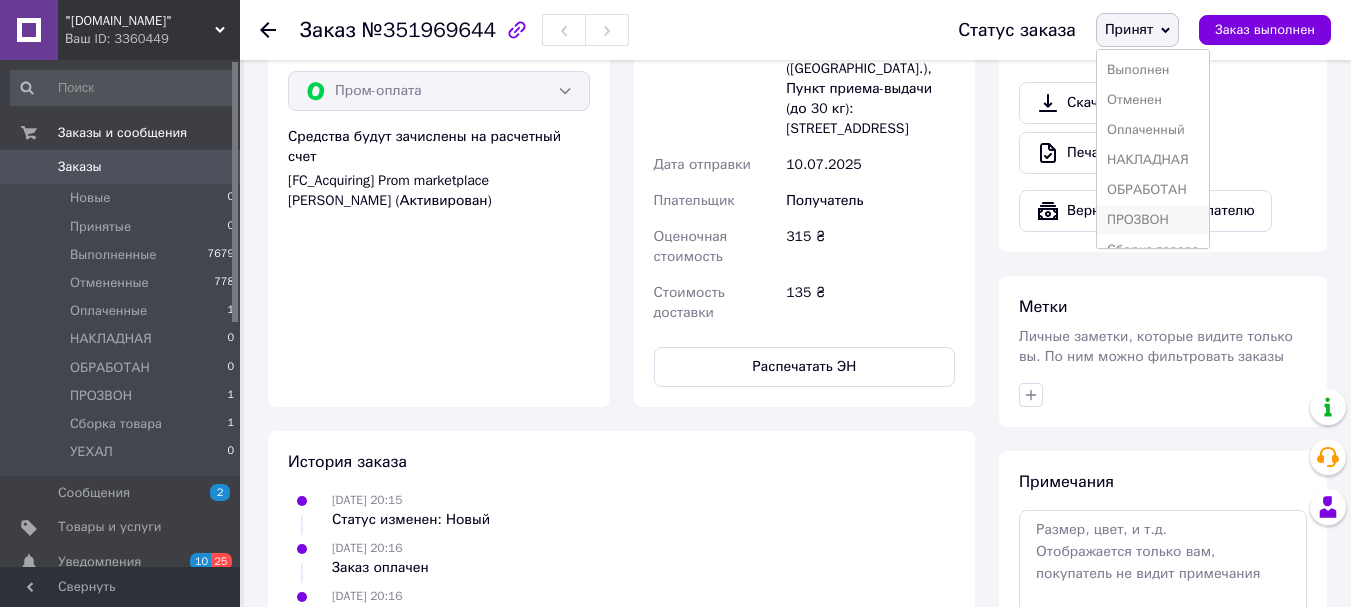 click on "ПРОЗВОН" at bounding box center (1153, 220) 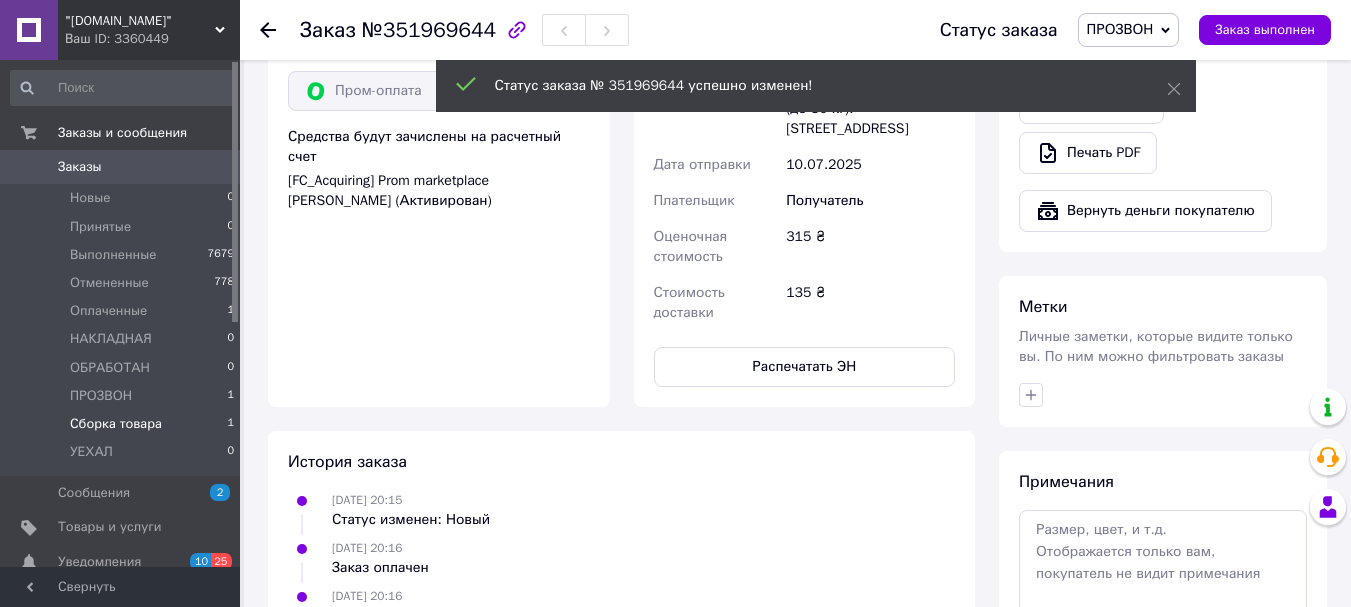 click on "Сборка товара" at bounding box center [116, 424] 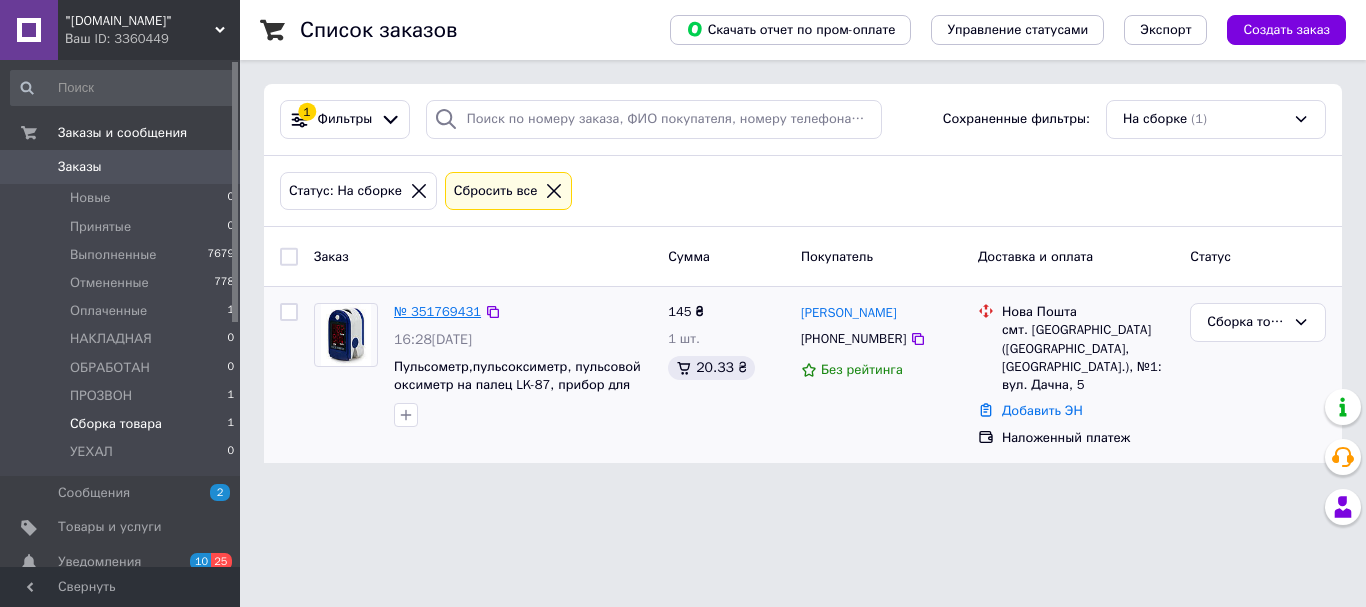 click on "№ 351769431" at bounding box center (437, 311) 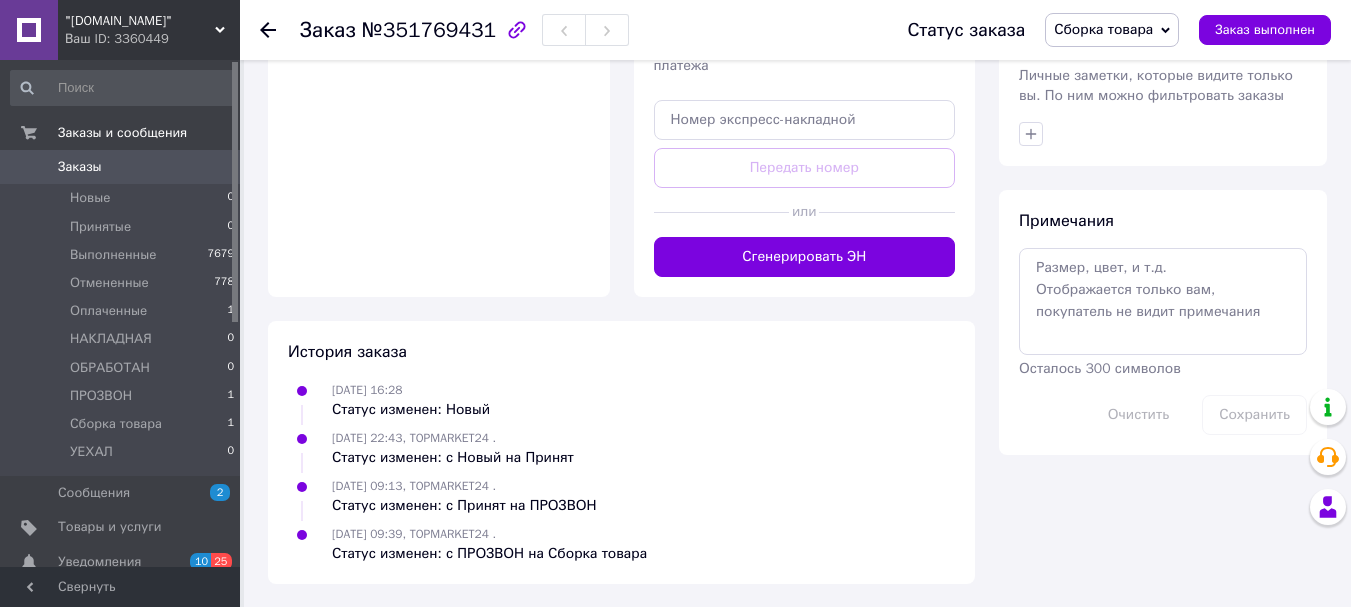 scroll, scrollTop: 1006, scrollLeft: 0, axis: vertical 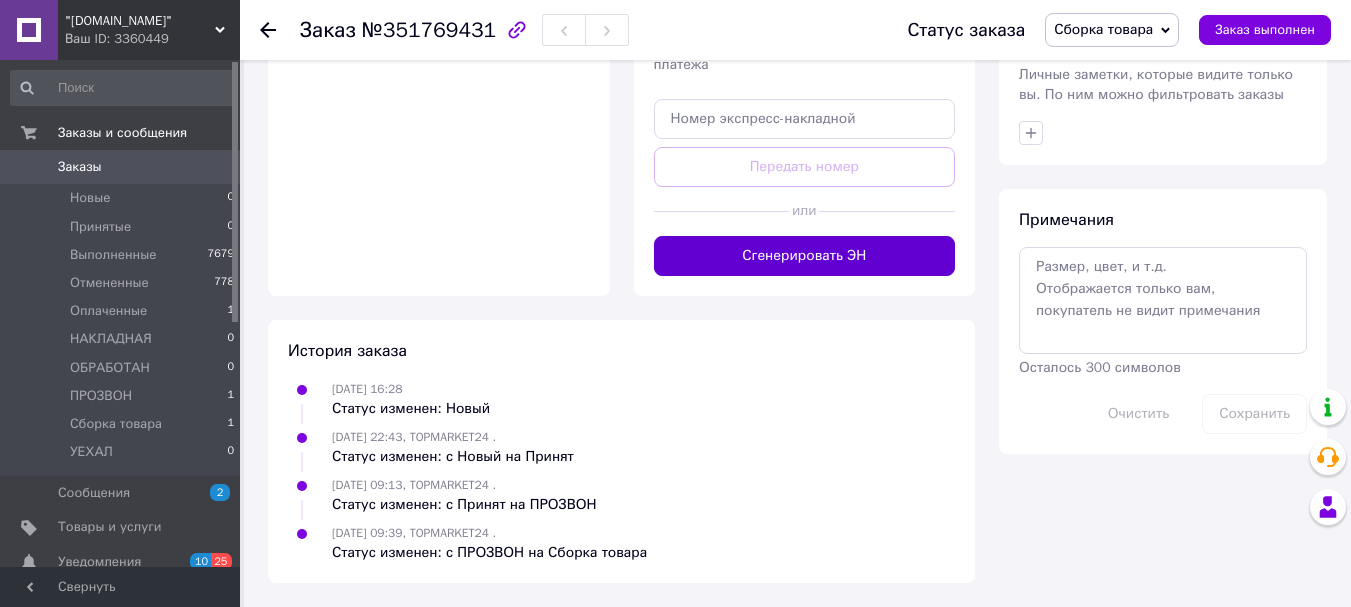 click on "Сгенерировать ЭН" at bounding box center (805, 256) 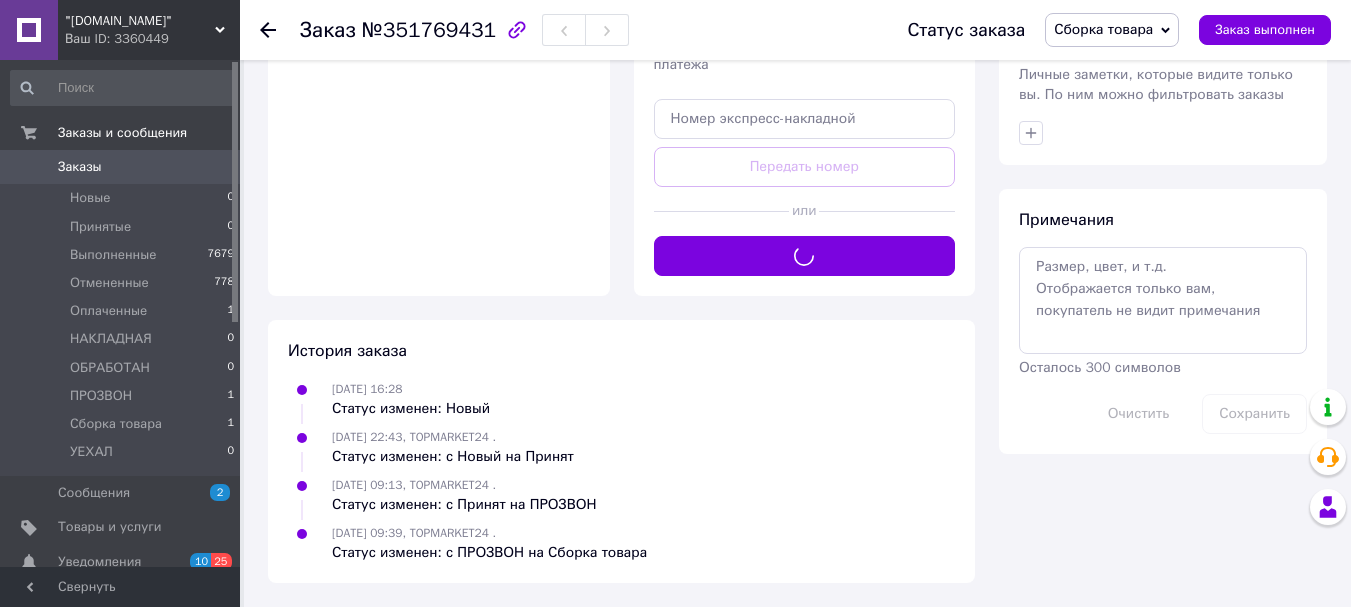 click on "Сборка товара" at bounding box center [1112, 30] 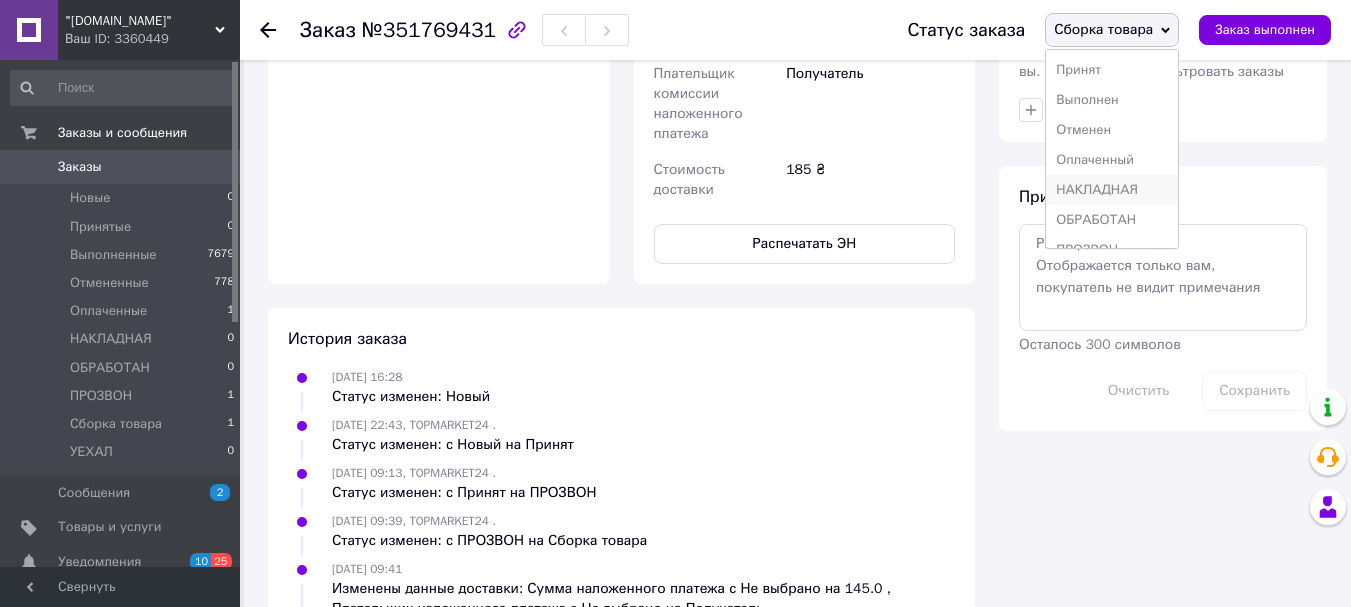 scroll, scrollTop: 52, scrollLeft: 0, axis: vertical 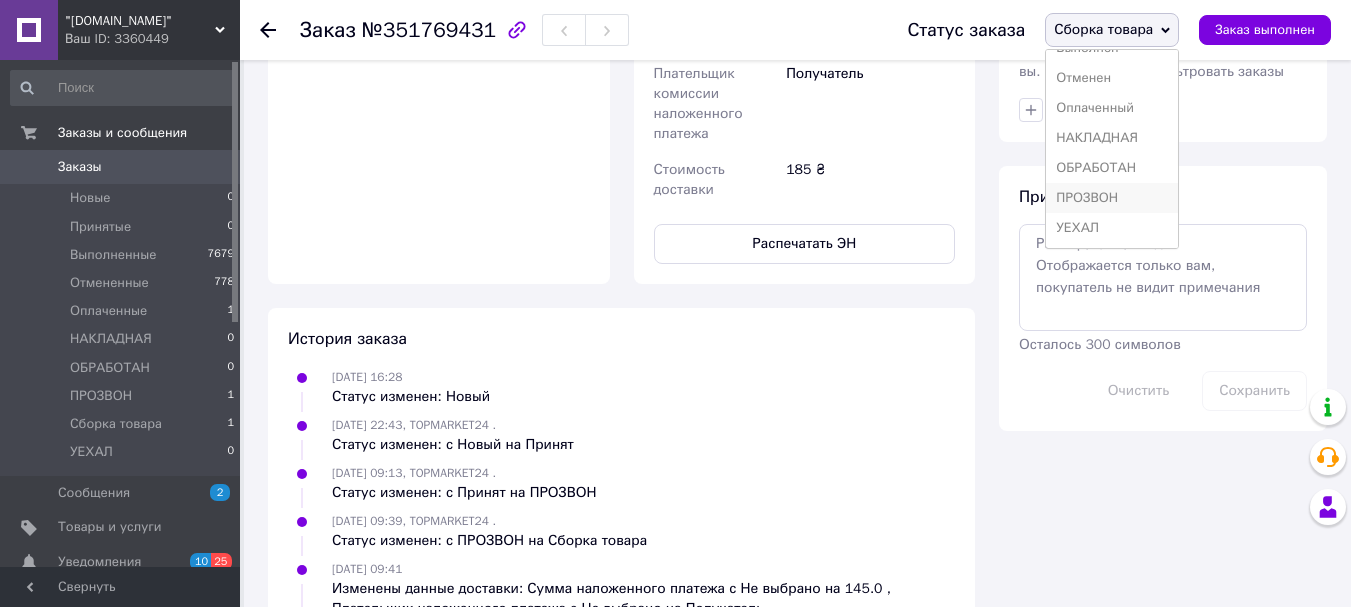 click on "ПРОЗВОН" at bounding box center (1112, 198) 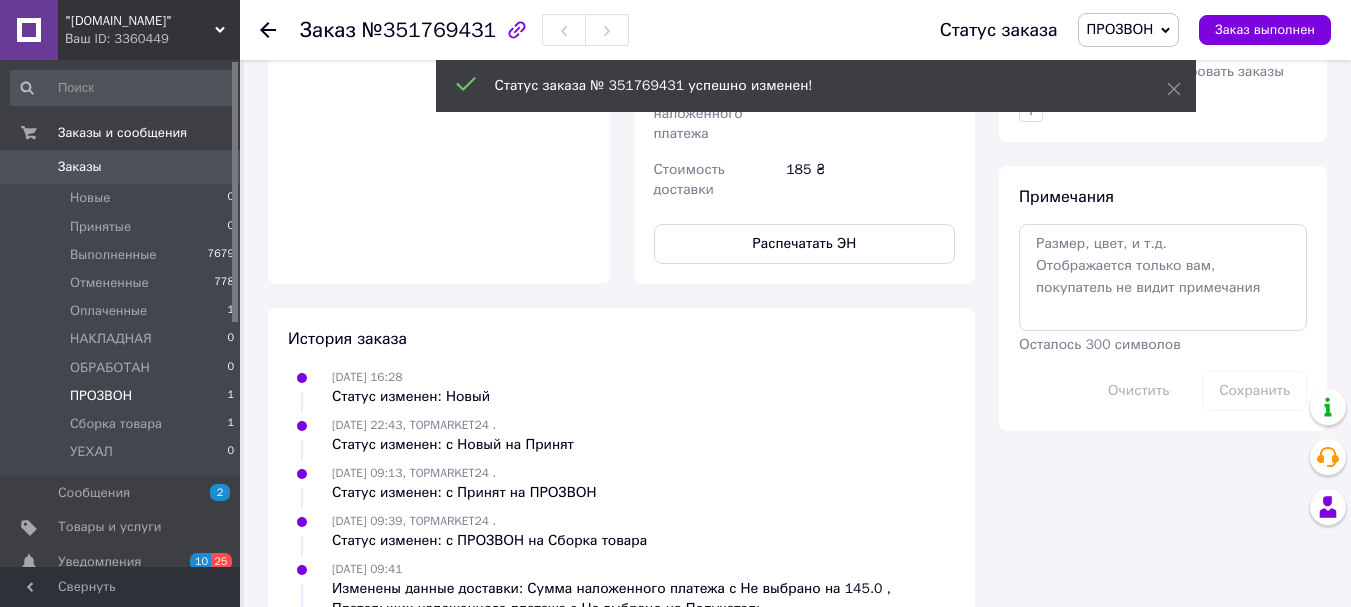 click on "ПРОЗВОН" at bounding box center [101, 396] 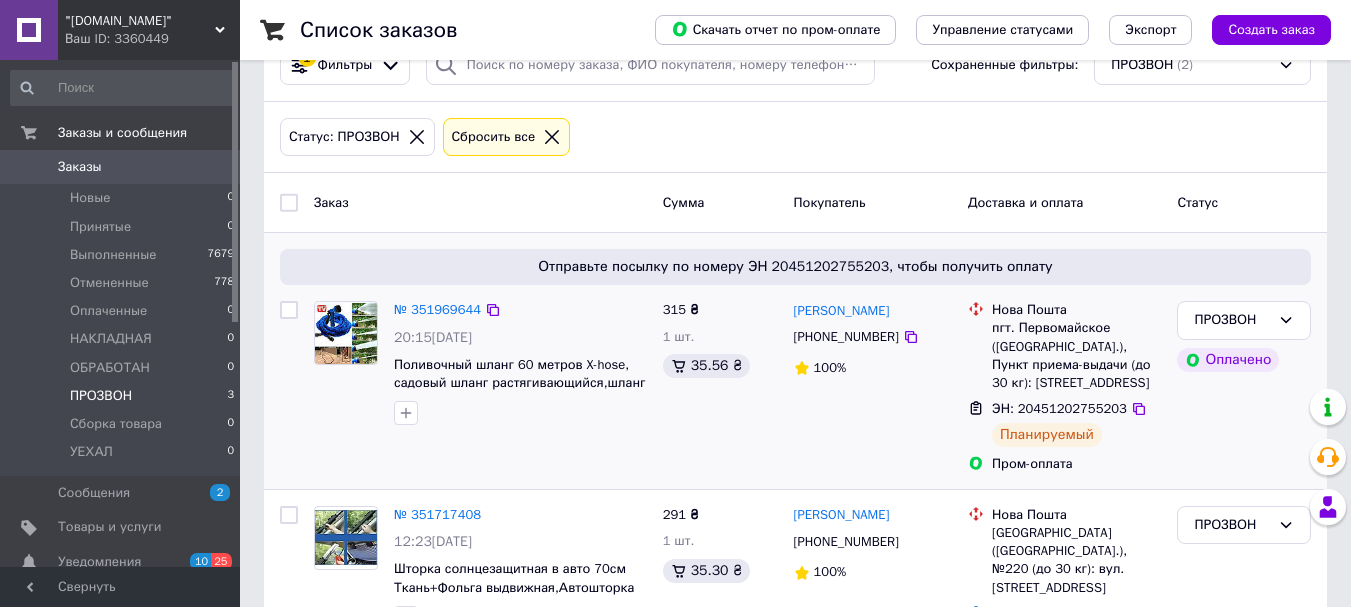 scroll, scrollTop: 118, scrollLeft: 0, axis: vertical 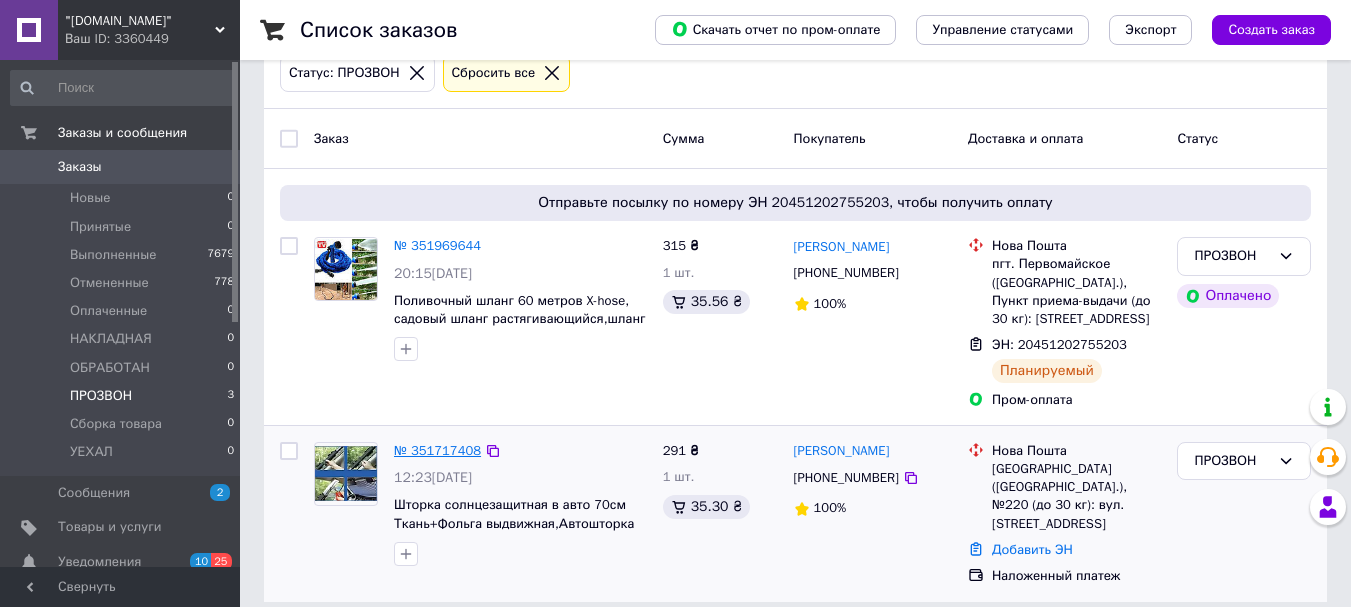 click on "№ 351717408" at bounding box center (437, 450) 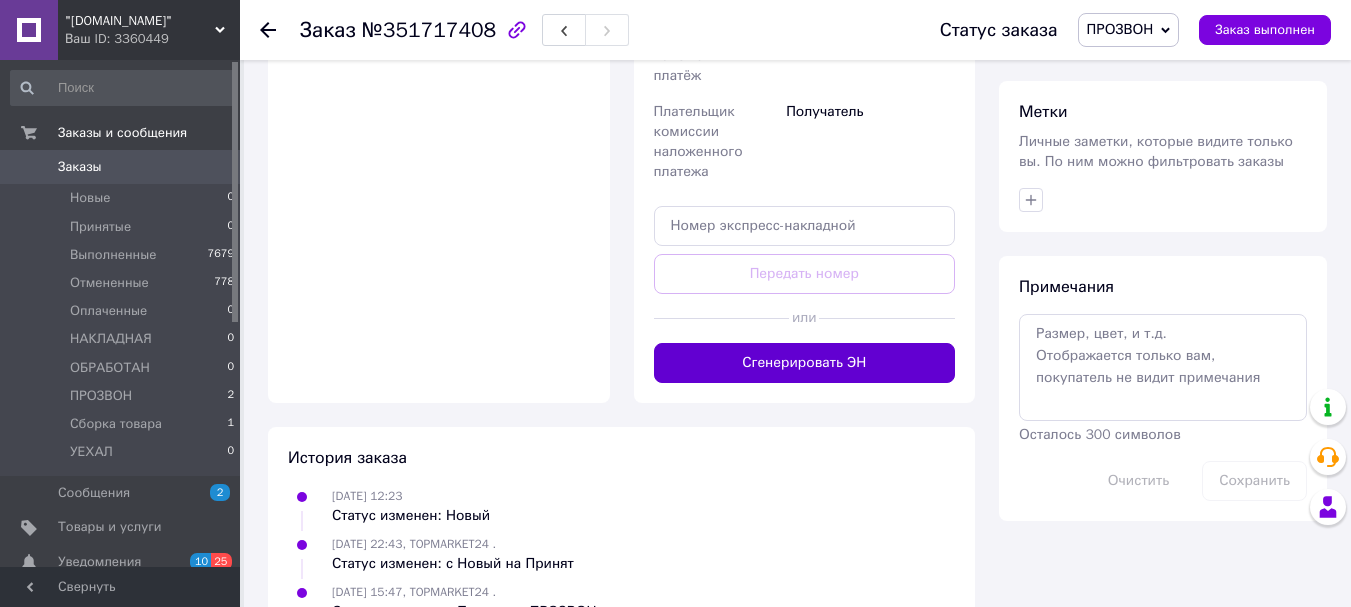 scroll, scrollTop: 918, scrollLeft: 0, axis: vertical 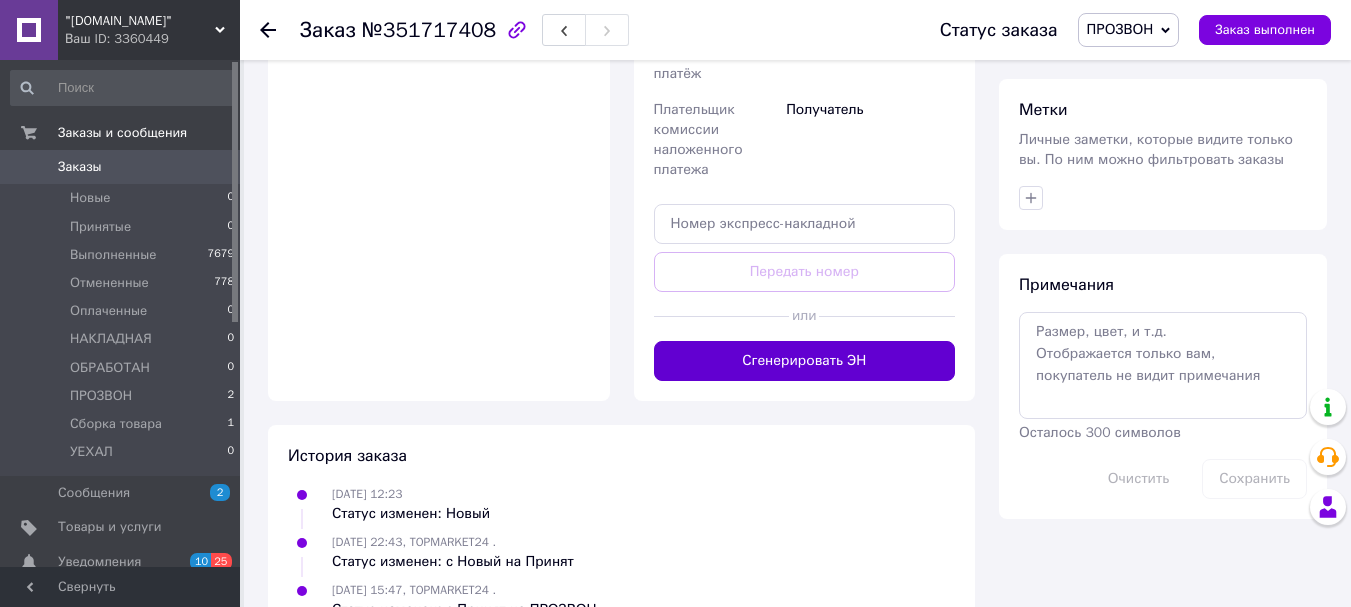 click on "Сгенерировать ЭН" at bounding box center [805, 361] 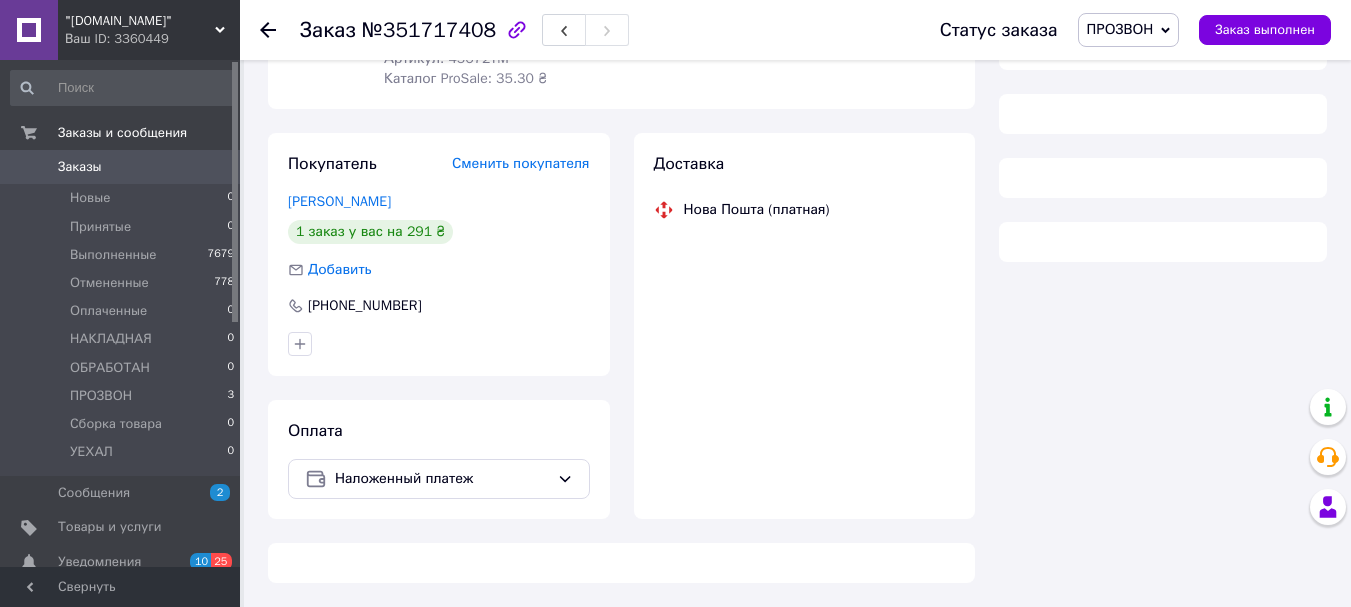 scroll, scrollTop: 307, scrollLeft: 0, axis: vertical 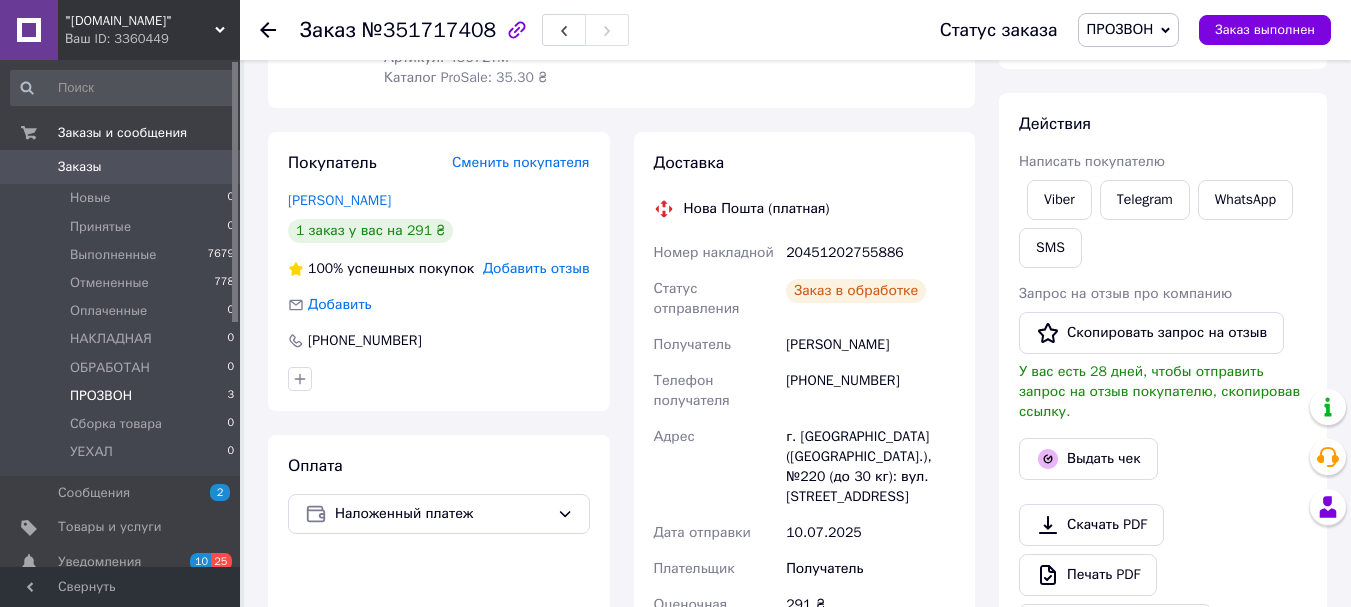 click on "ПРОЗВОН" at bounding box center (101, 396) 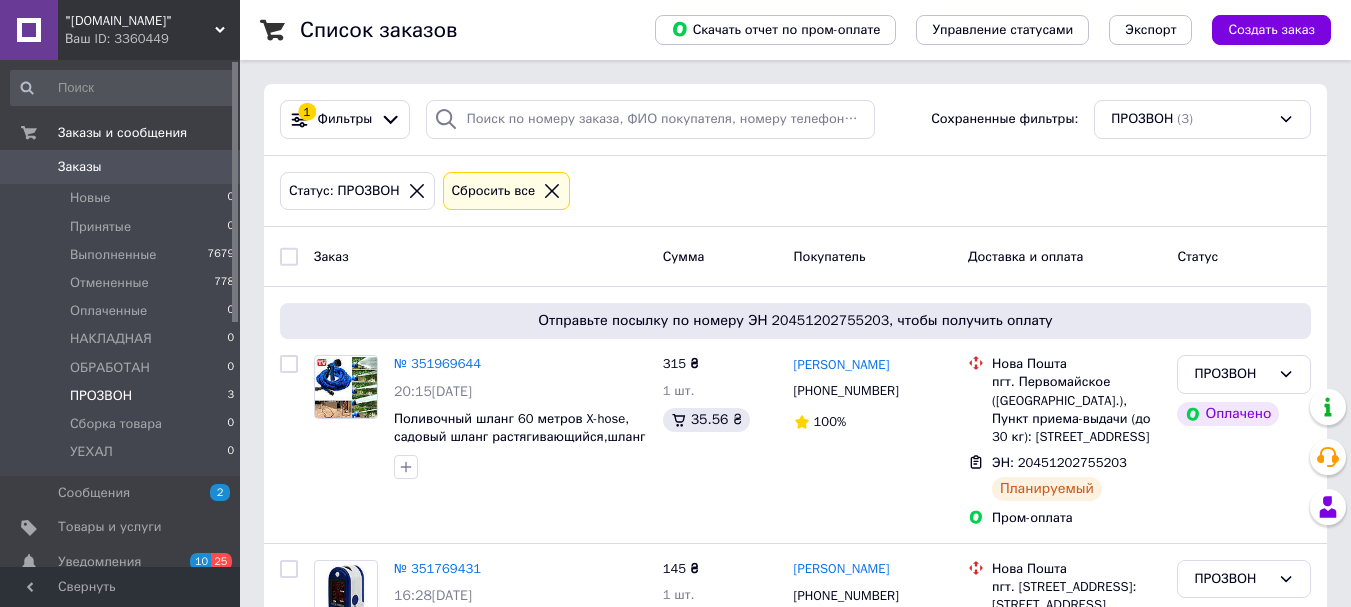 click at bounding box center (289, 257) 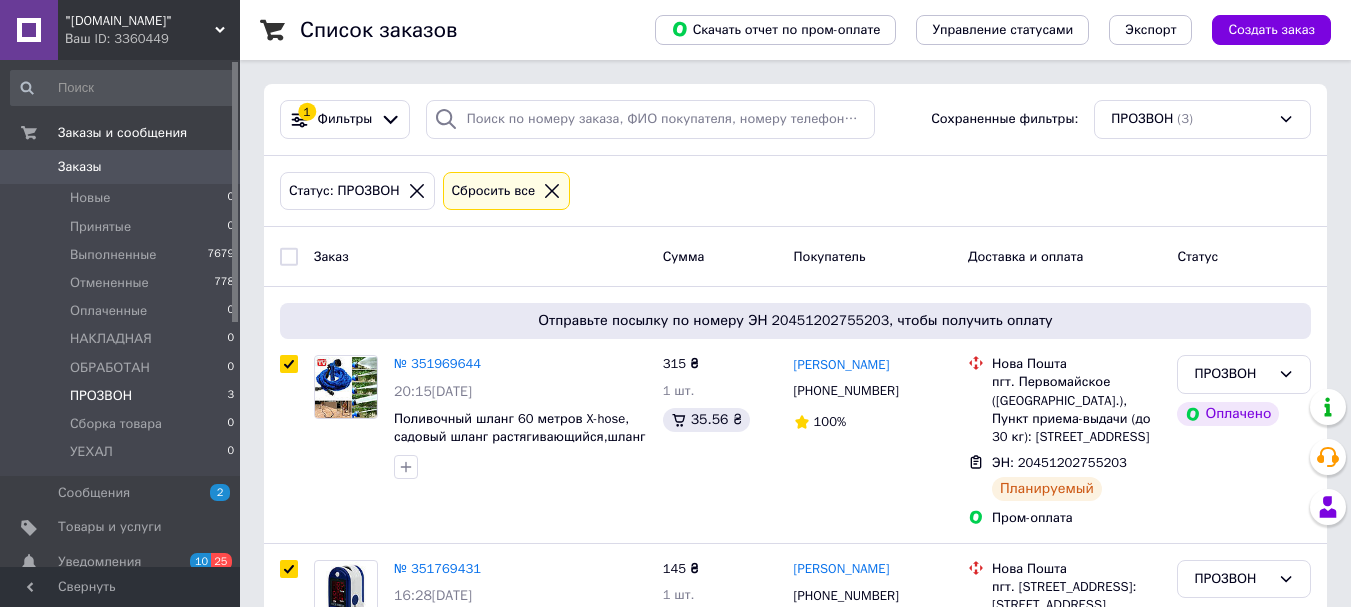 checkbox on "true" 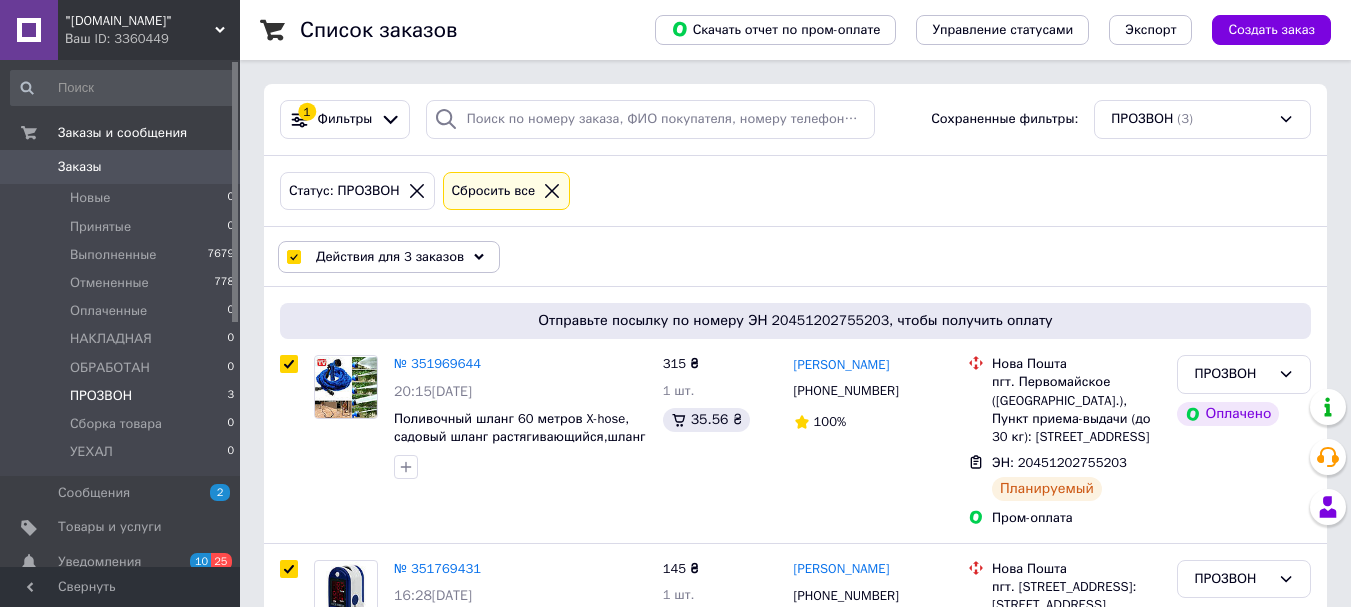 click on "Действия для 3 заказов" at bounding box center (389, 257) 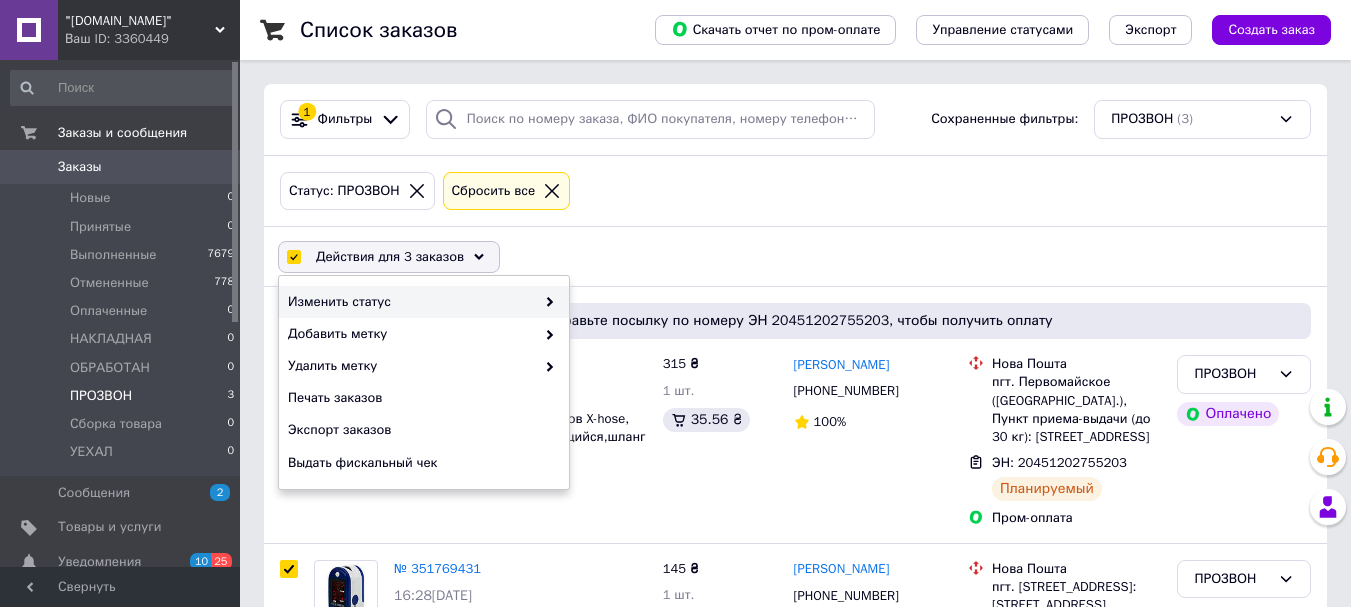 click 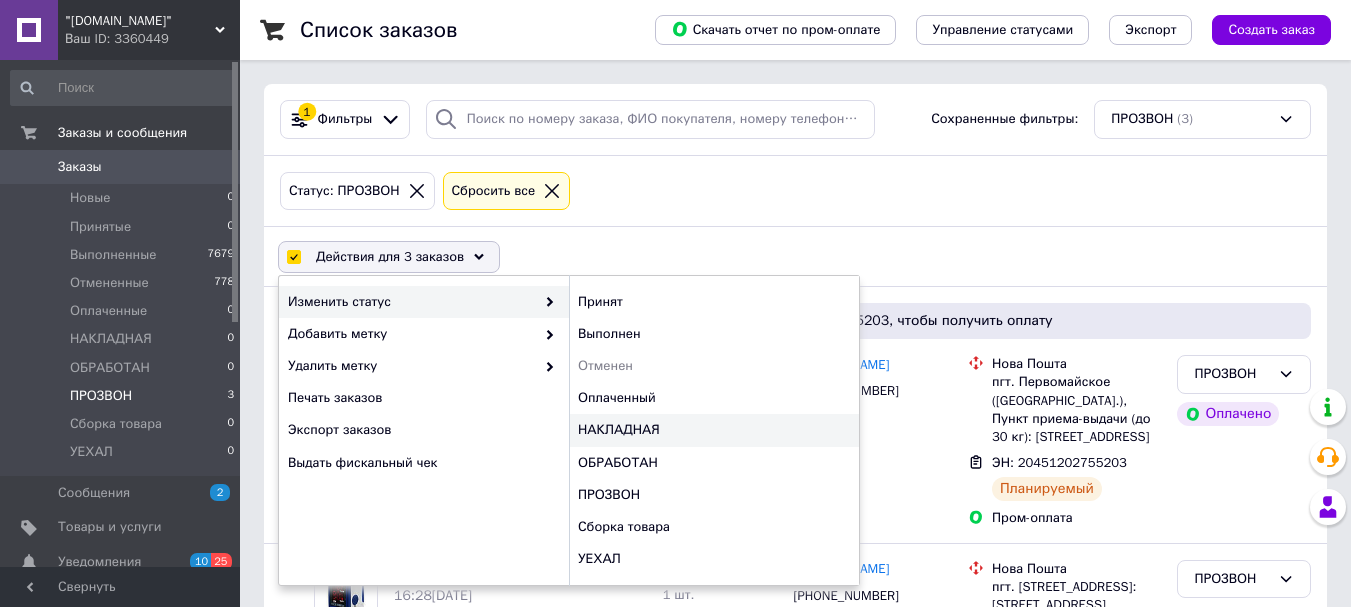 click on "НАКЛАДНАЯ" at bounding box center (714, 430) 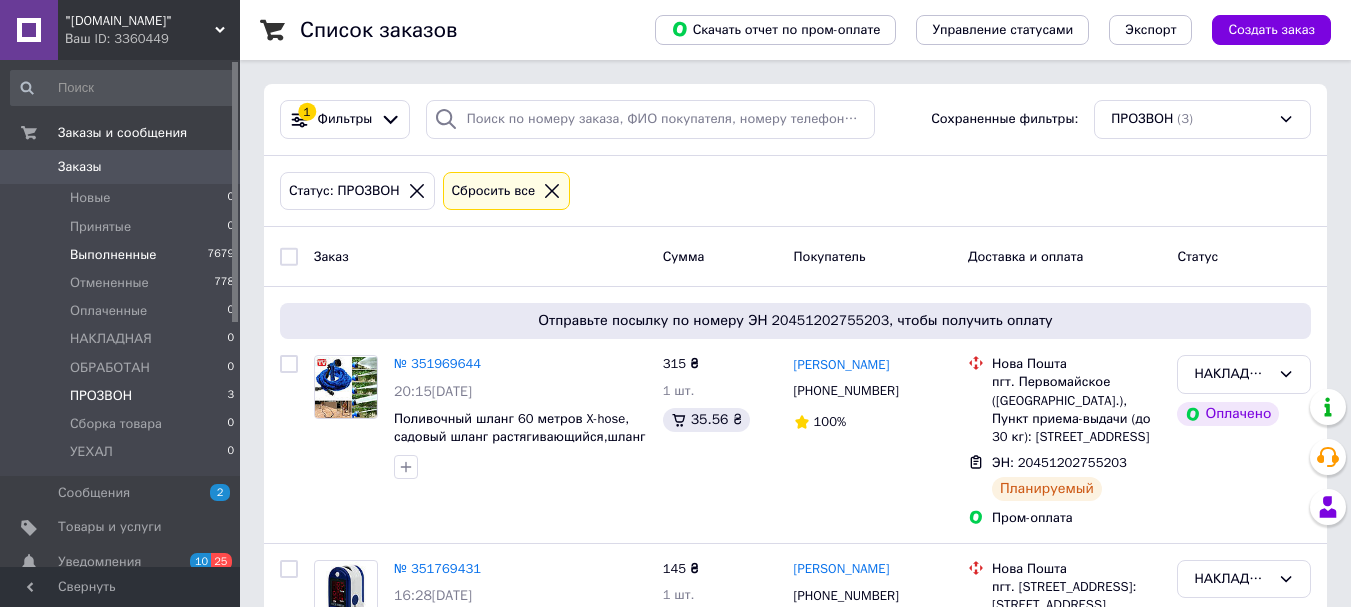 click on "Выполненные" at bounding box center [113, 255] 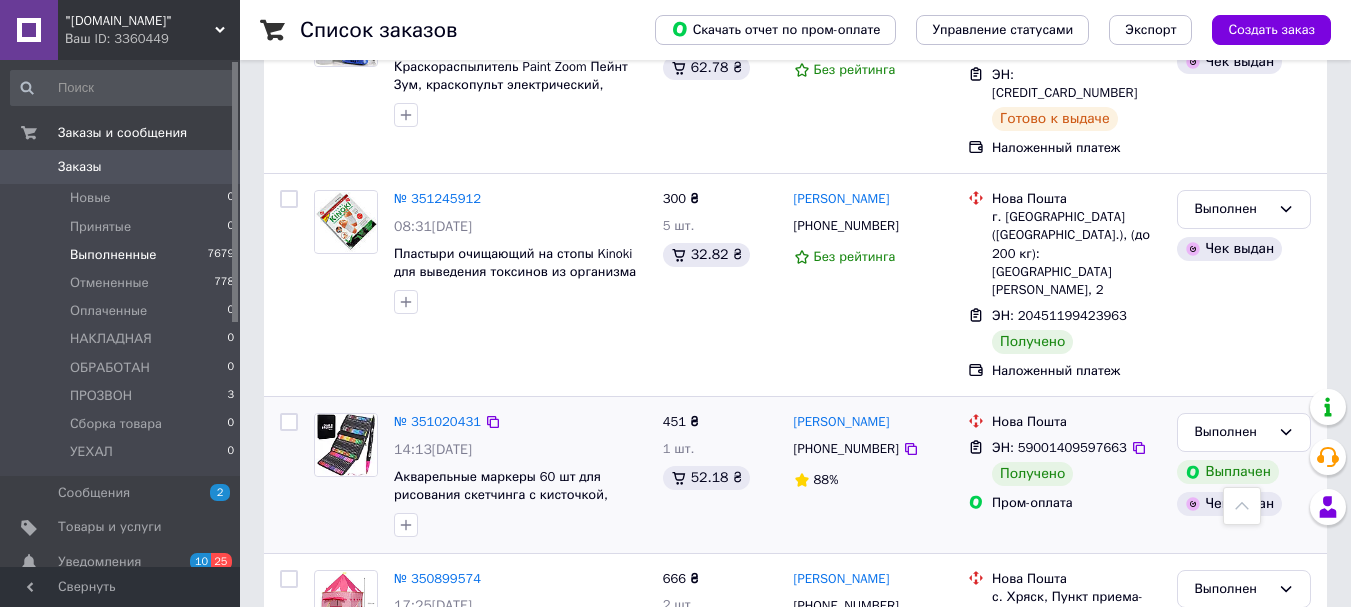 scroll, scrollTop: 0, scrollLeft: 0, axis: both 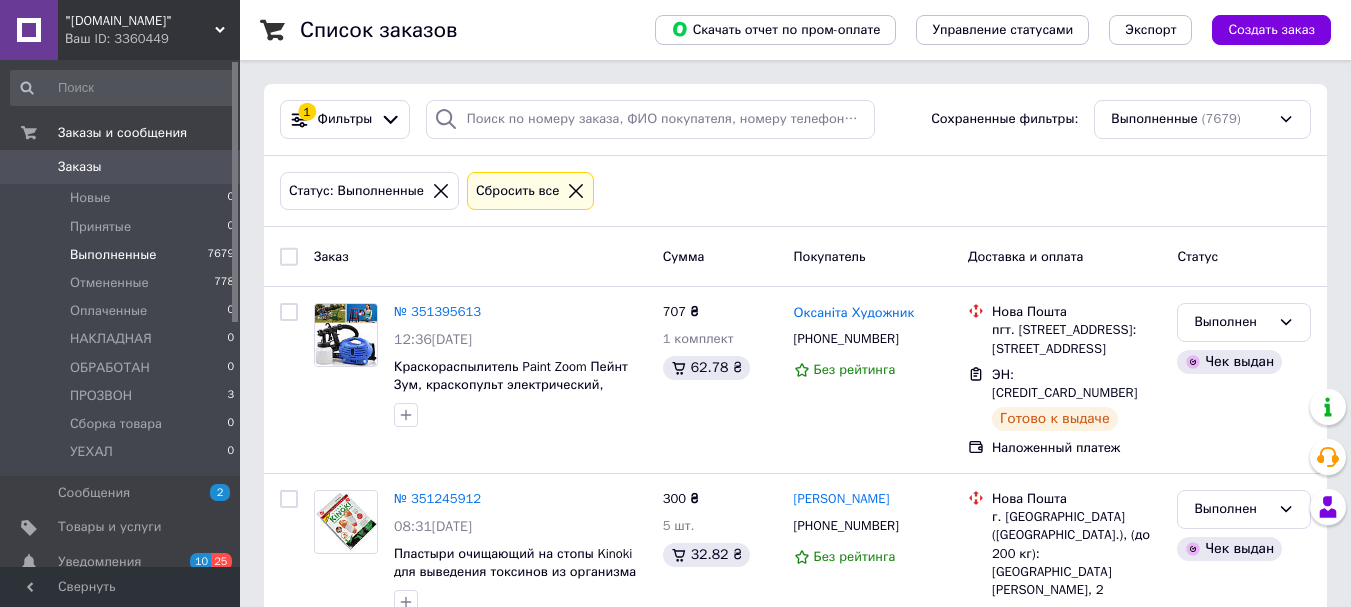 click on ""[DOMAIN_NAME]"" at bounding box center [140, 21] 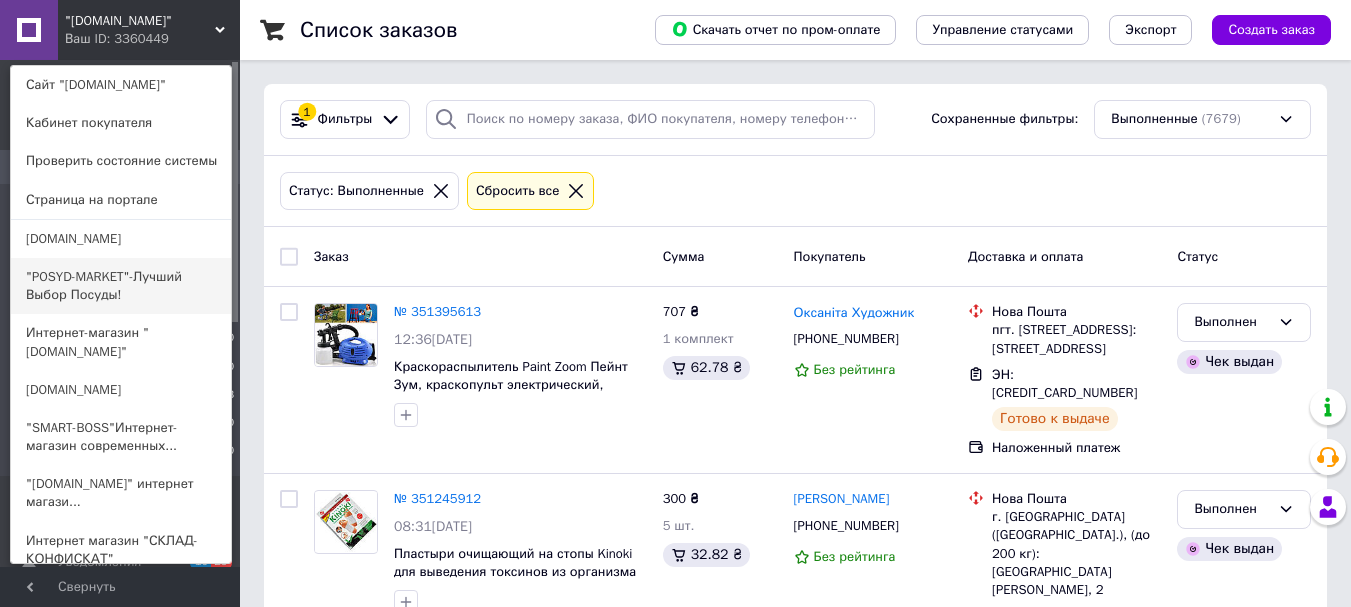 click on ""POSYD-MARKET"-Лучший Выбор Посуды!" at bounding box center (121, 286) 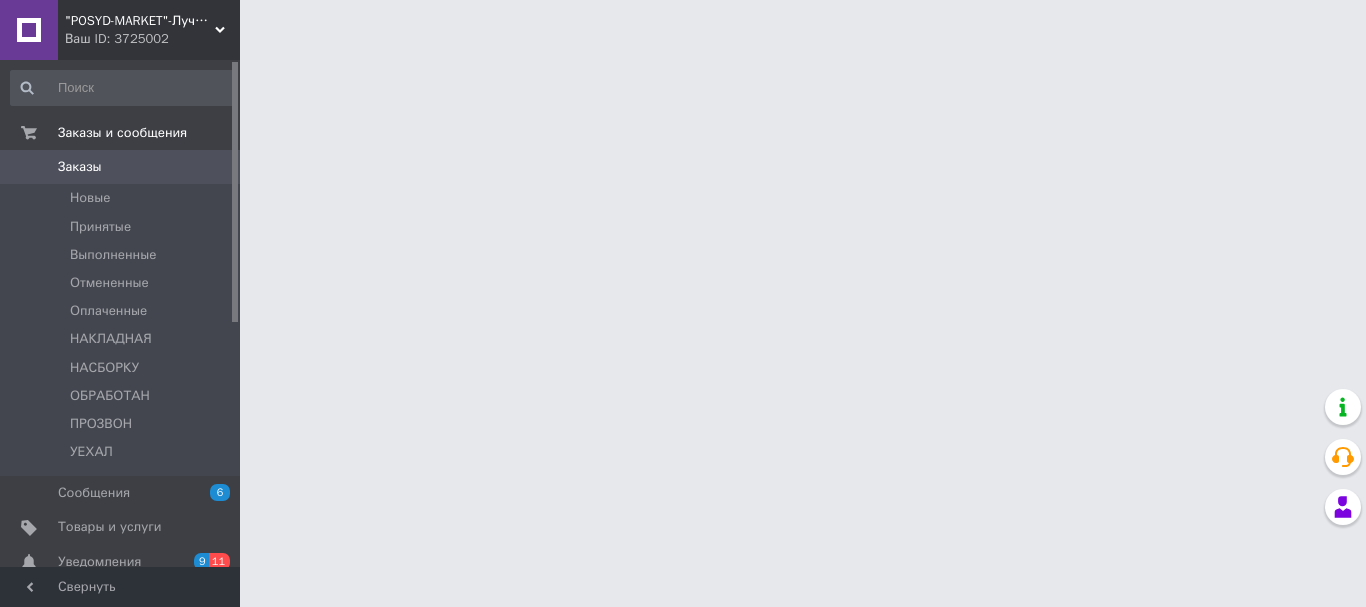 scroll, scrollTop: 0, scrollLeft: 0, axis: both 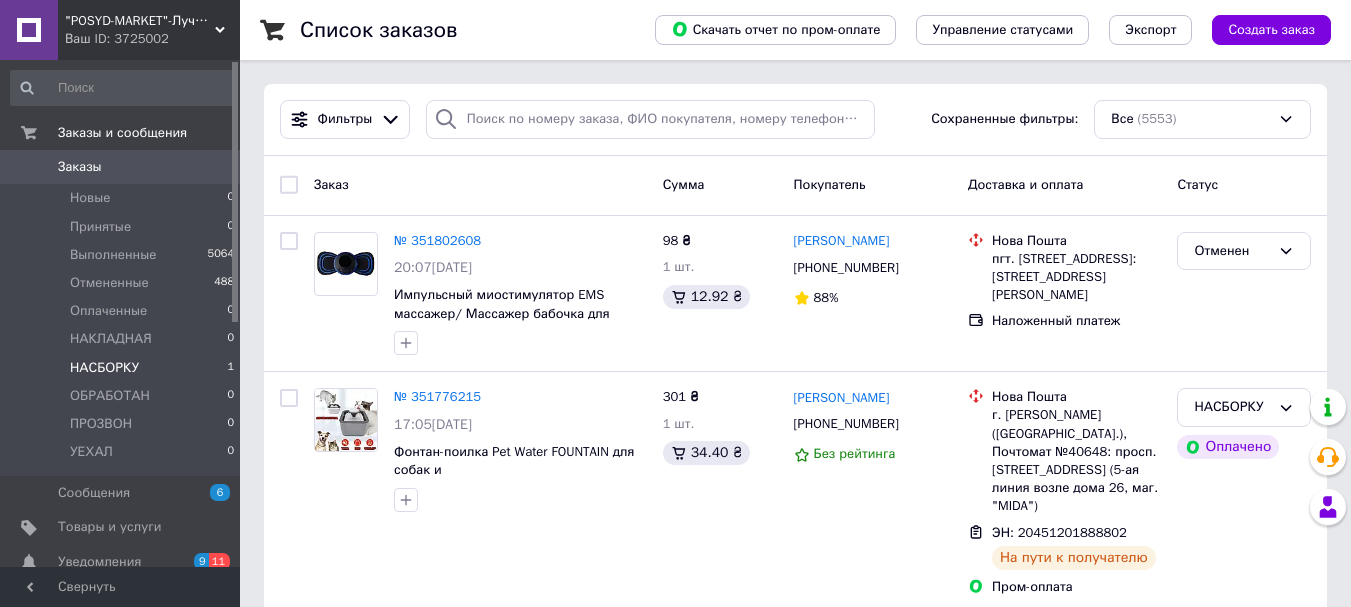 click on "НАСБОРКУ" at bounding box center [104, 368] 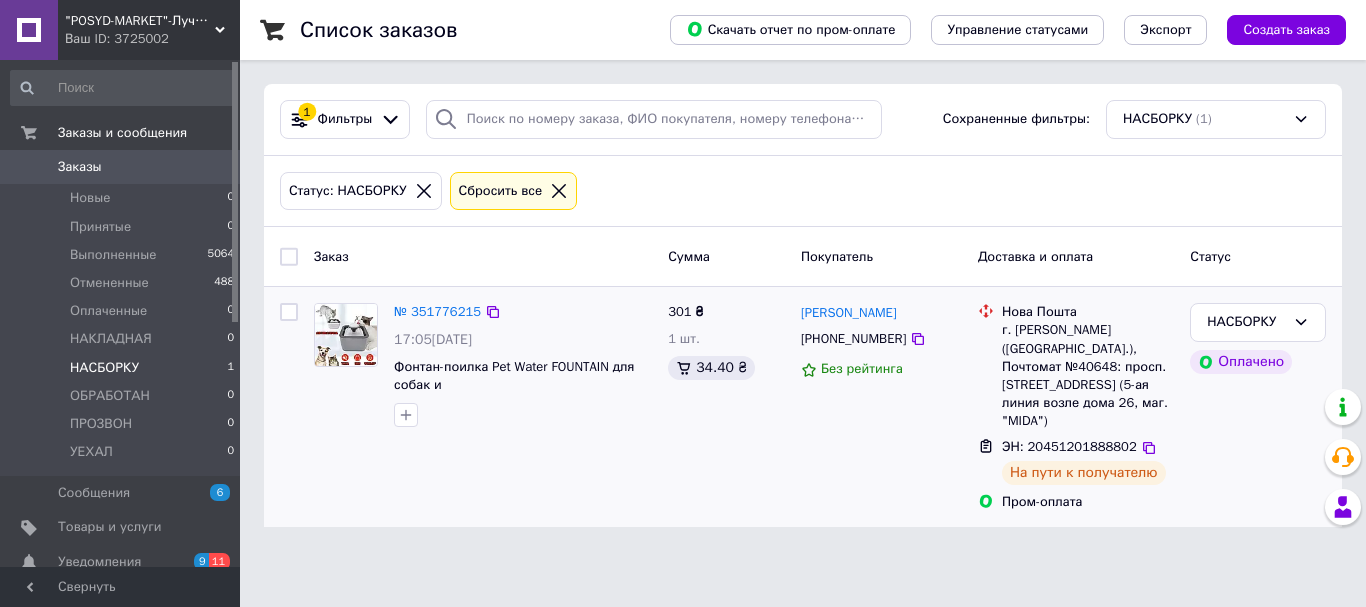 click at bounding box center (289, 312) 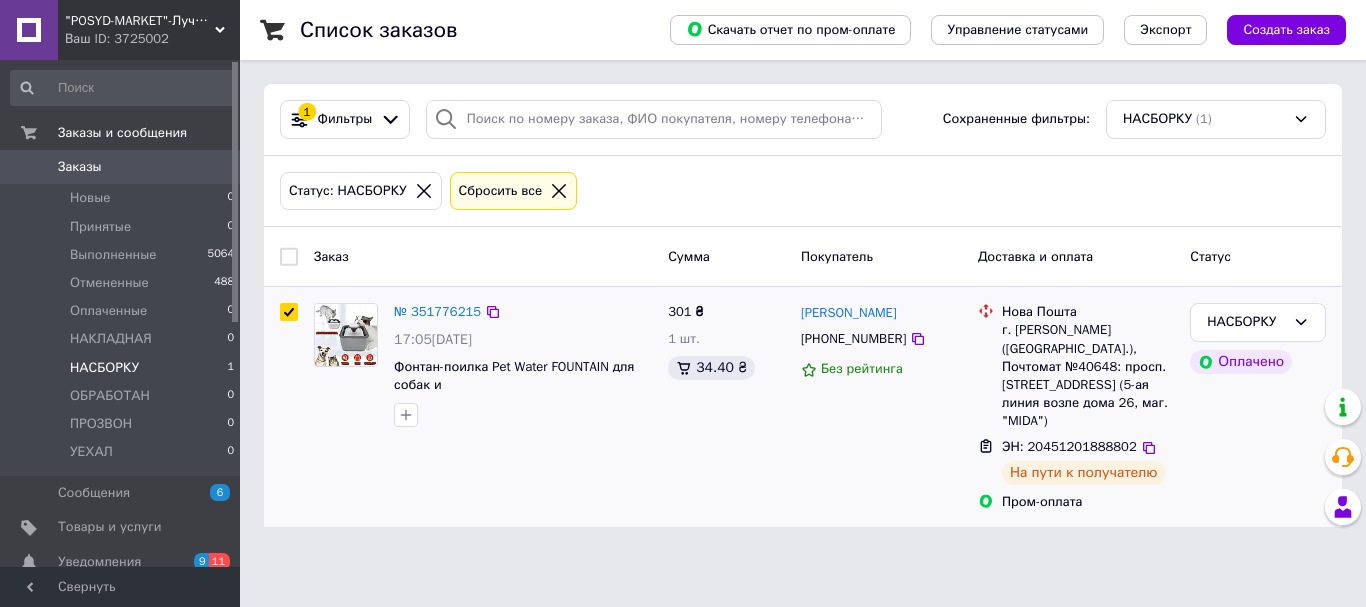 checkbox on "true" 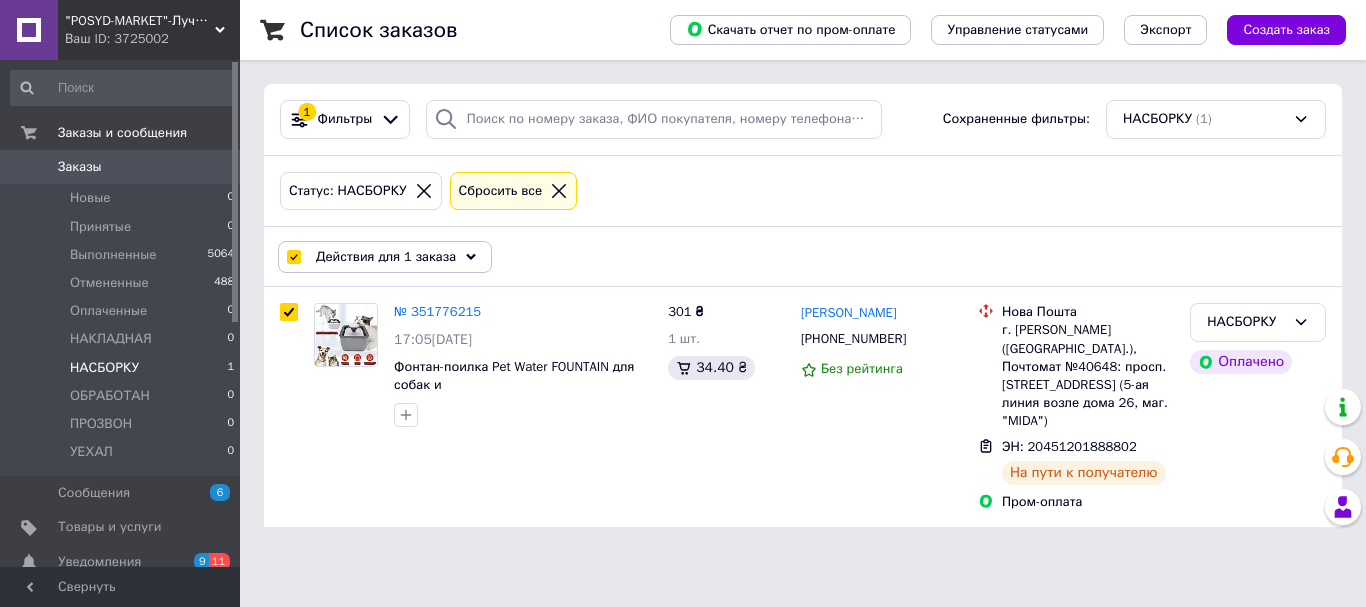 click on "Действия для 1 заказа" at bounding box center (386, 257) 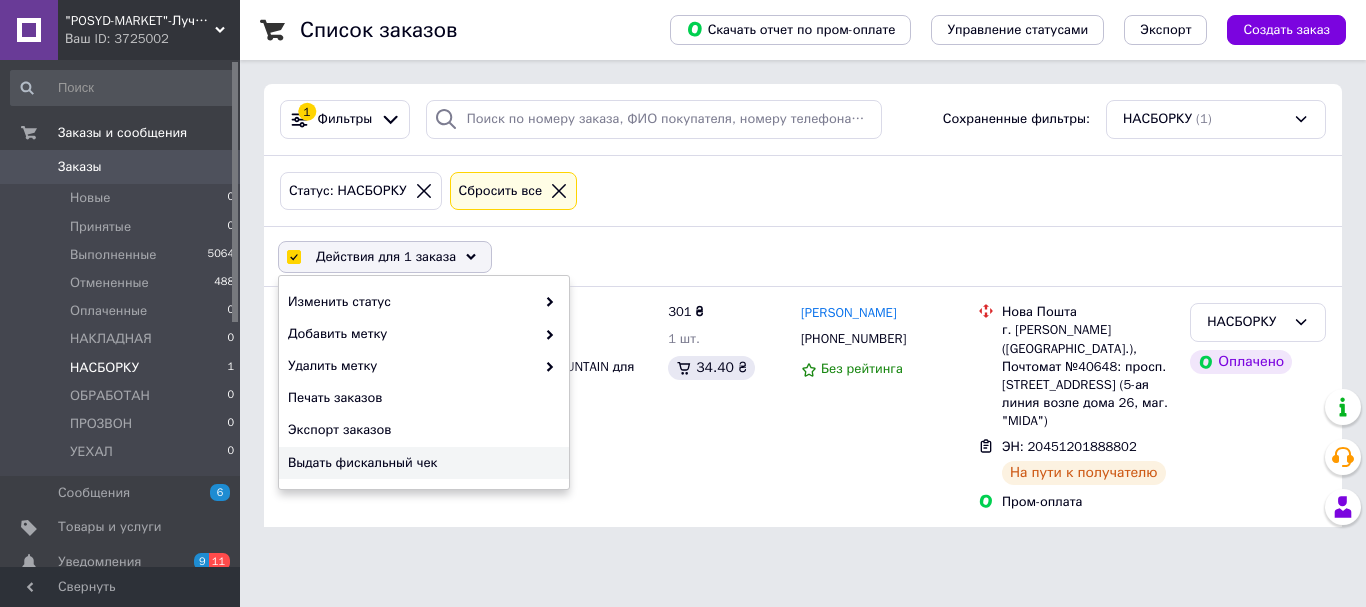 click on "Выдать фискальный чек" at bounding box center (421, 463) 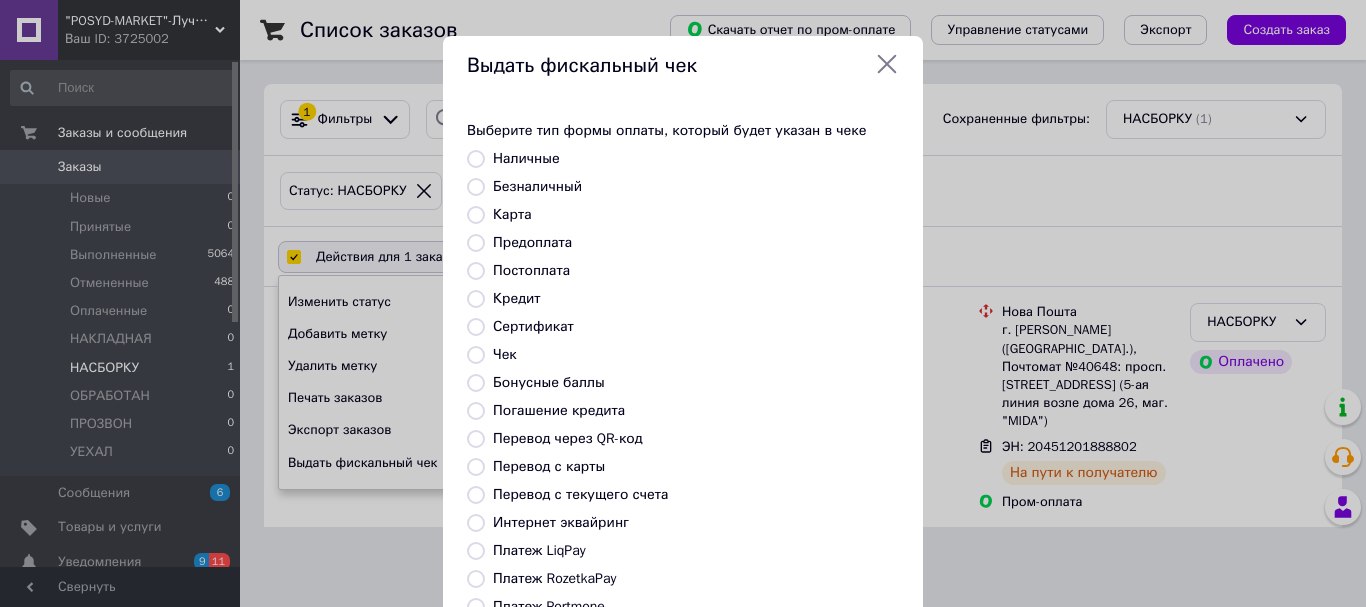 click on "Безналичный" at bounding box center [537, 186] 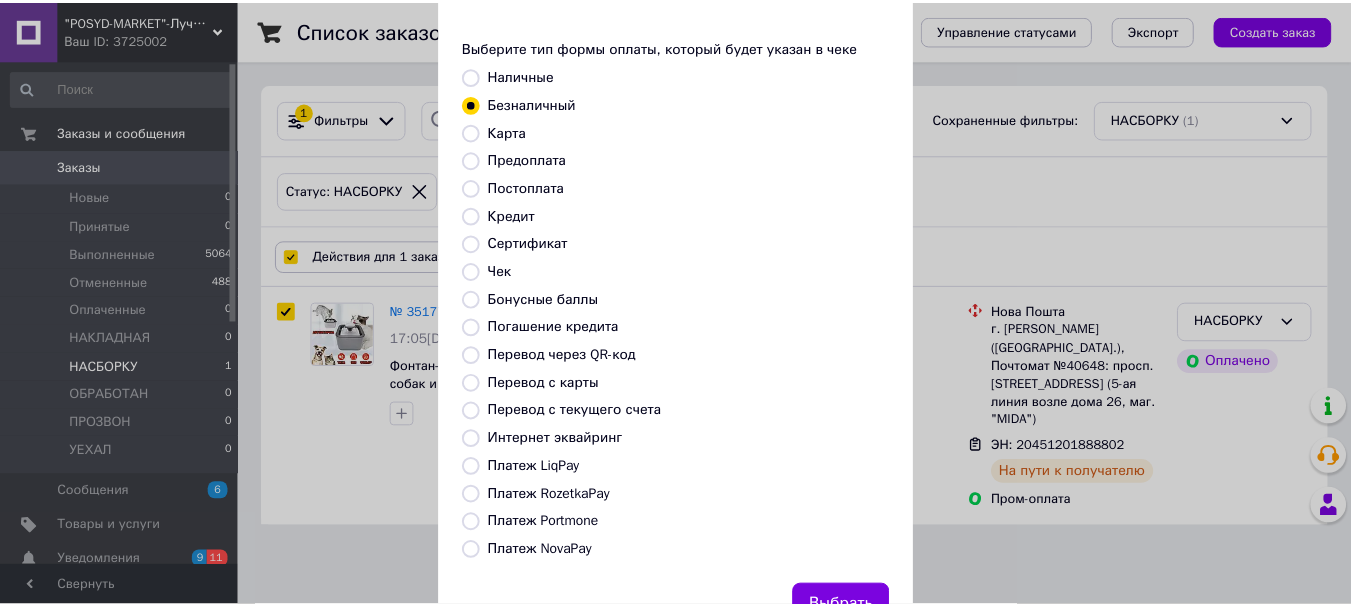 scroll, scrollTop: 164, scrollLeft: 0, axis: vertical 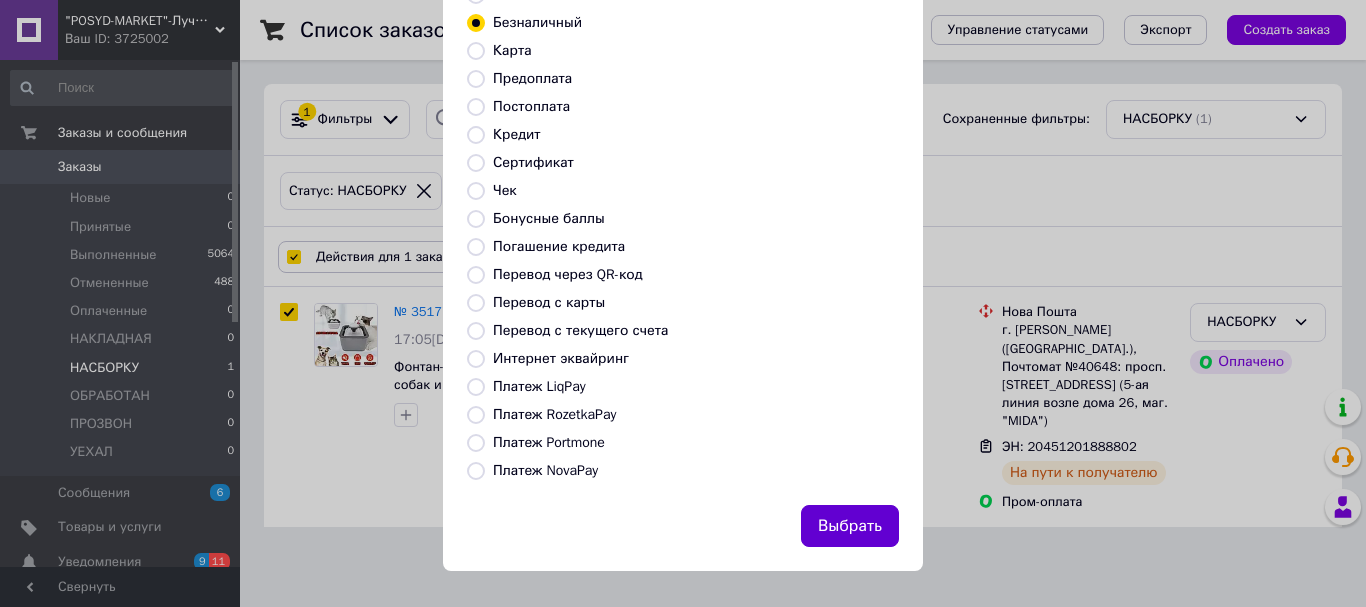 click on "Выбрать" at bounding box center [850, 526] 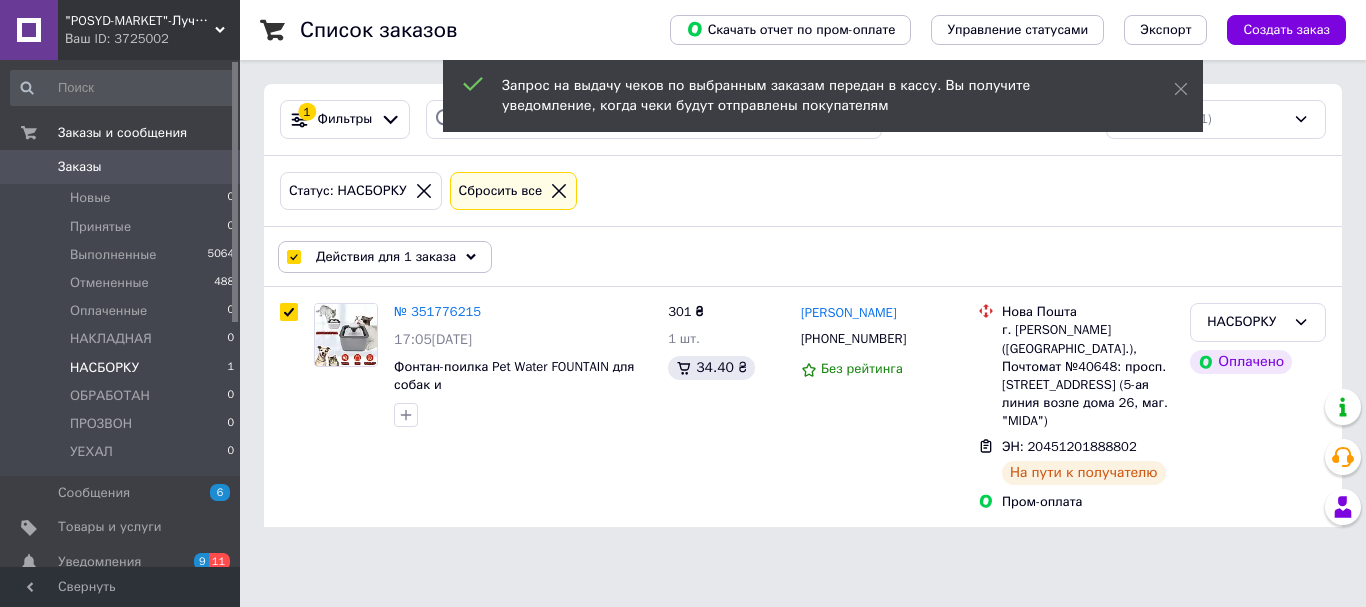 click on "Действия для 1 заказа" at bounding box center [386, 257] 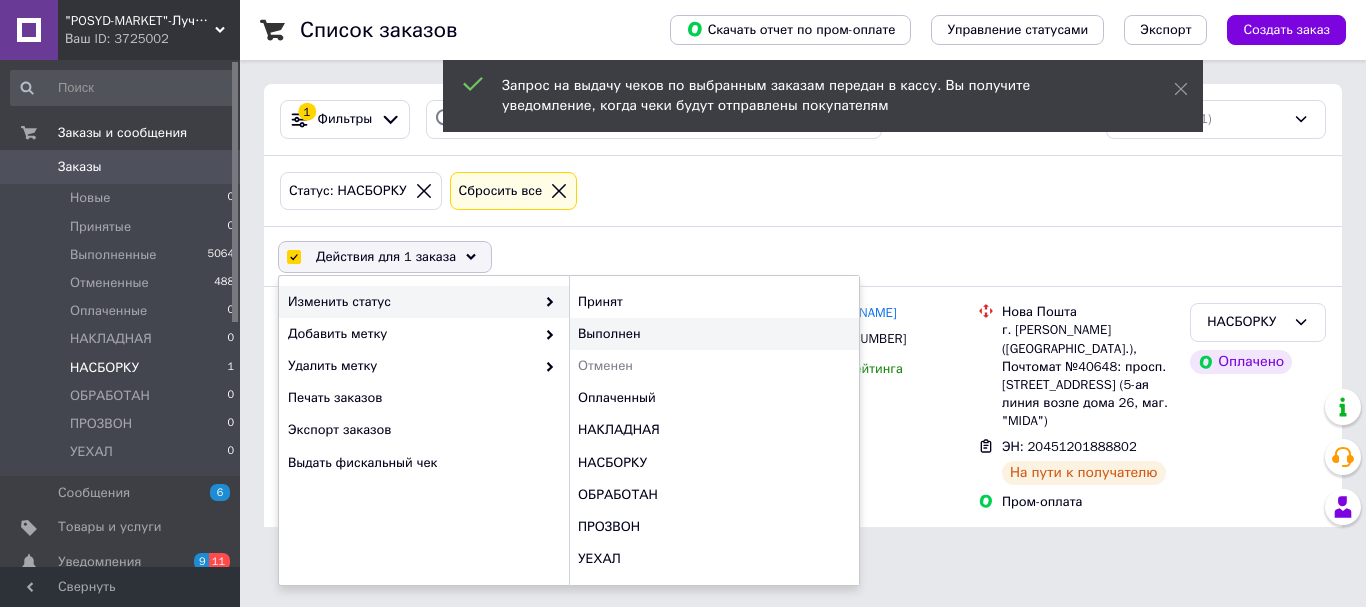 click on "Выполнен" at bounding box center (714, 334) 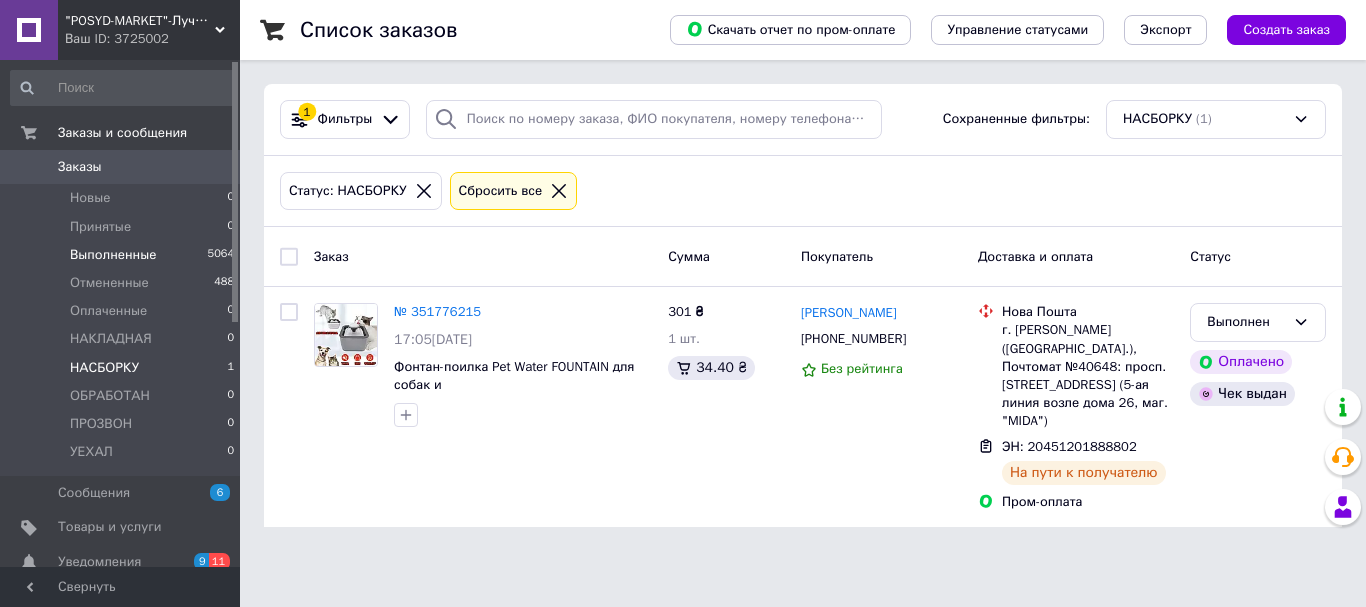 click on "Выполненные" at bounding box center (113, 255) 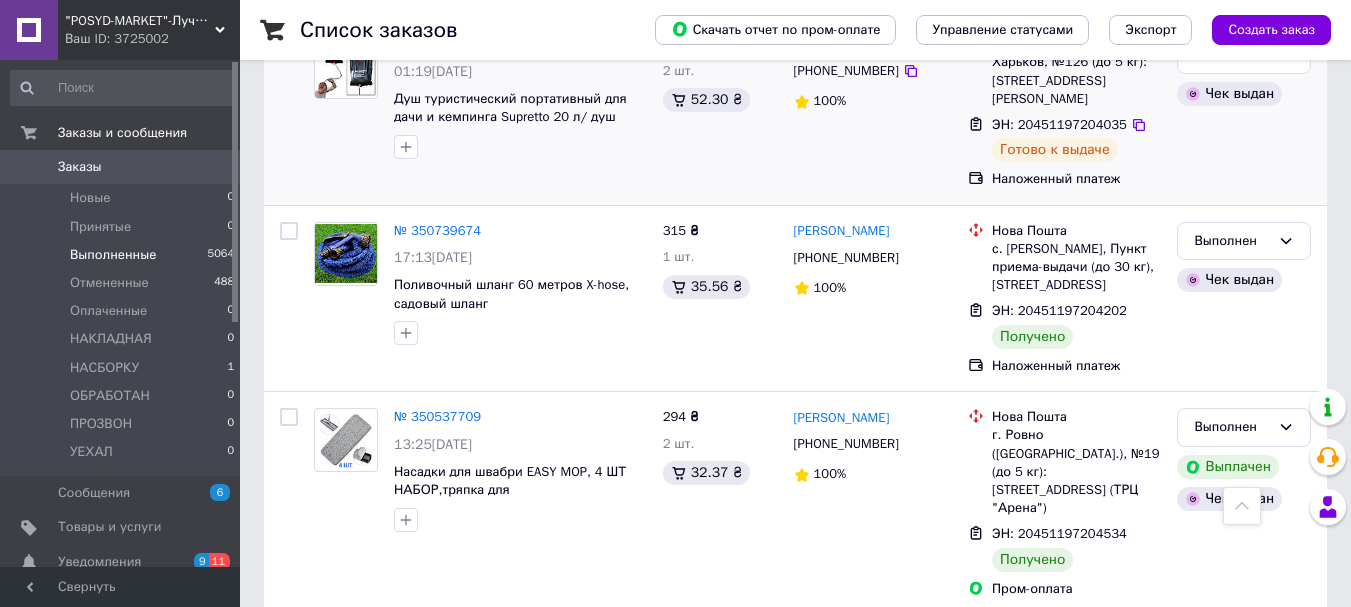scroll, scrollTop: 0, scrollLeft: 0, axis: both 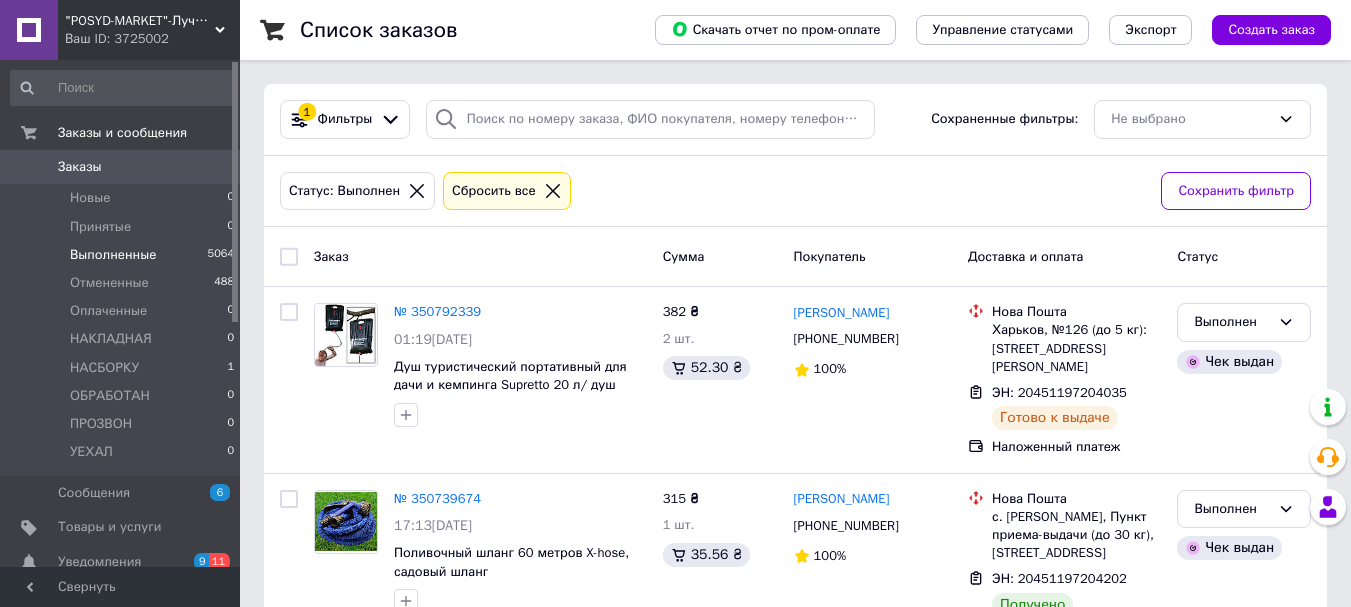 click on ""POSYD-MARKET"-Лучший Выбор Посуды!" at bounding box center [140, 21] 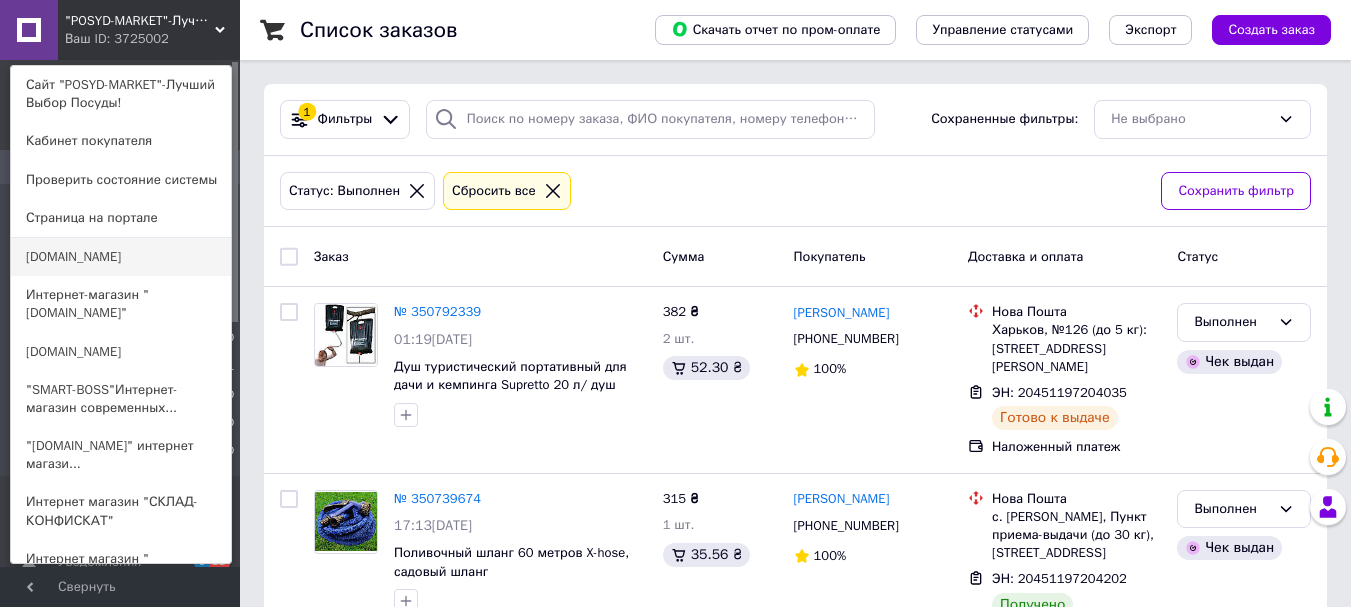 click on "[DOMAIN_NAME]" at bounding box center [121, 257] 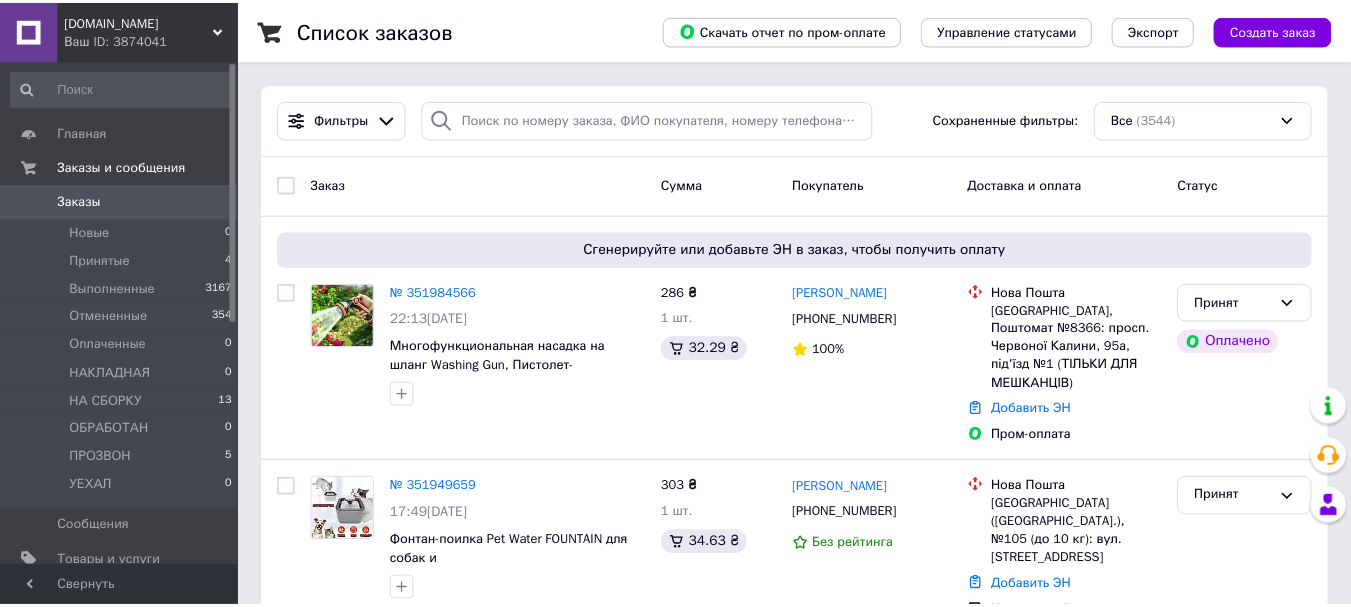 scroll, scrollTop: 0, scrollLeft: 0, axis: both 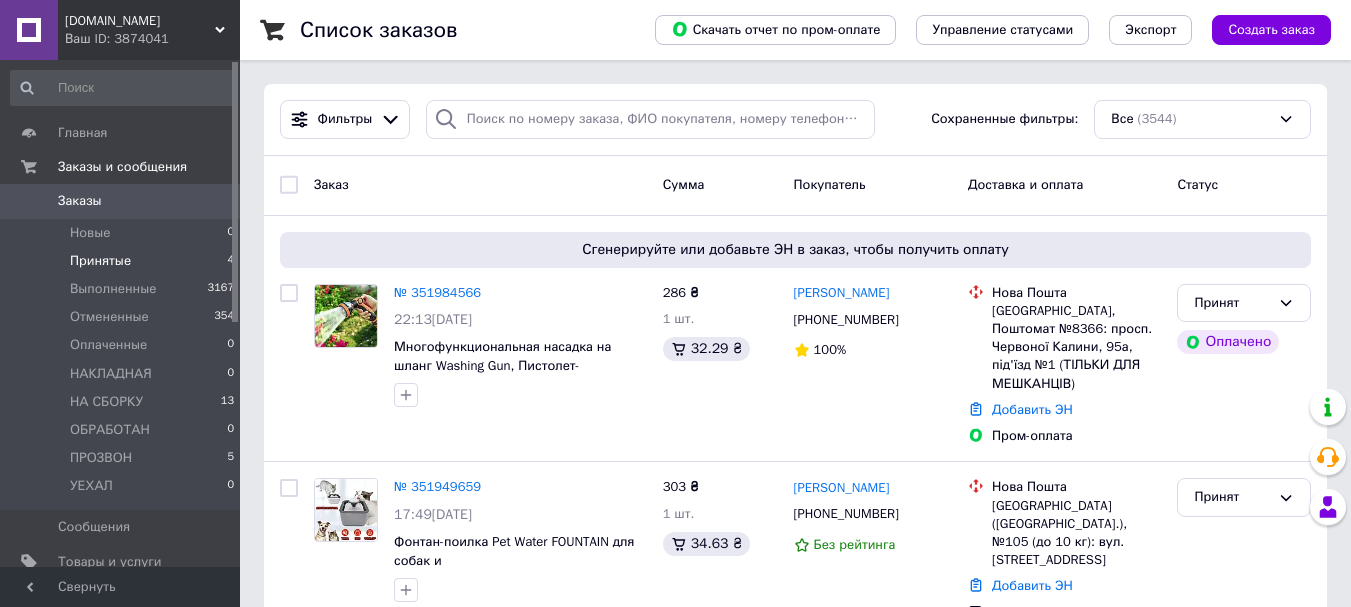 click on "Принятые" at bounding box center [100, 261] 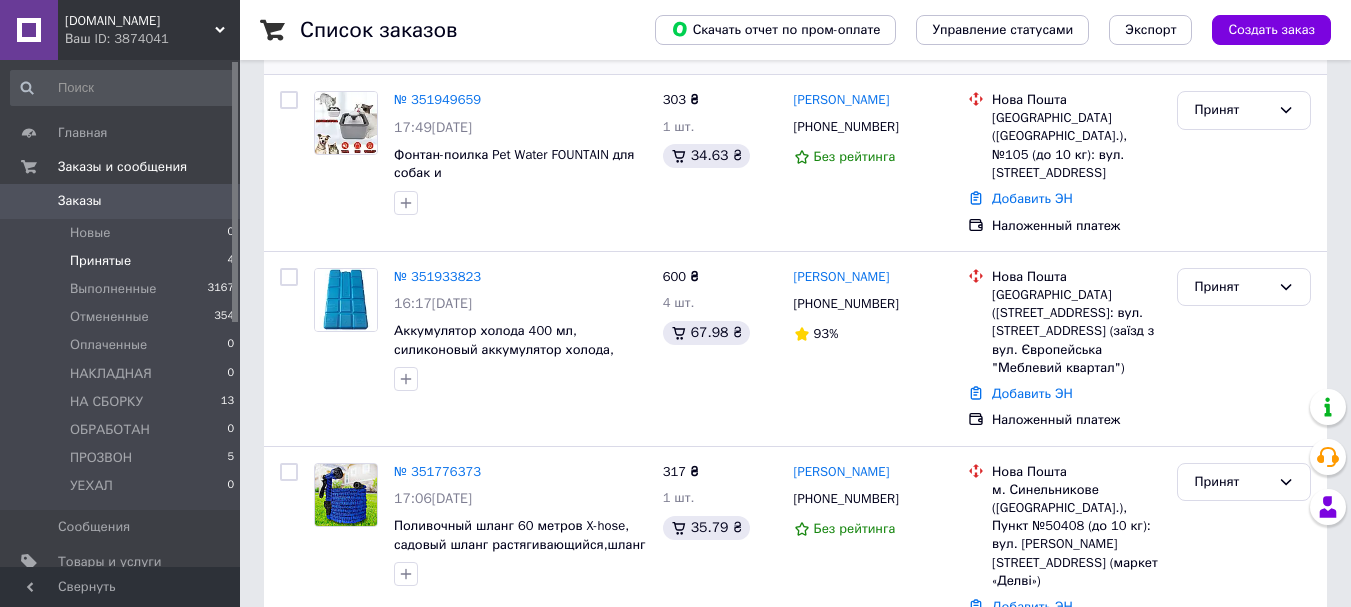 scroll, scrollTop: 462, scrollLeft: 0, axis: vertical 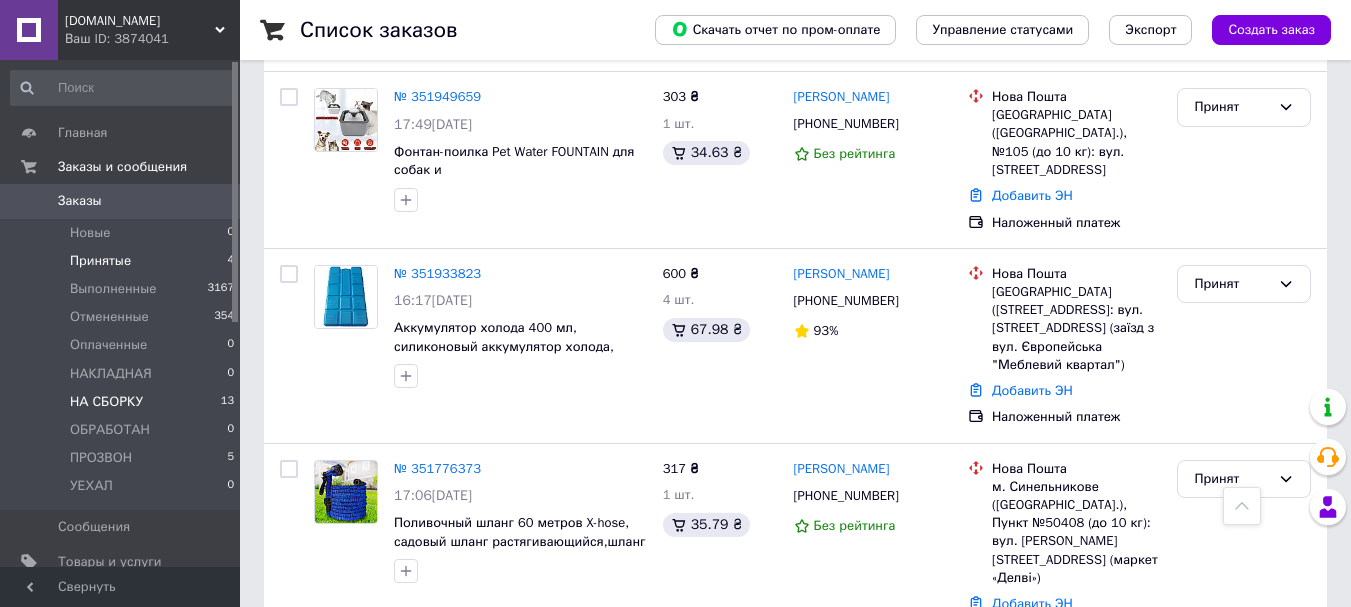 click on "НА СБОРКУ" at bounding box center [106, 402] 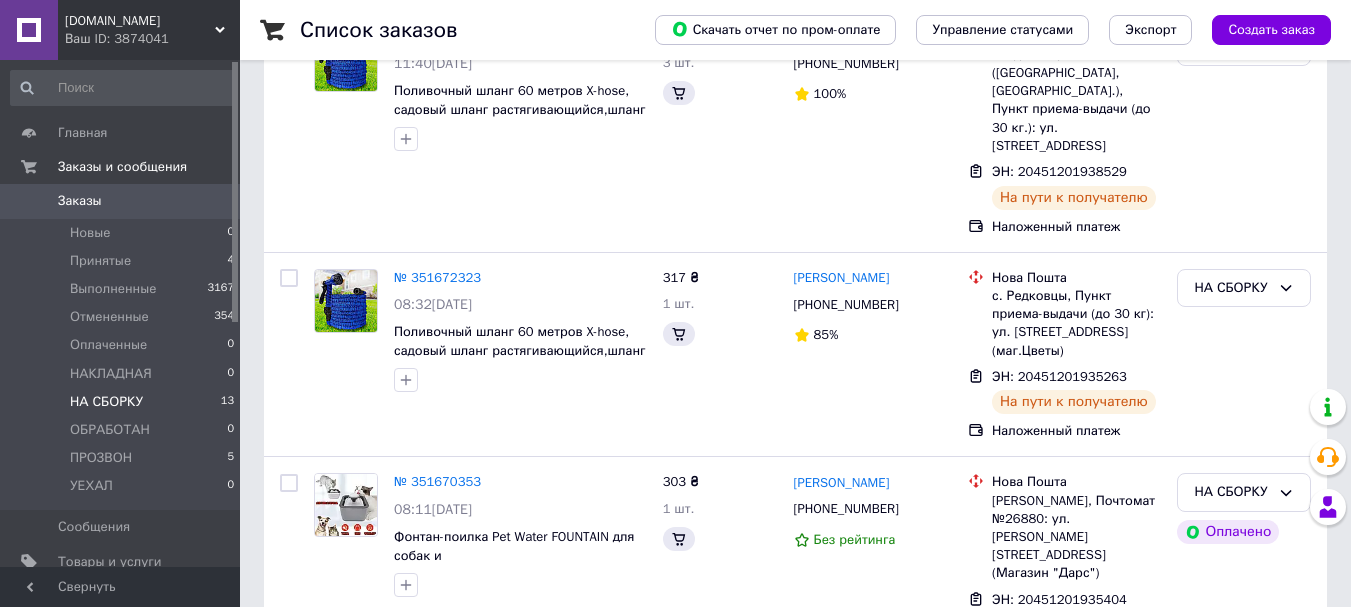 scroll, scrollTop: 0, scrollLeft: 0, axis: both 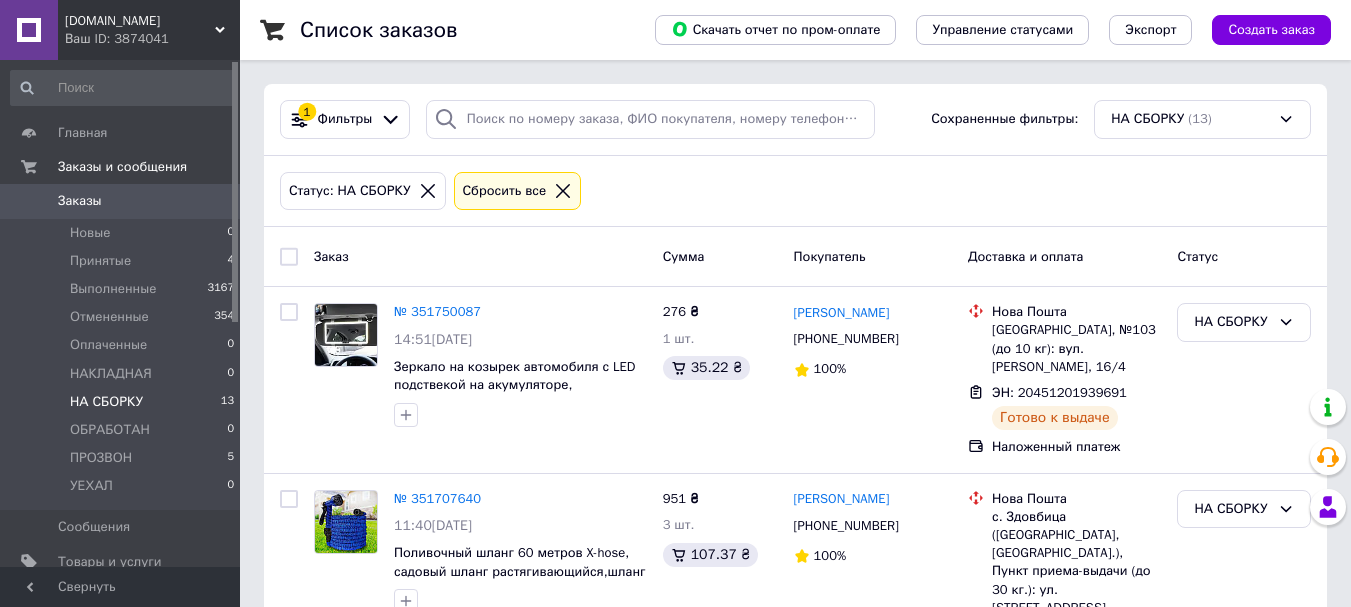 click at bounding box center [289, 257] 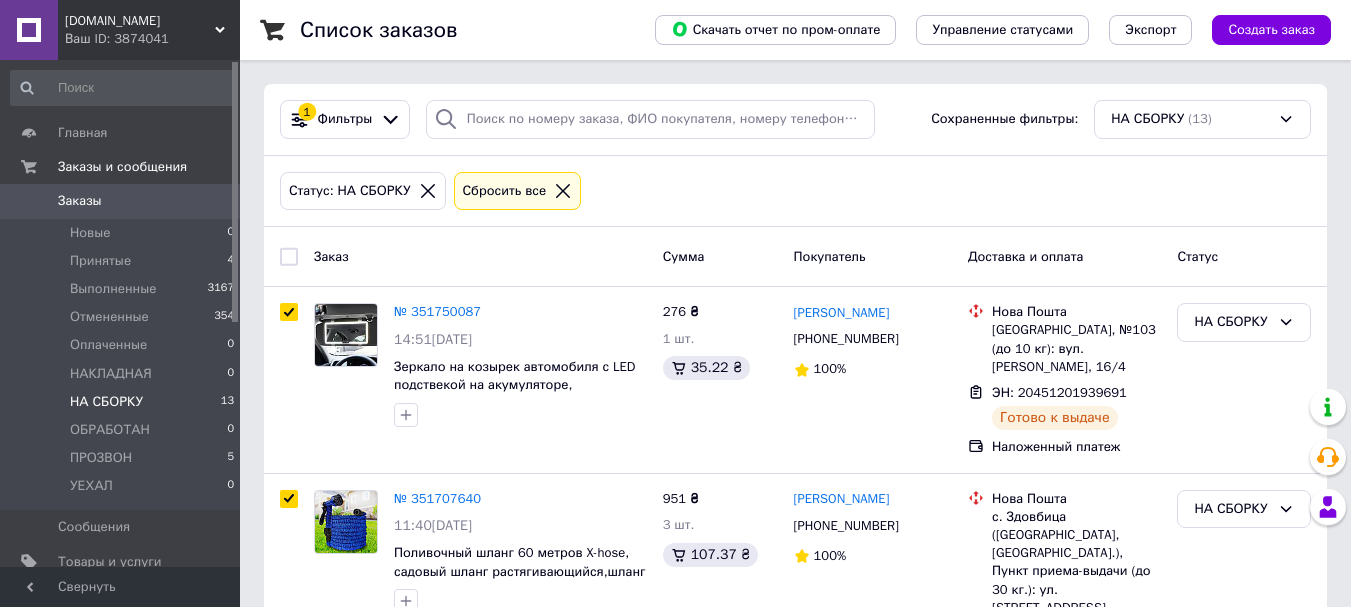 checkbox on "true" 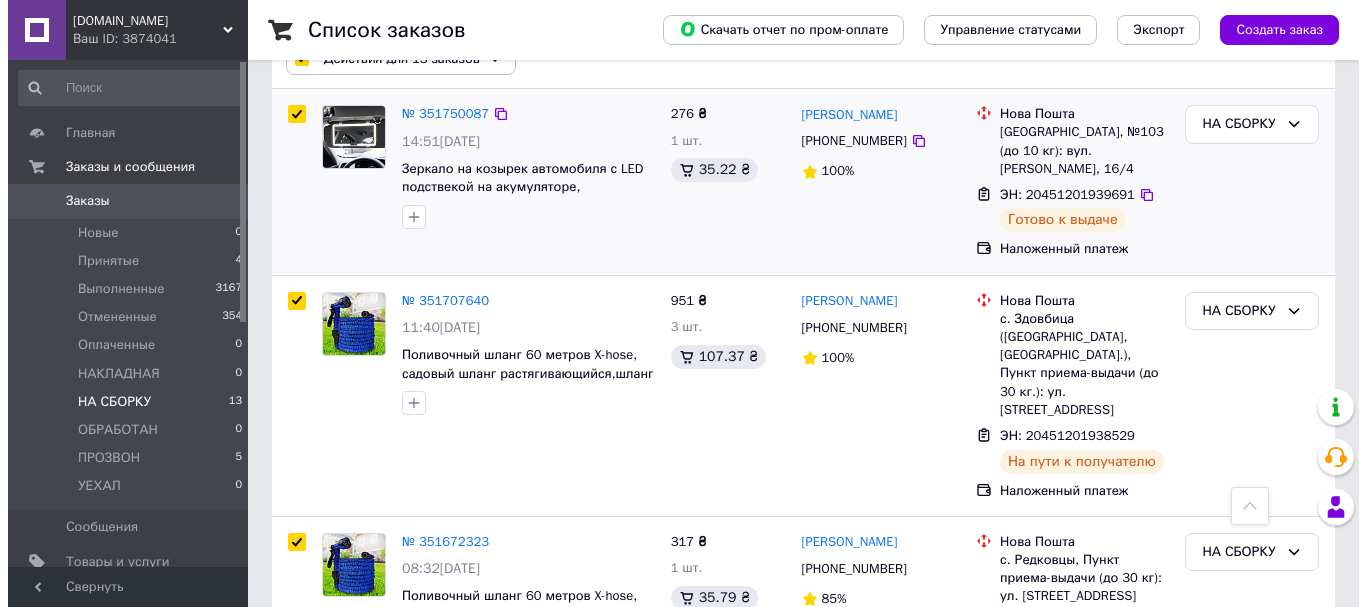 scroll, scrollTop: 0, scrollLeft: 0, axis: both 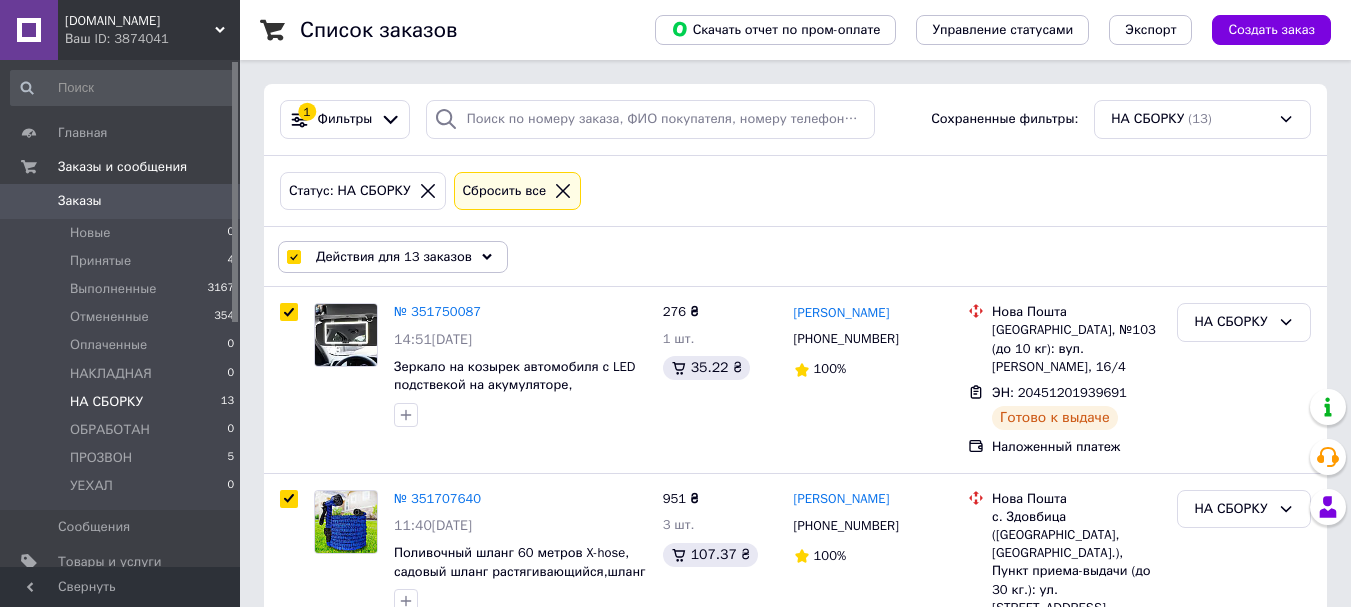 click 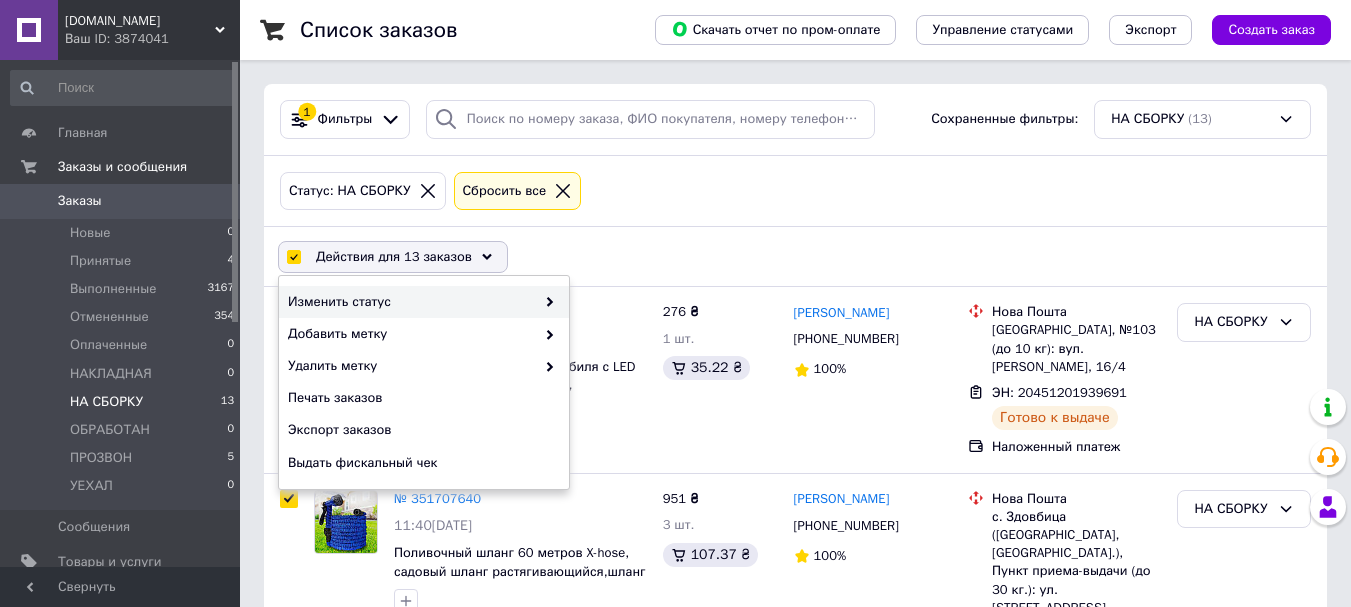 click 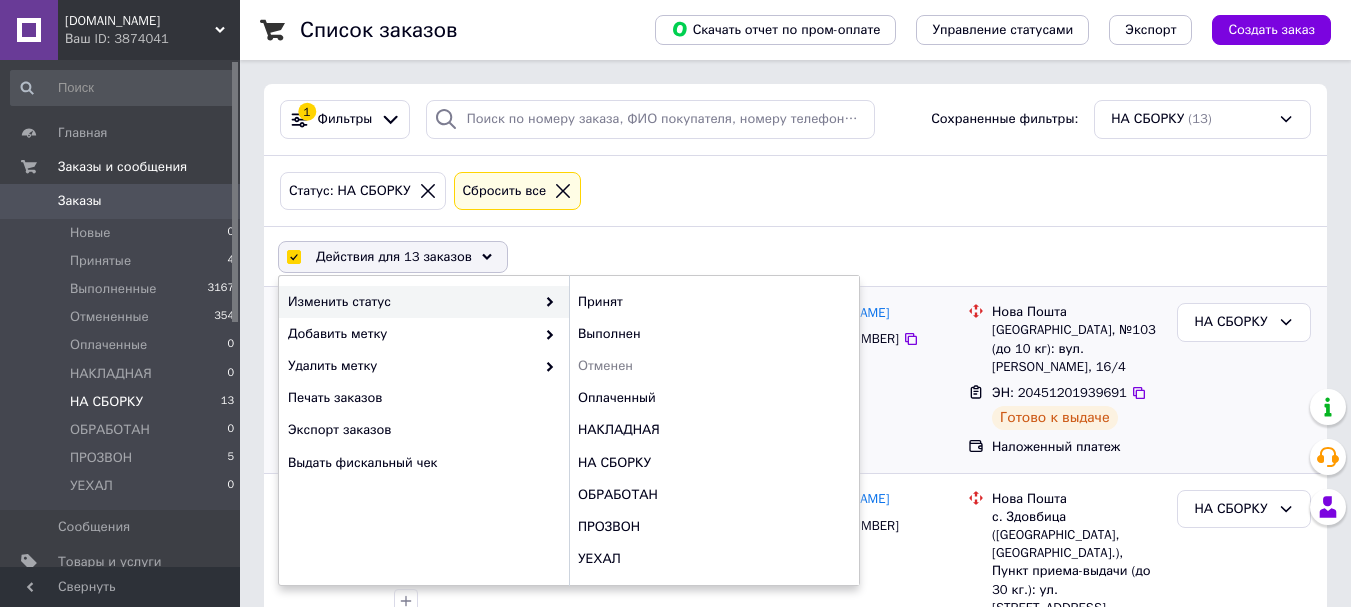 click on "НАКЛАДНАЯ" at bounding box center [714, 430] 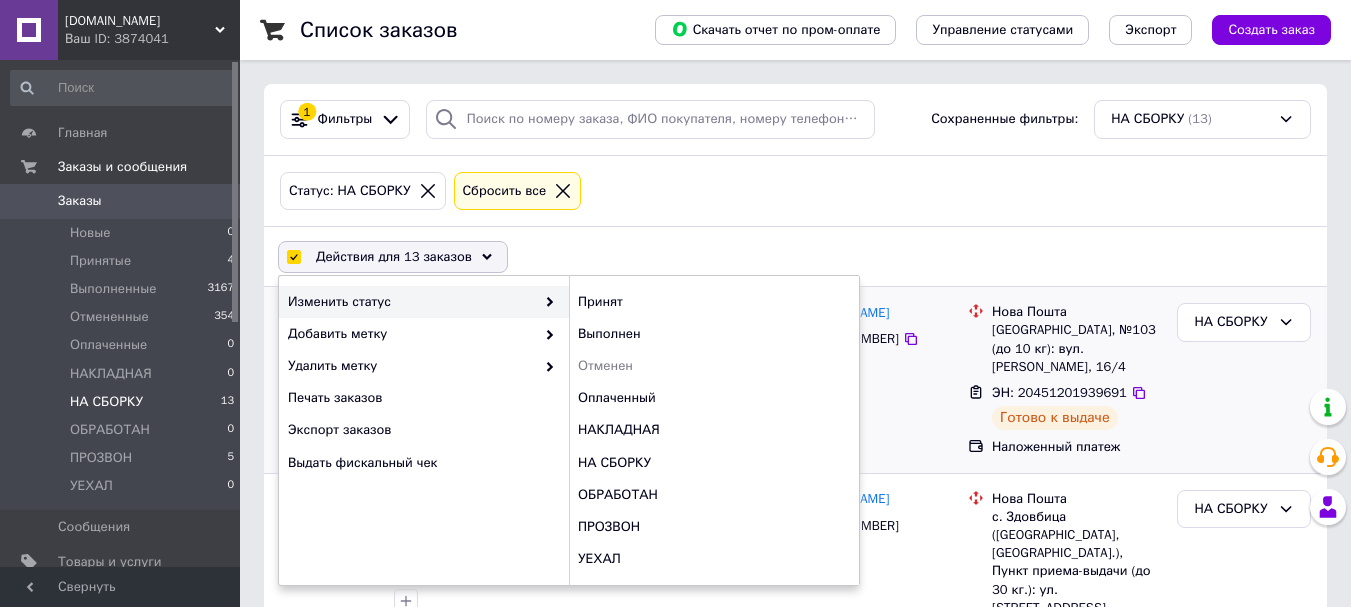 checkbox on "false" 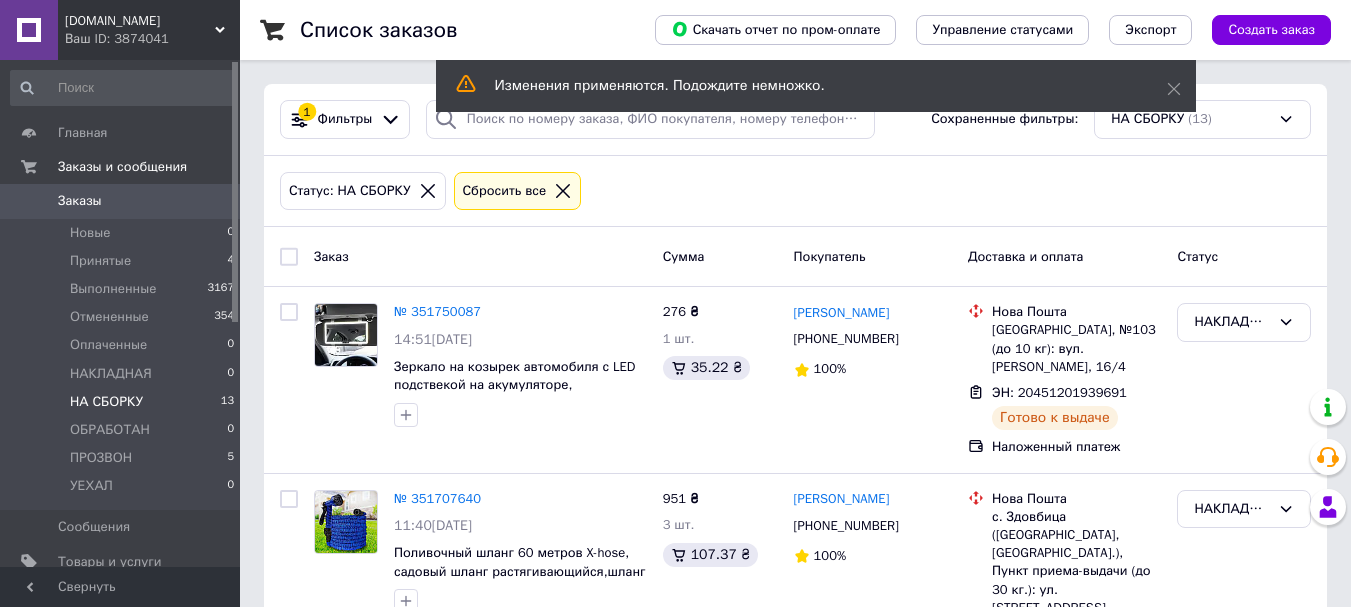click at bounding box center (289, 257) 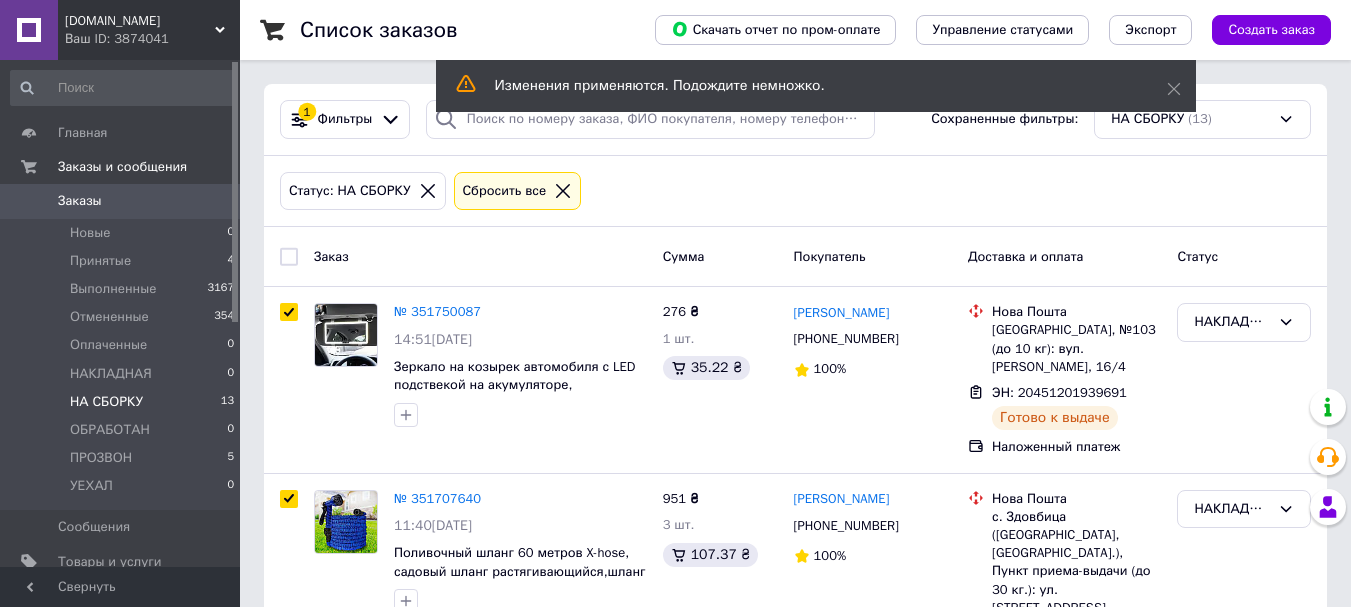 checkbox on "true" 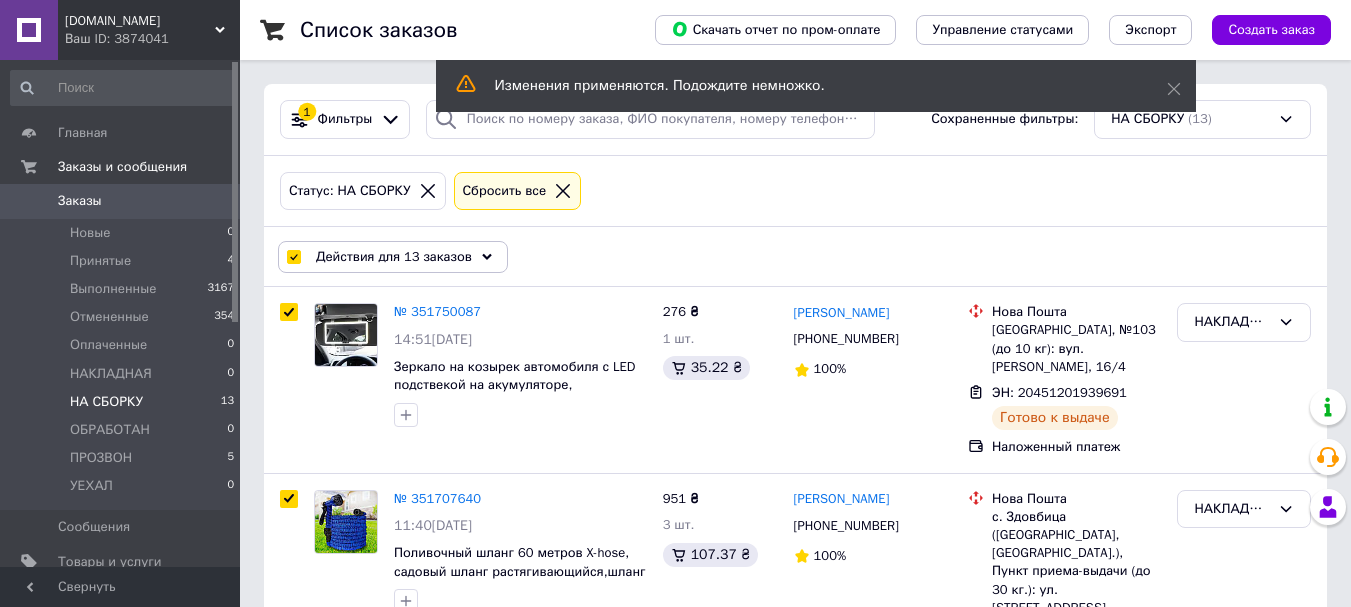 click on "Действия для 13 заказов" at bounding box center (394, 257) 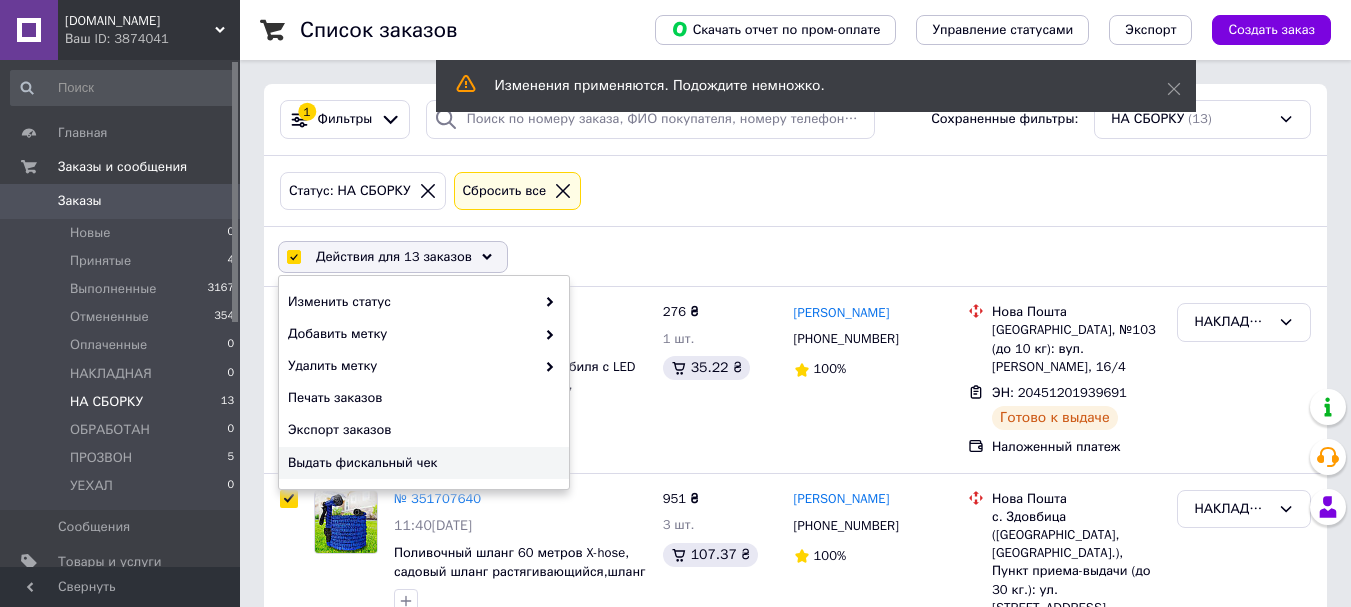 click on "Выдать фискальный чек" at bounding box center [421, 463] 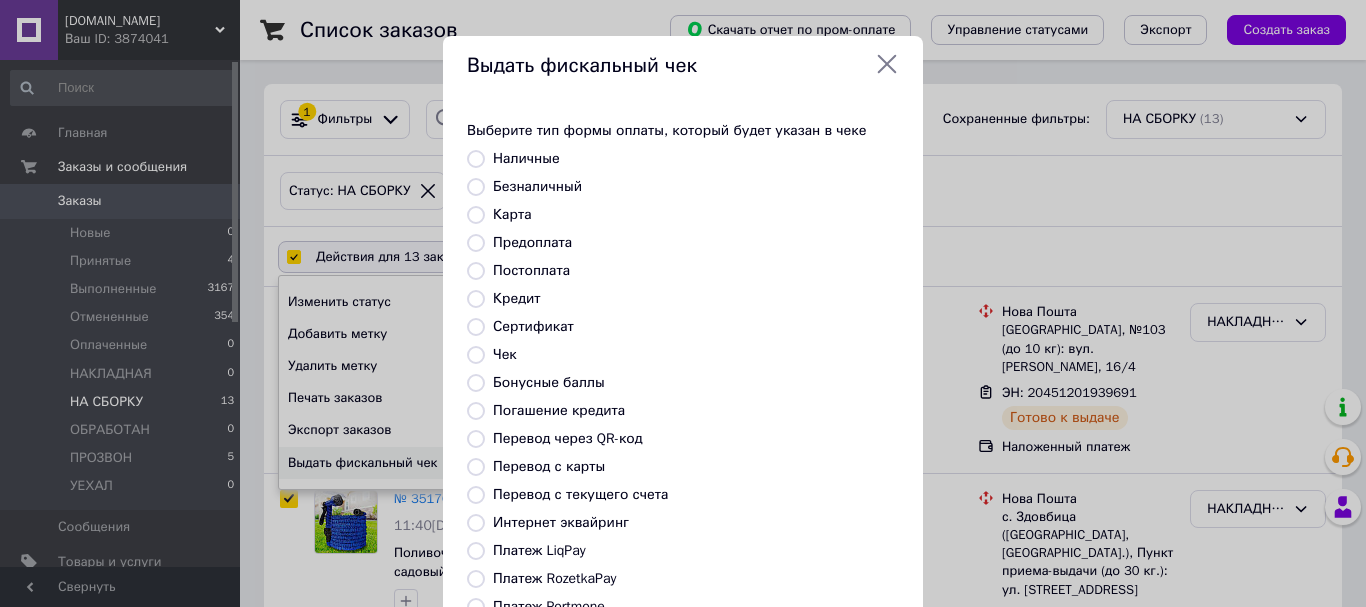 click on "Безналичный" at bounding box center [537, 186] 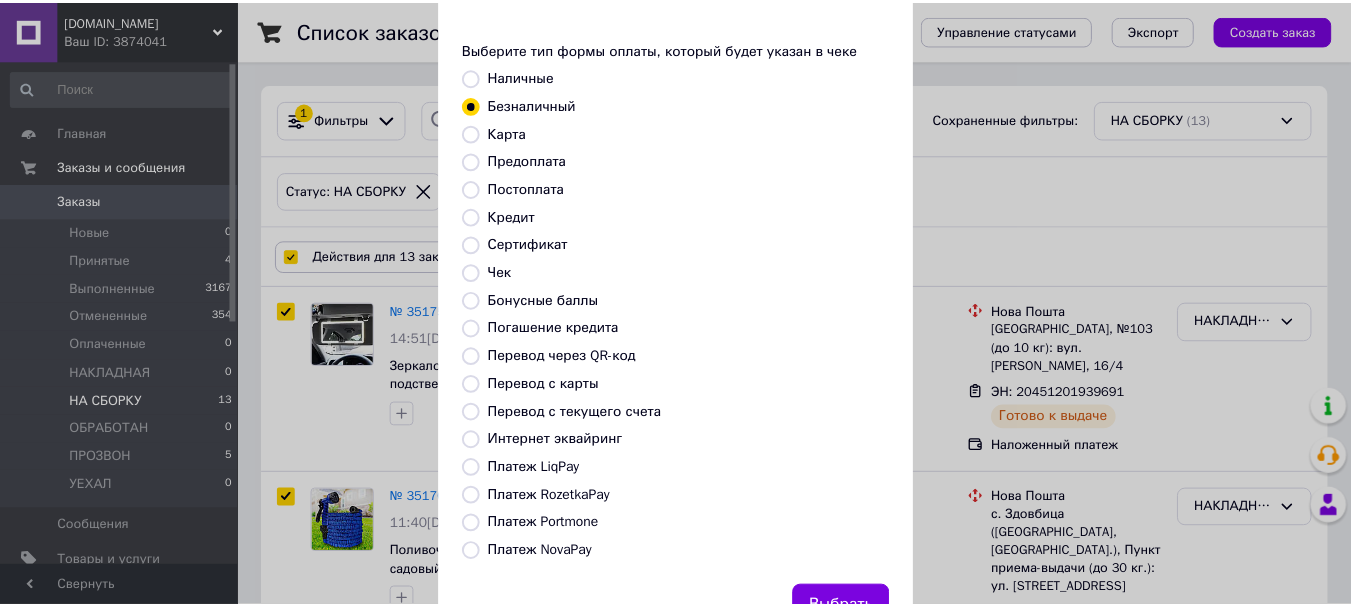 scroll, scrollTop: 164, scrollLeft: 0, axis: vertical 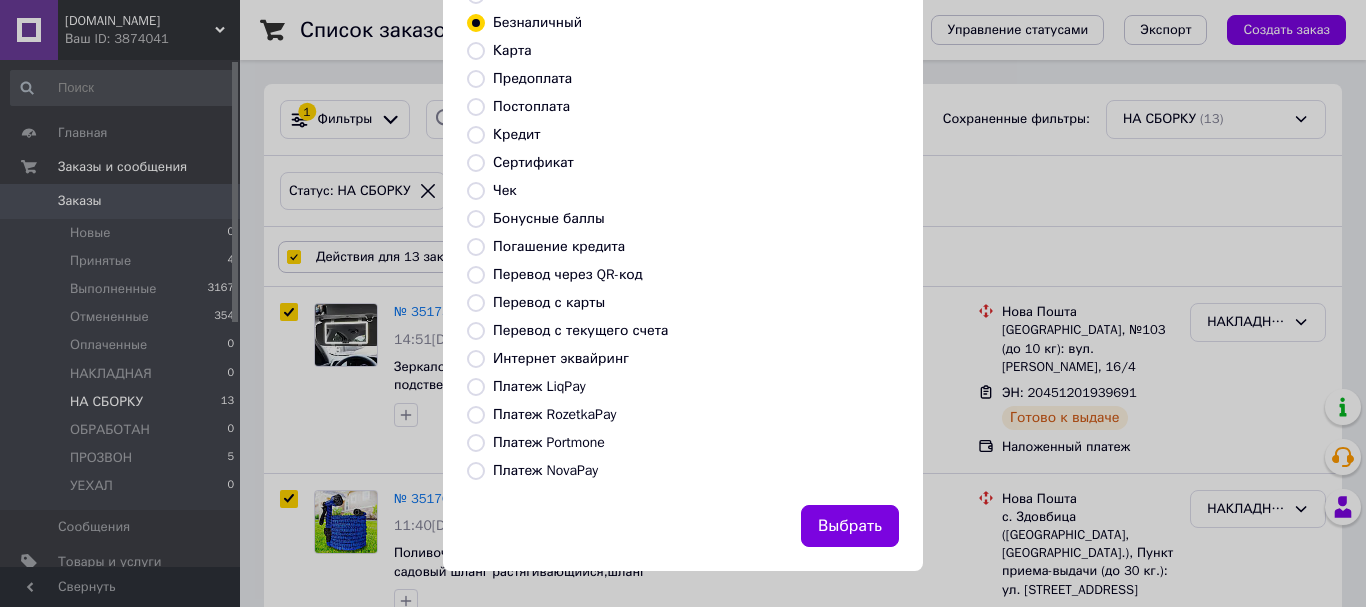 click on "Выбрать" at bounding box center [850, 526] 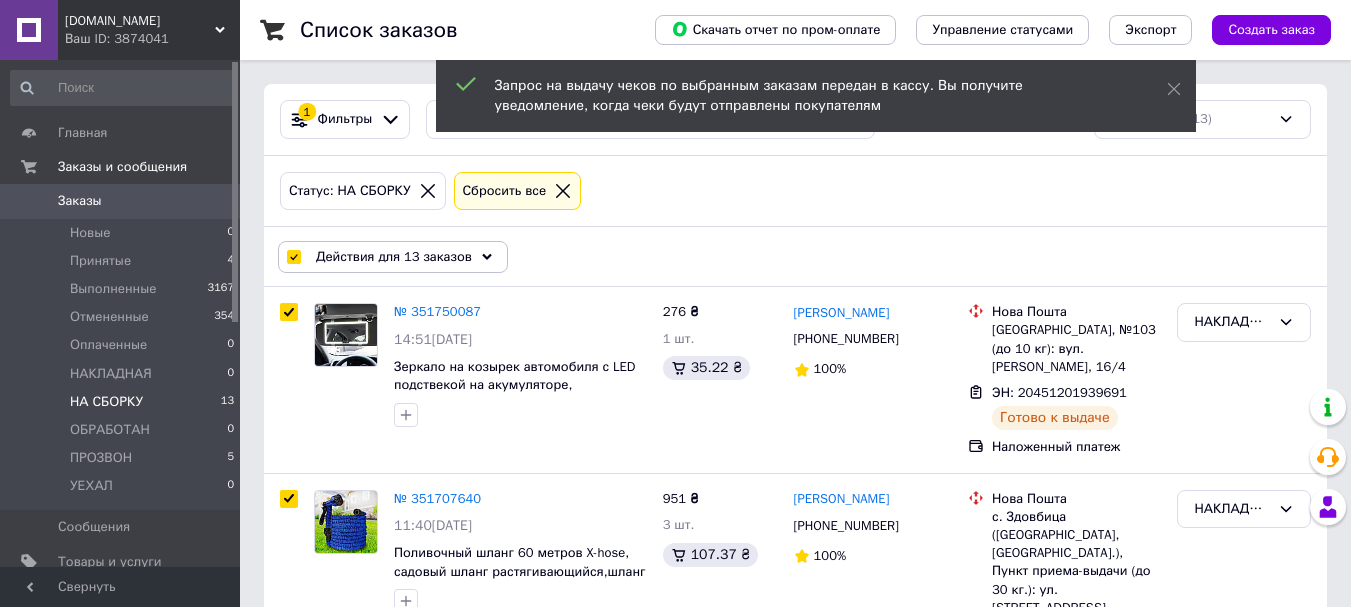 click on "Действия для 13 заказов" at bounding box center (393, 257) 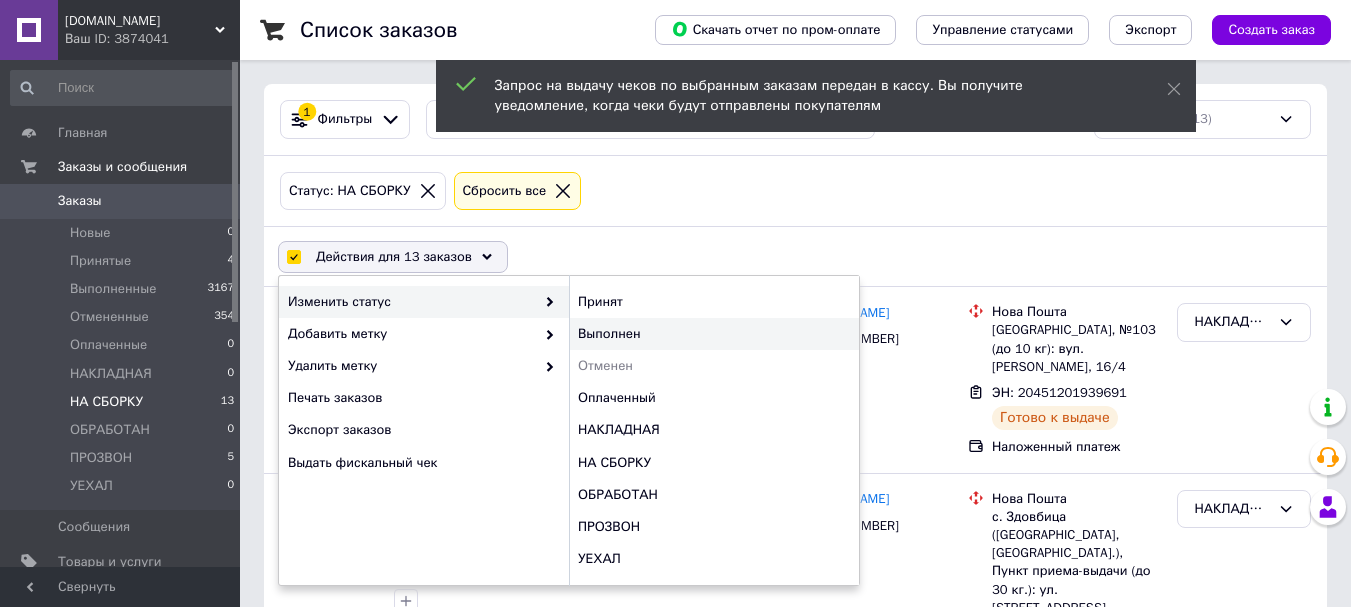 click on "Выполнен" at bounding box center (714, 334) 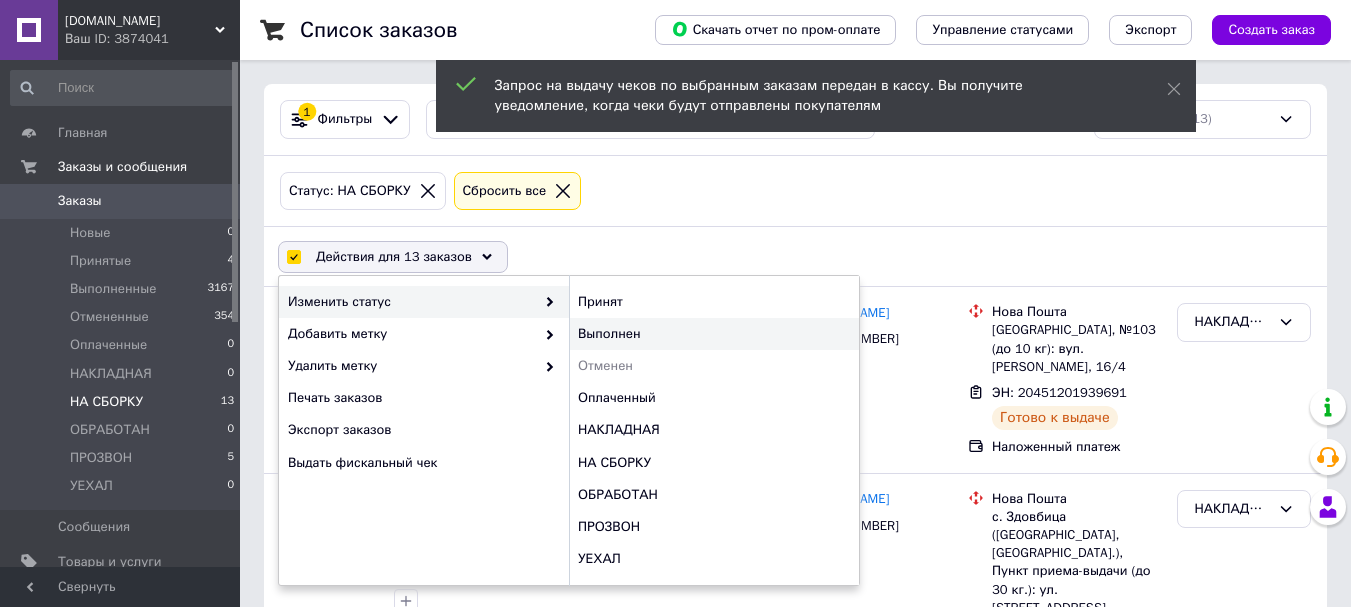 checkbox on "false" 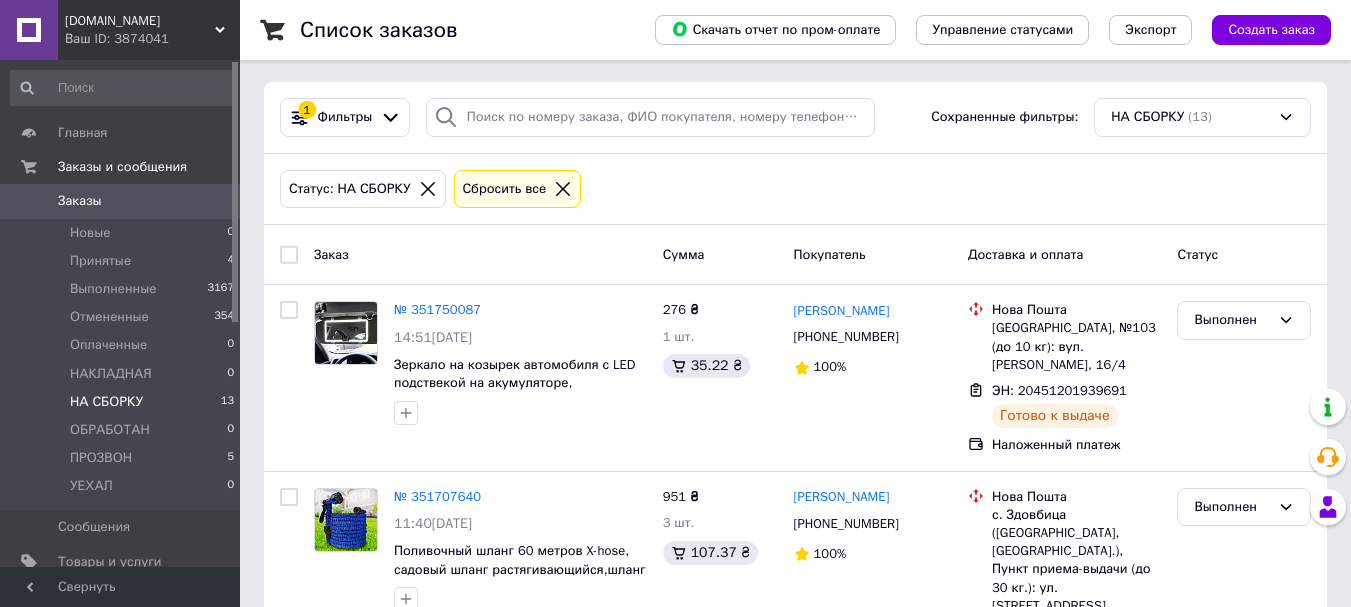 scroll, scrollTop: 0, scrollLeft: 0, axis: both 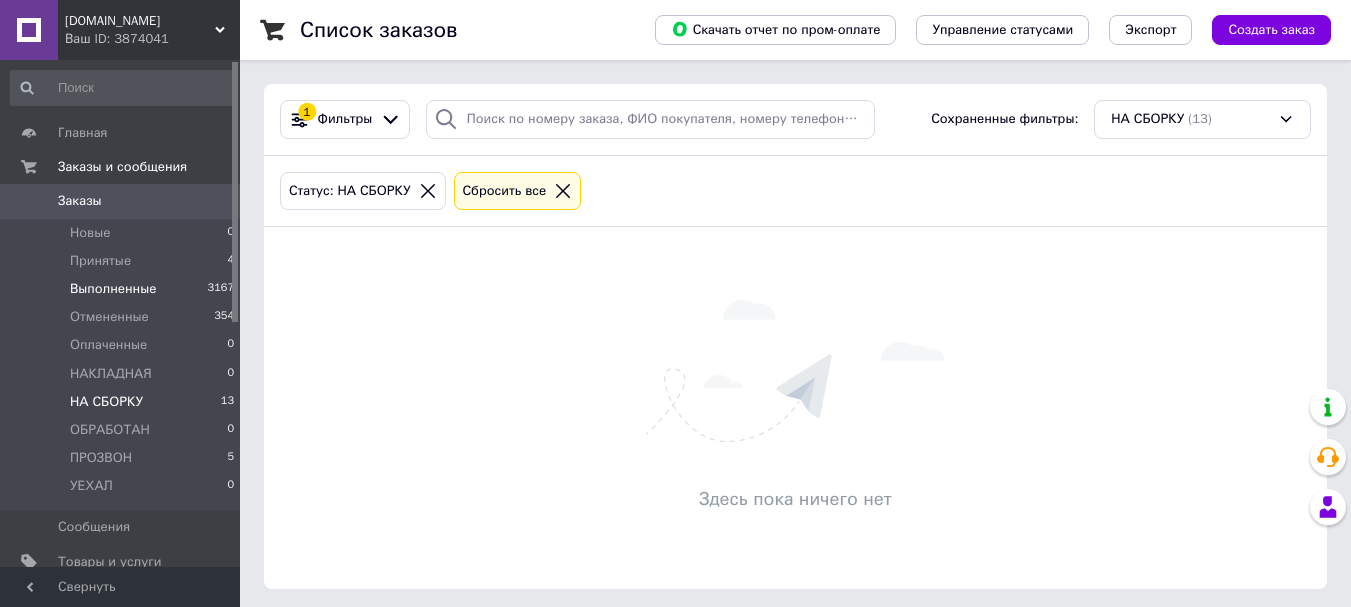 click on "Выполненные" at bounding box center [113, 289] 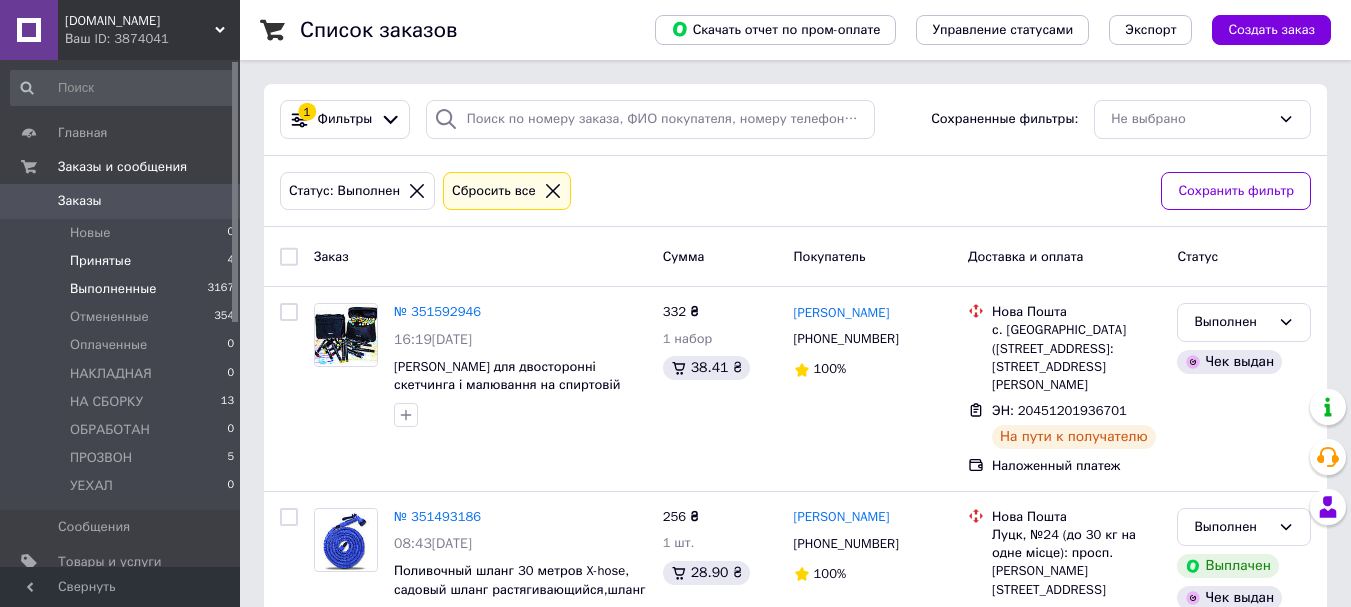 click on "Принятые" at bounding box center (100, 261) 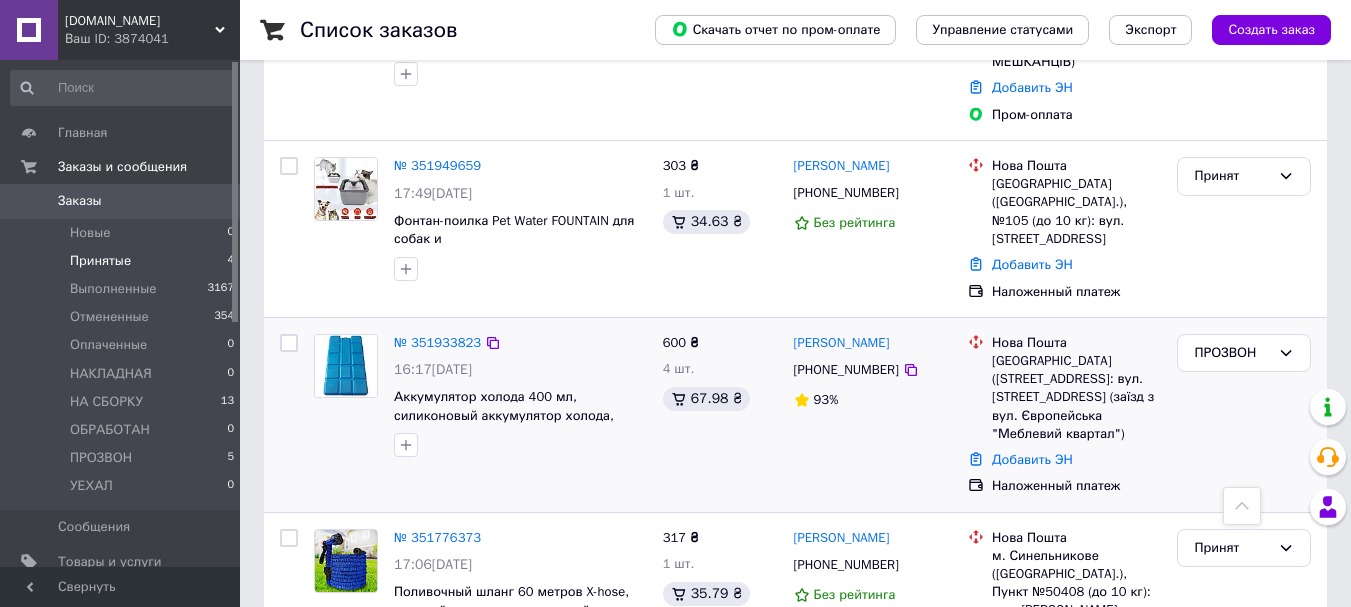 scroll, scrollTop: 262, scrollLeft: 0, axis: vertical 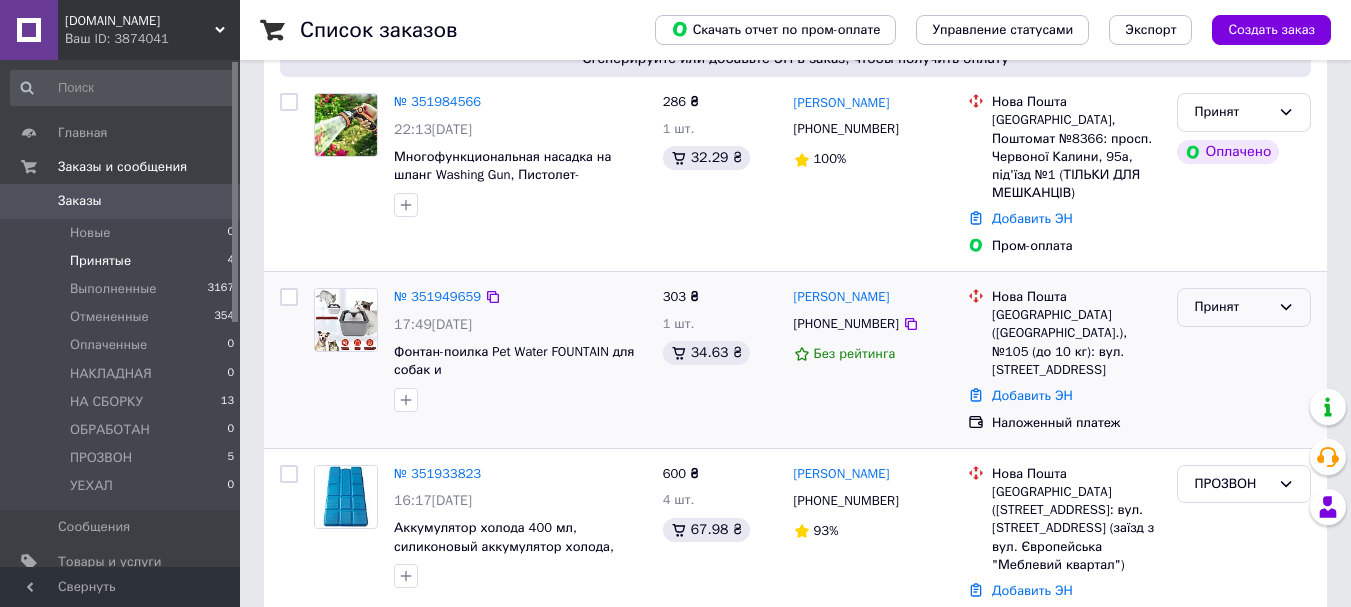 click on "Принят" at bounding box center (1232, 307) 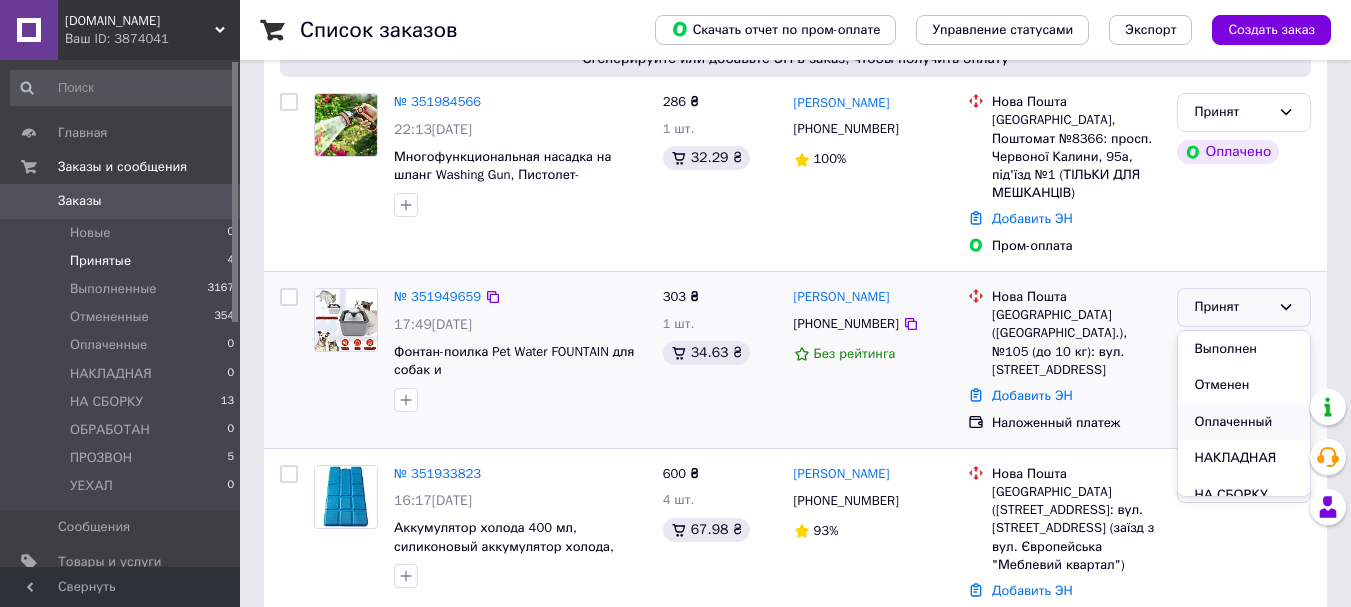 scroll, scrollTop: 100, scrollLeft: 0, axis: vertical 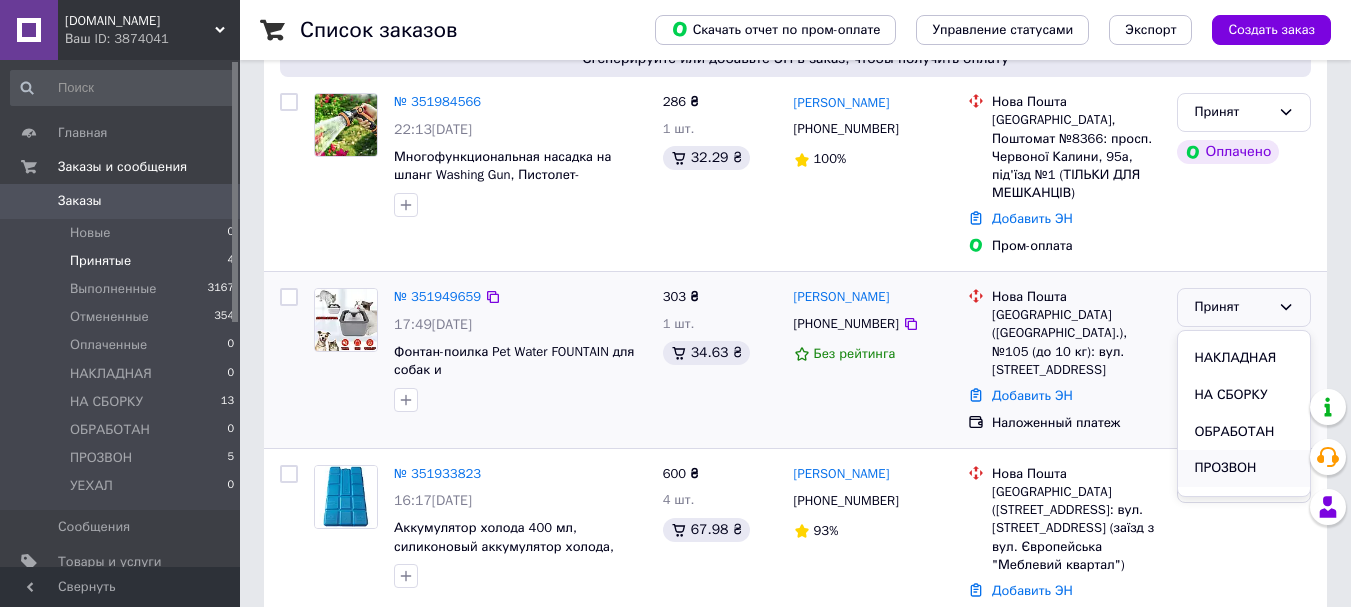 click on "ПРОЗВОН" at bounding box center [1244, 468] 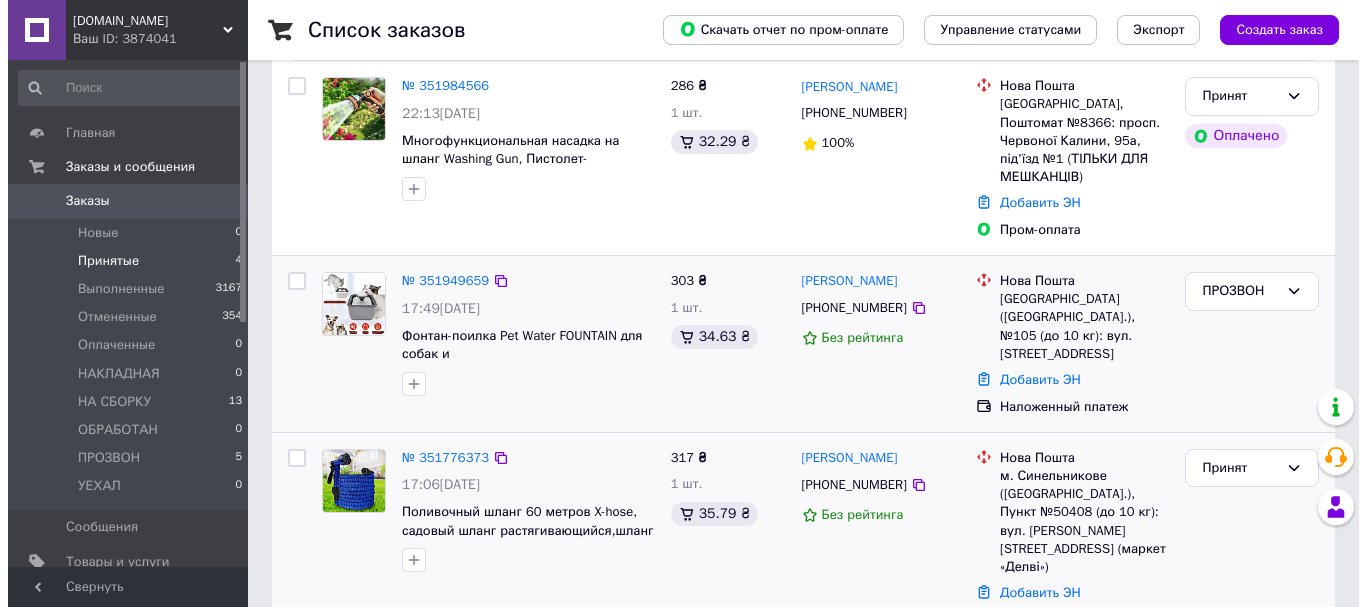 scroll, scrollTop: 285, scrollLeft: 0, axis: vertical 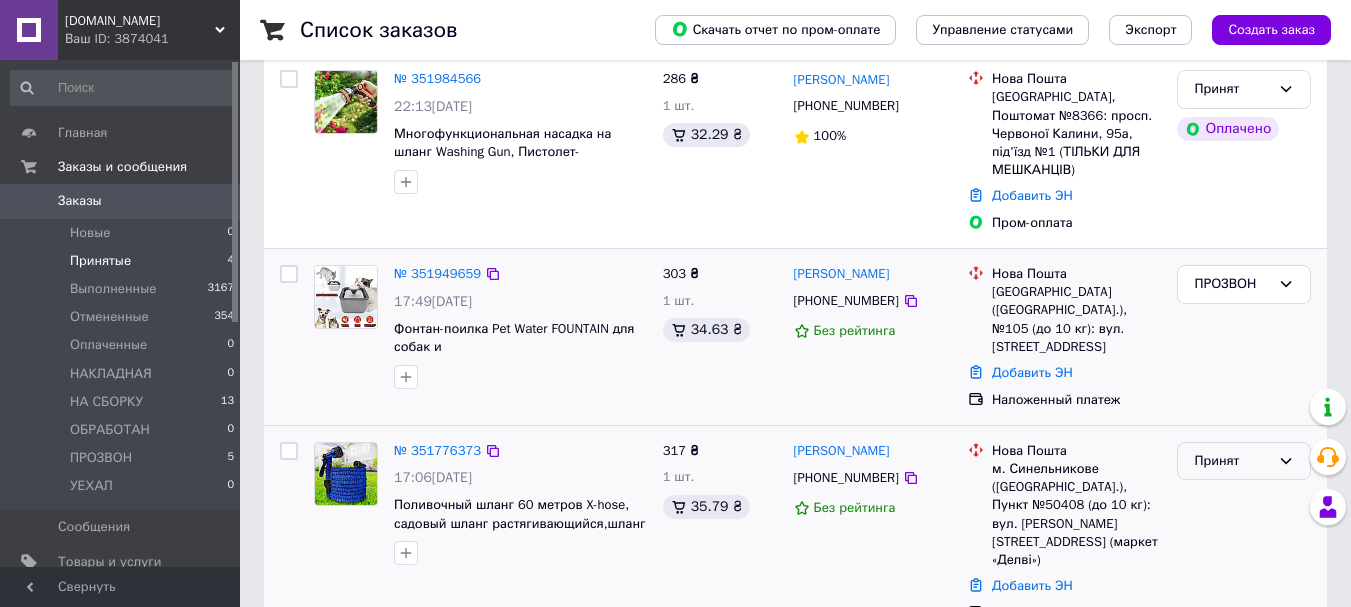 click on "Принят" at bounding box center [1232, 461] 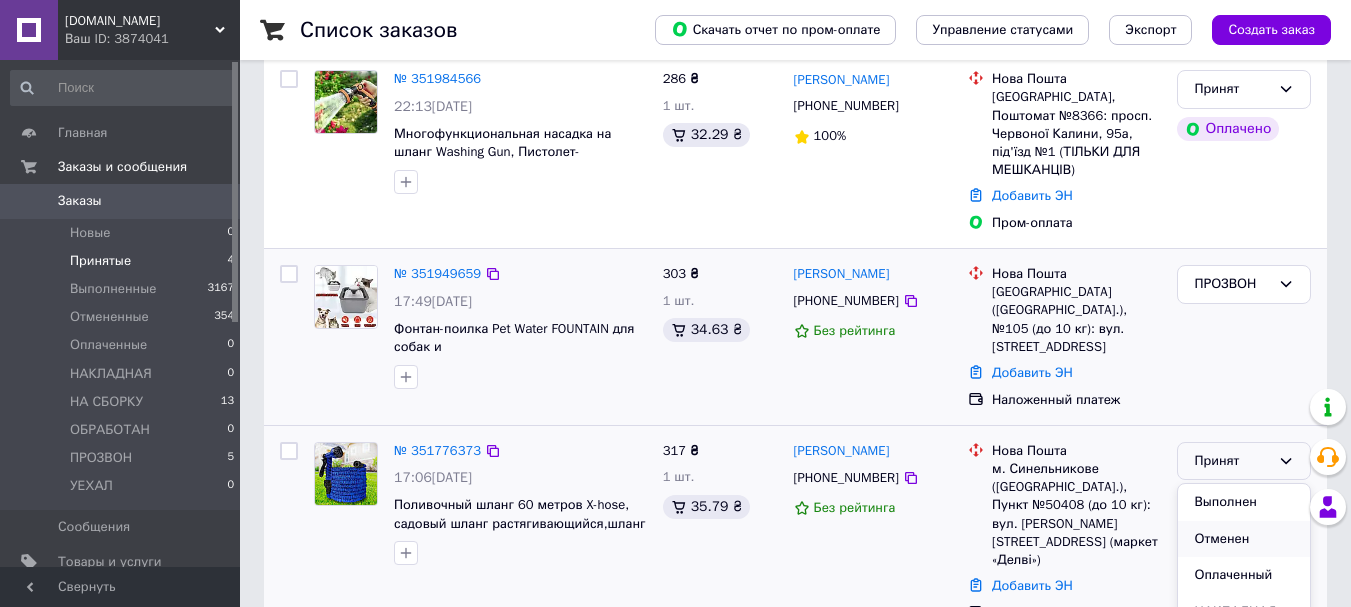 click on "Отменен" at bounding box center [1244, 539] 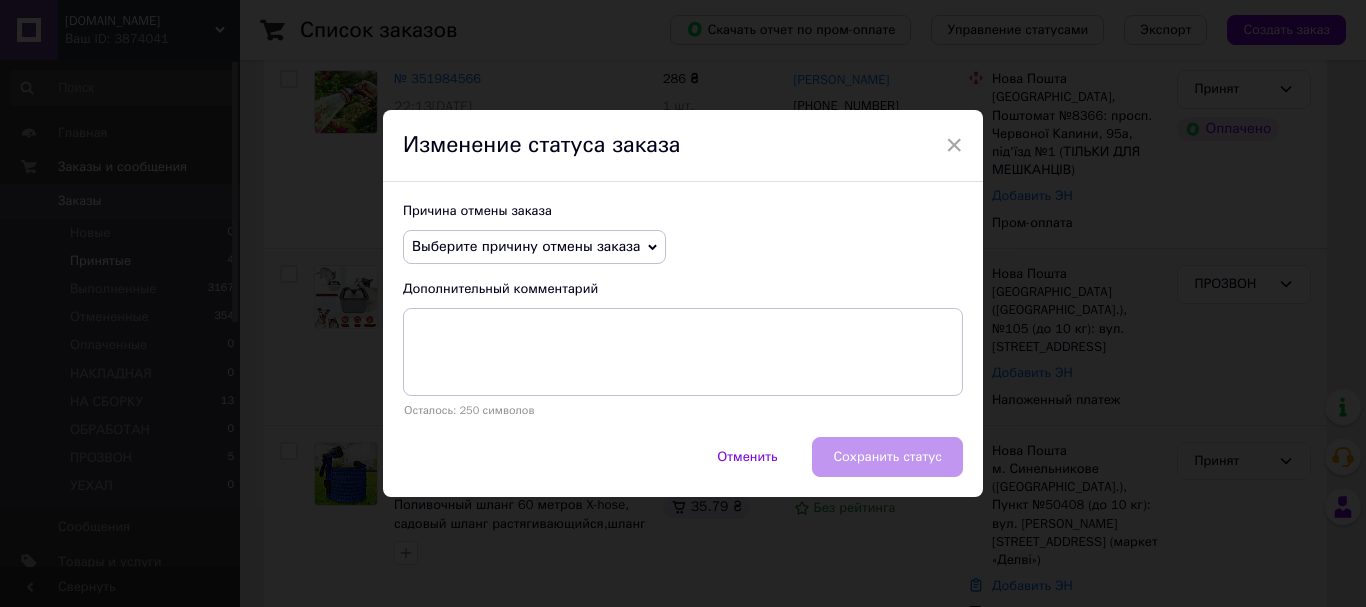click on "Выберите причину отмены заказа" at bounding box center (526, 246) 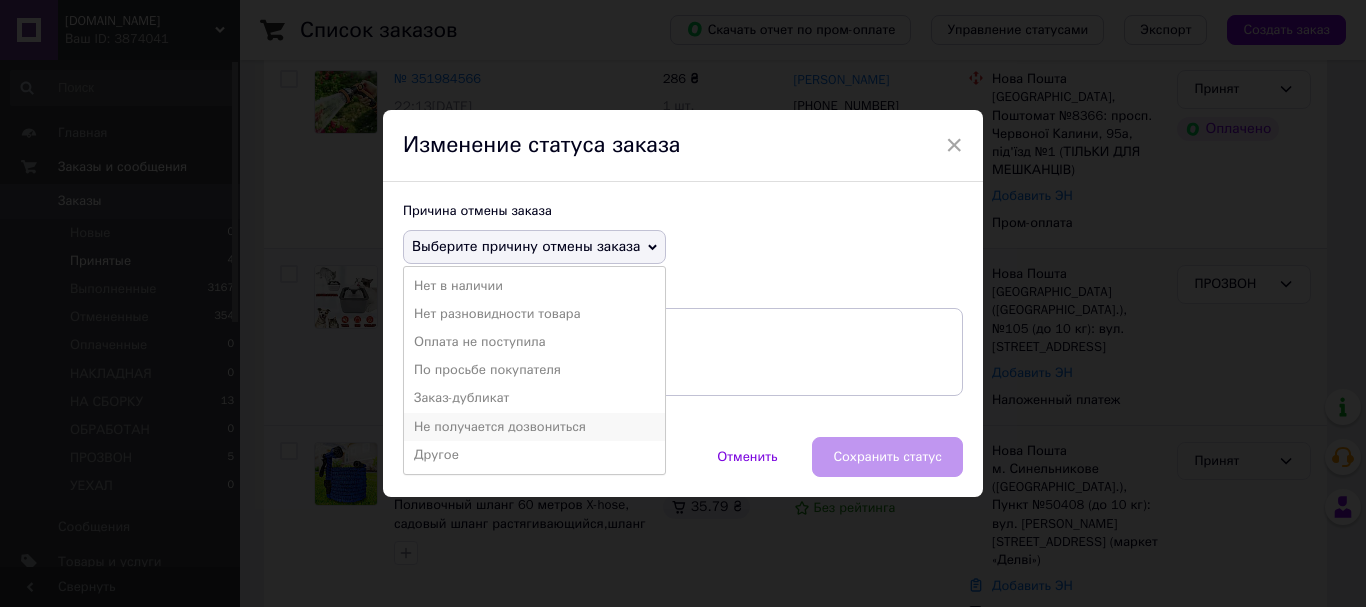 click on "Не получается дозвониться" at bounding box center (534, 427) 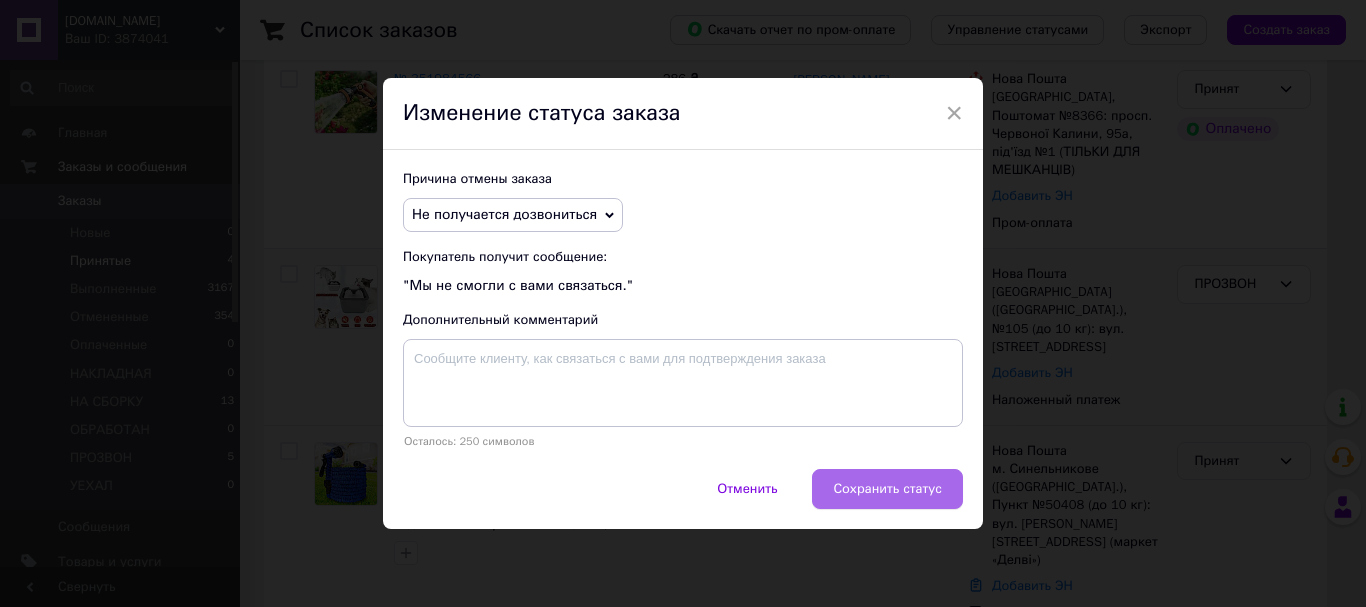 click on "Сохранить статус" at bounding box center (887, 489) 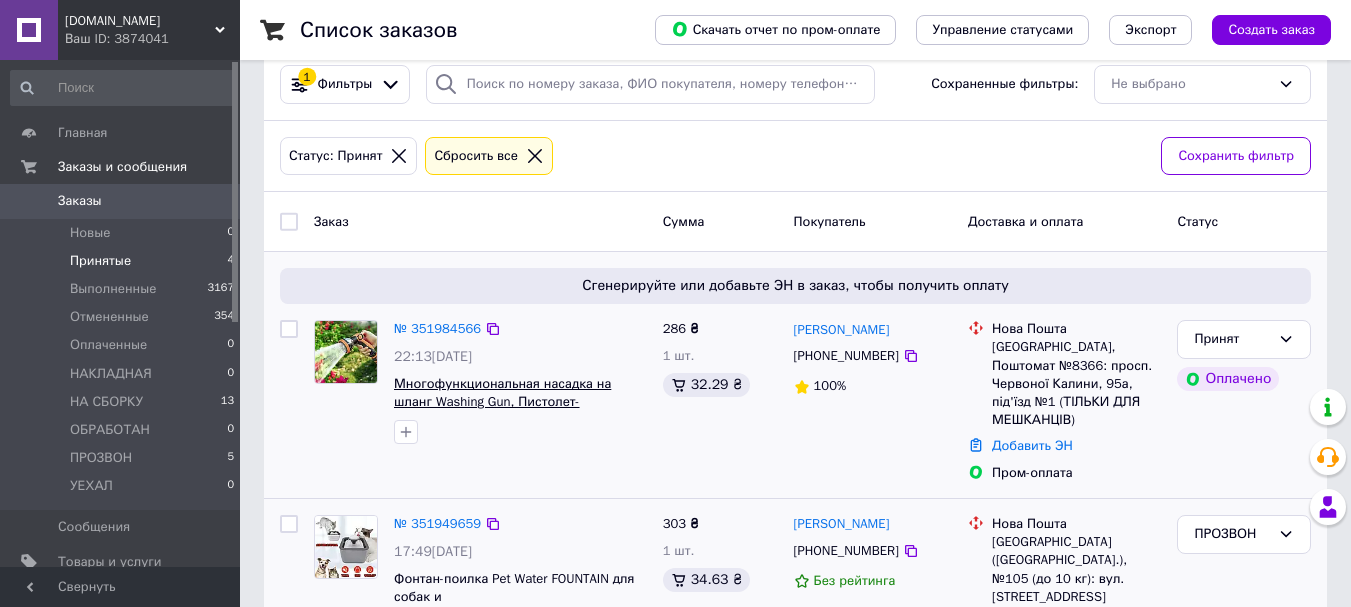 scroll, scrollTop: 0, scrollLeft: 0, axis: both 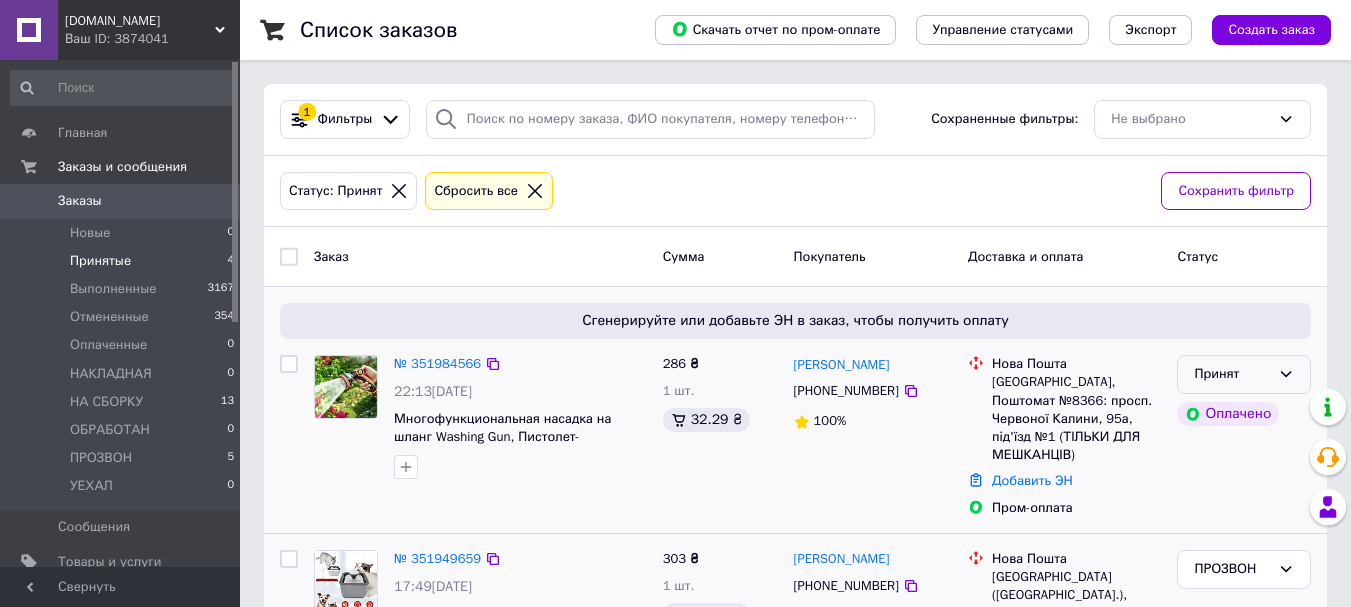 click on "Принят" at bounding box center (1244, 374) 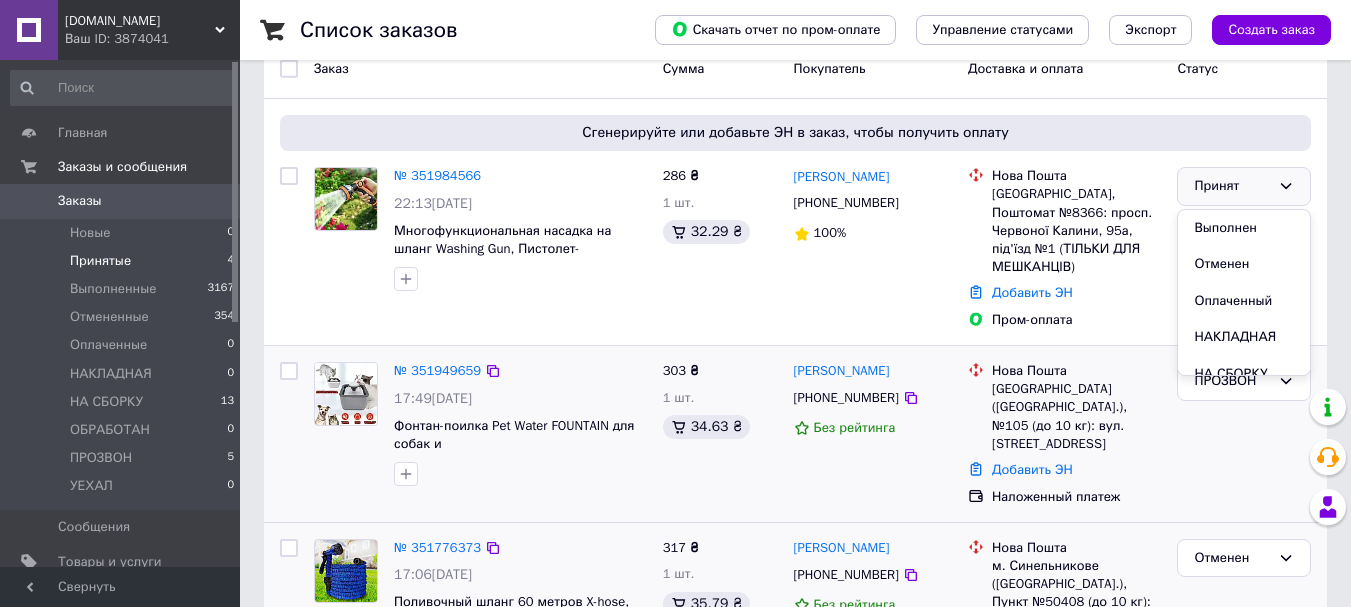 scroll, scrollTop: 200, scrollLeft: 0, axis: vertical 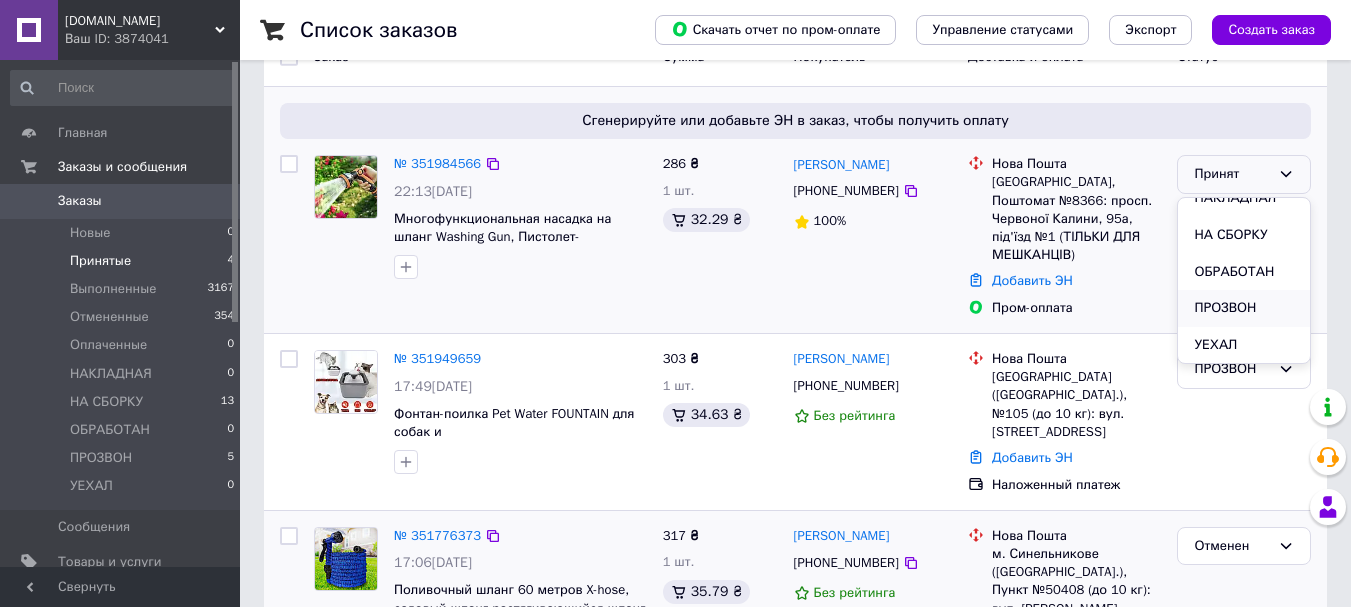 click on "ПРОЗВОН" at bounding box center (1244, 308) 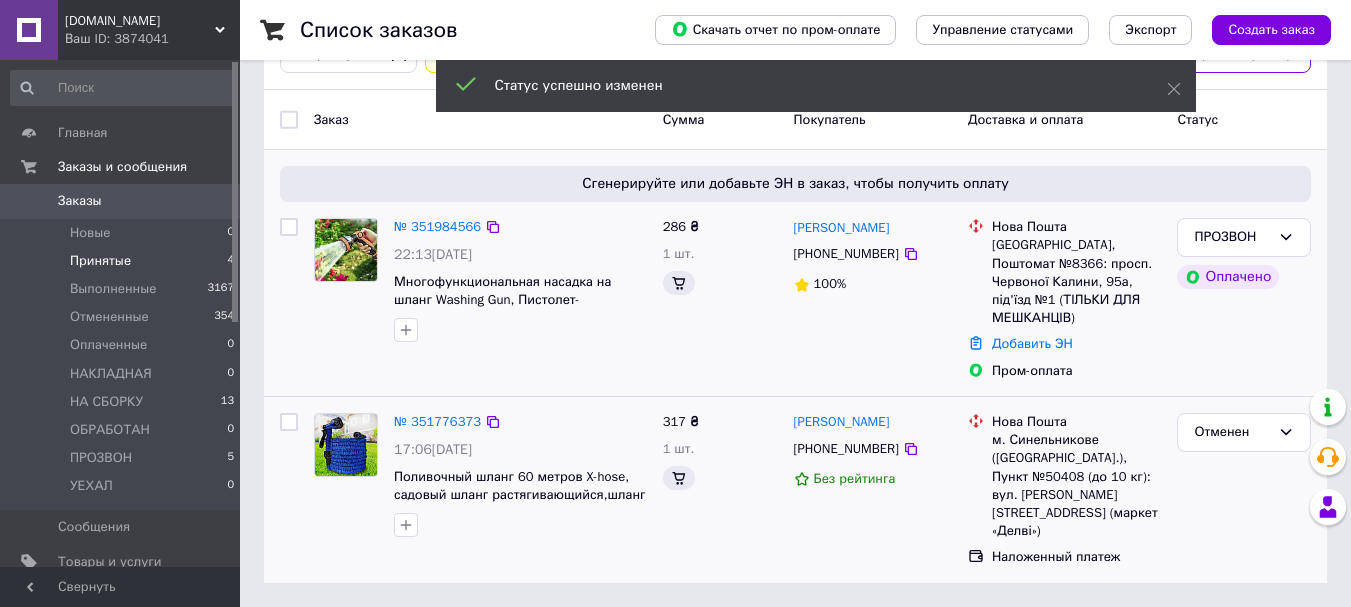 scroll, scrollTop: 100, scrollLeft: 0, axis: vertical 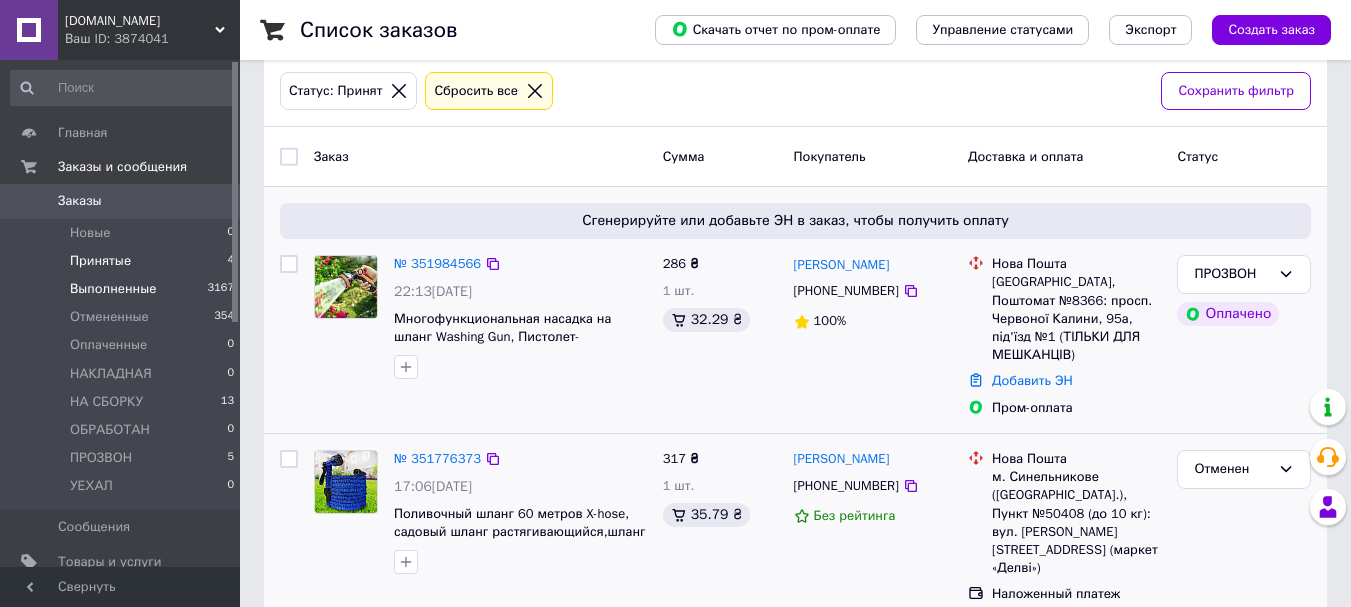 click on "Выполненные" at bounding box center [113, 289] 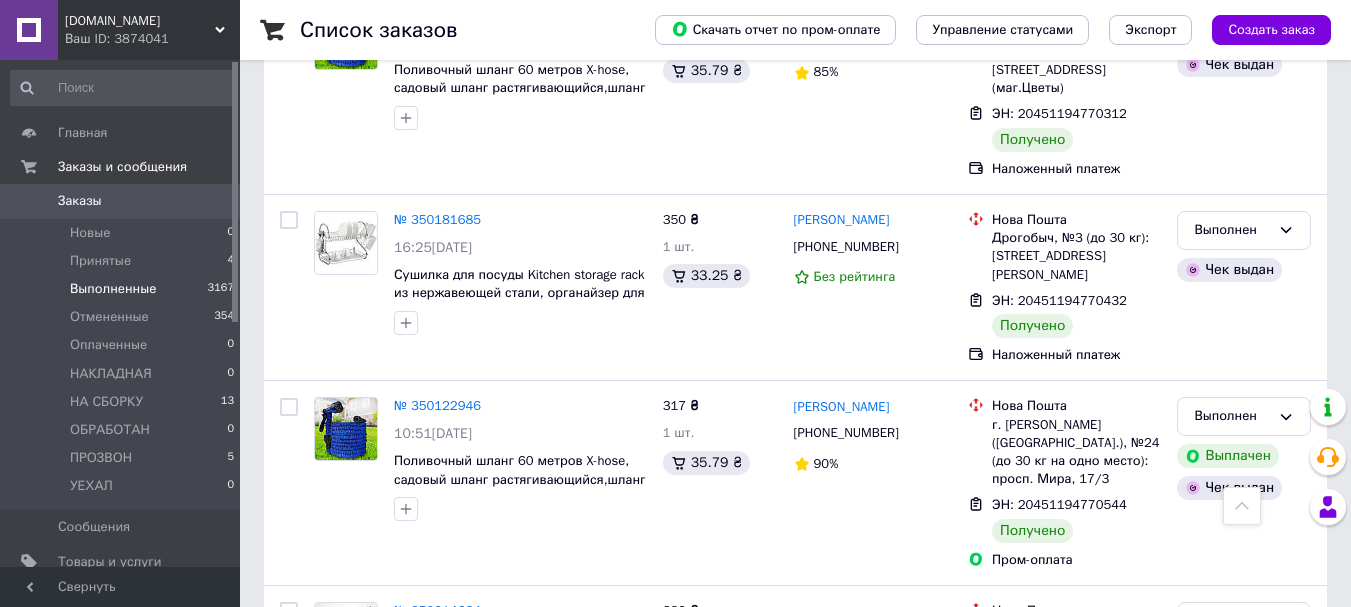 scroll, scrollTop: 9200, scrollLeft: 0, axis: vertical 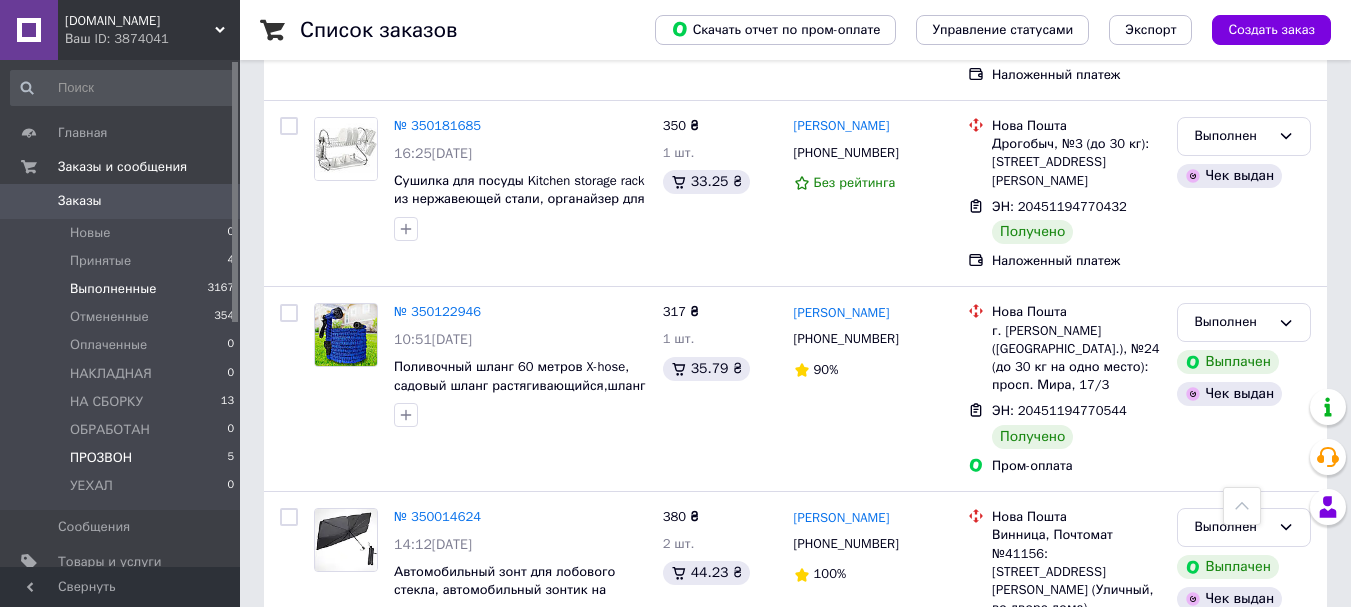 click on "ПРОЗВОН" at bounding box center [101, 458] 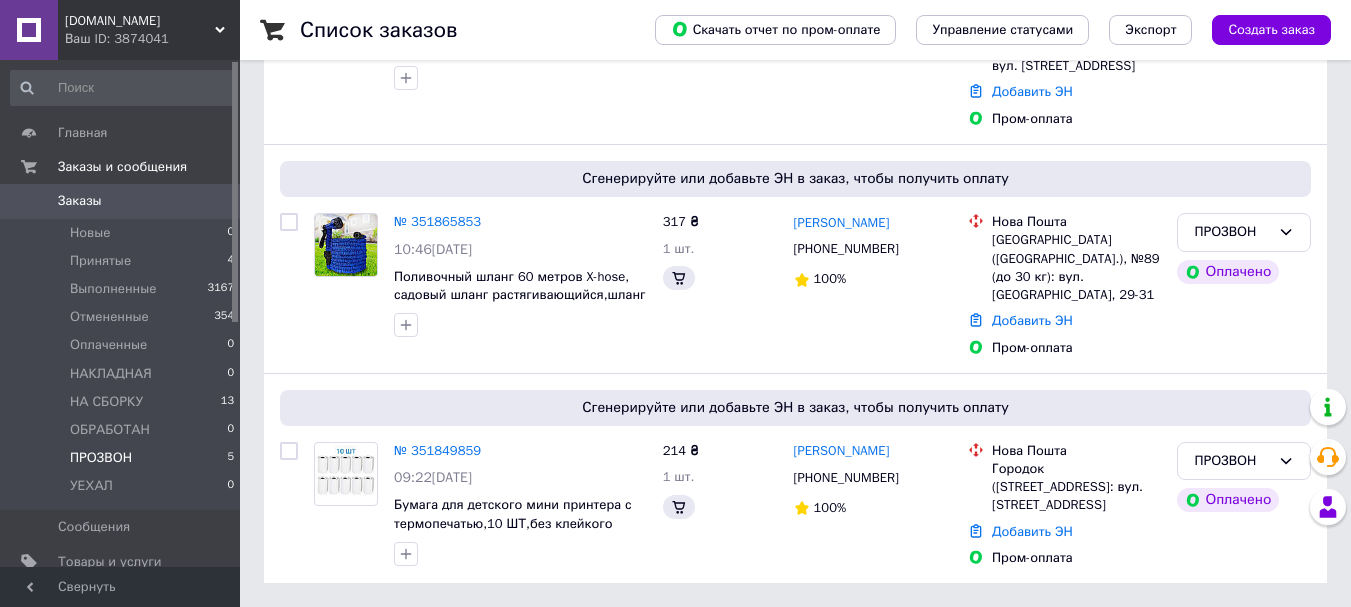 scroll, scrollTop: 0, scrollLeft: 0, axis: both 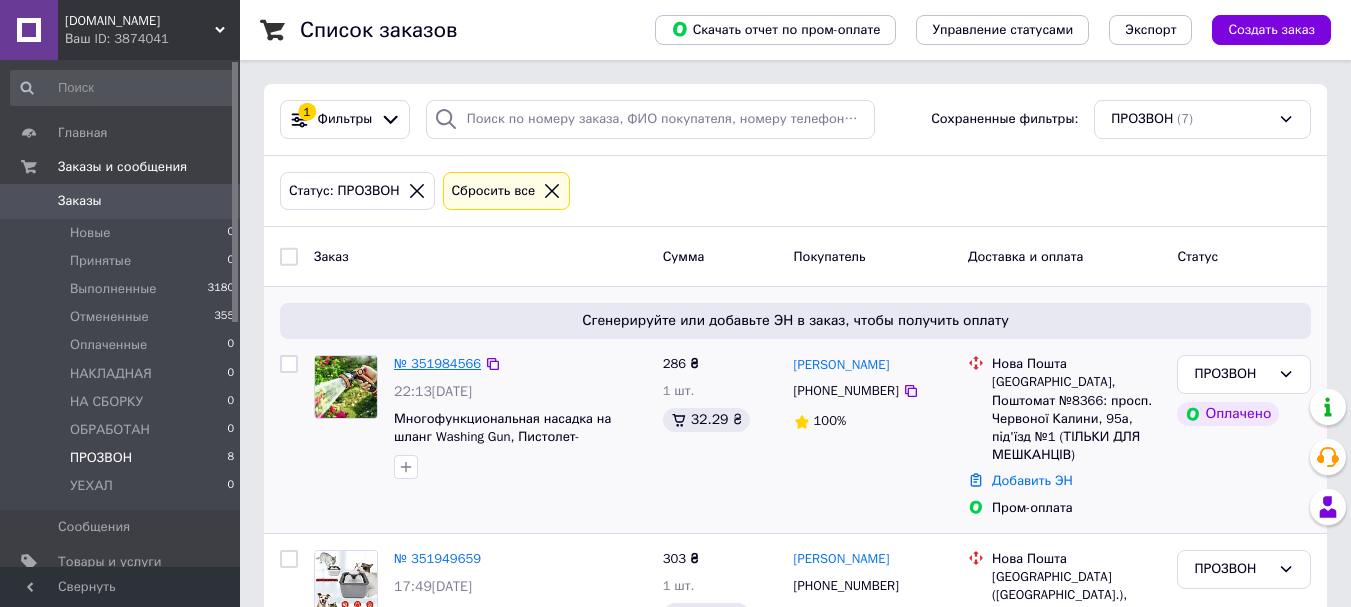 click on "№ 351984566" at bounding box center (437, 363) 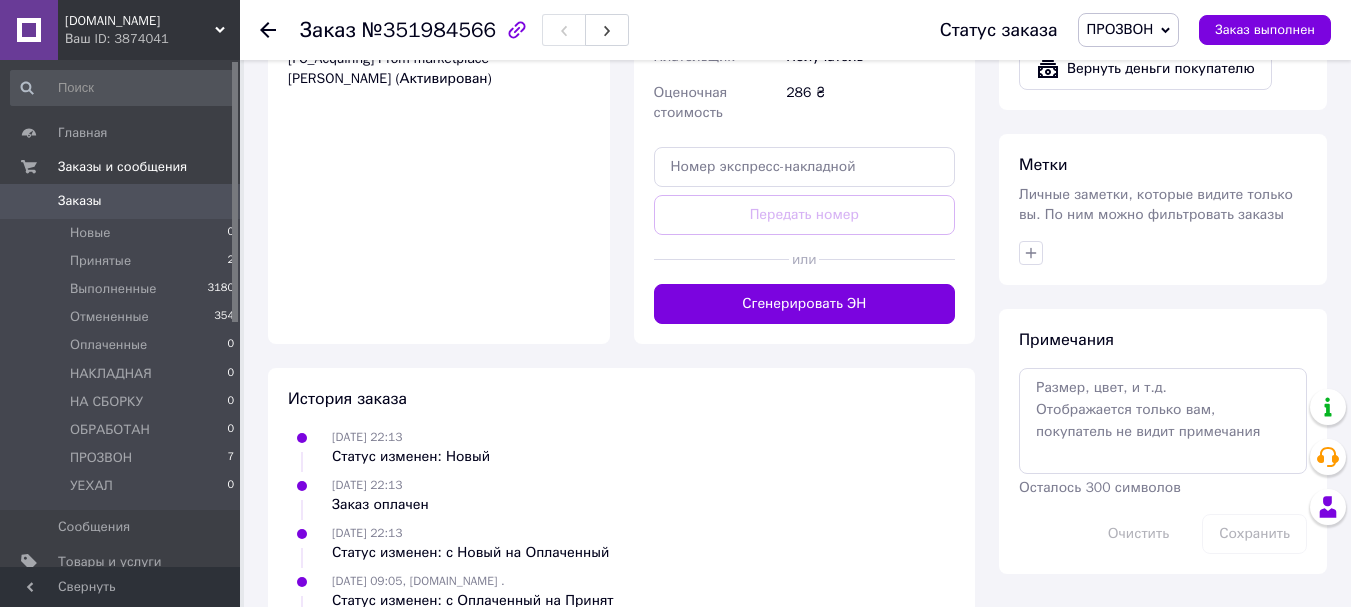 scroll, scrollTop: 1400, scrollLeft: 0, axis: vertical 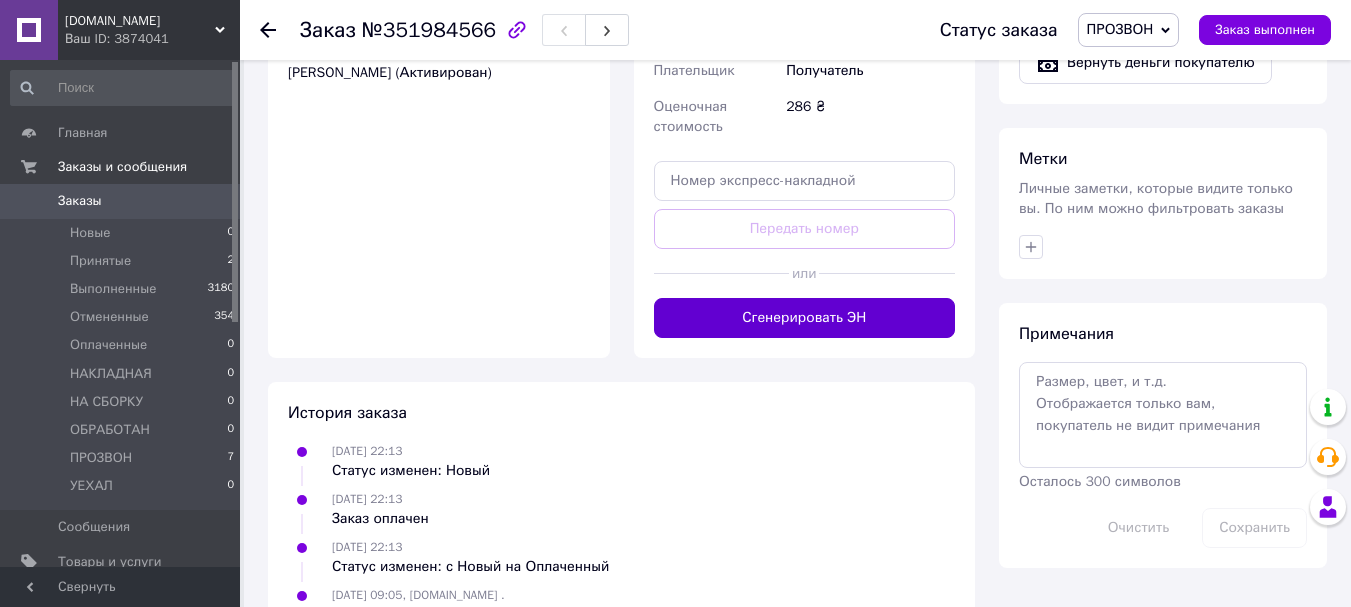 click on "Доставка Редактировать Укажите номер экспресс-накладной Обязательно введите номер экспресс-накладной,
если создавали ее не на этой странице. В случае,
если номер ЭН не будет добавлен, мы не сможем
выплатить деньги за заказ Мобильный номер покупателя (из заказа) должен
соответствовать номеру получателя по накладной Нова Пошта (платная) Получатель [PERSON_NAME] Телефон получателя [PHONE_NUMBER] Адрес г. [GEOGRAPHIC_DATA] ([GEOGRAPHIC_DATA].), Почтомат №8366: просп. Червоной Калины, 95а, подьезд №1 (ТОЛЬКО ДЛЯ ЖИТЕЛЕЙ) Дата отправки [DATE] Плательщик Получатель Оценочная стоимость" at bounding box center [805, -13] 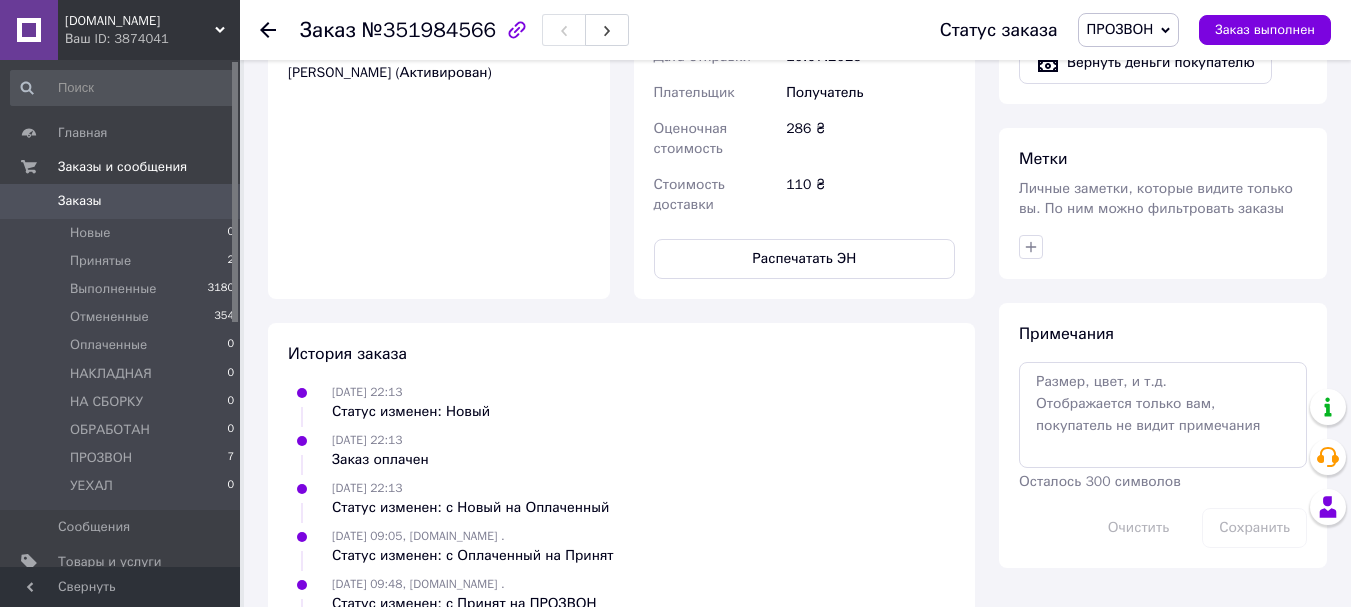 click 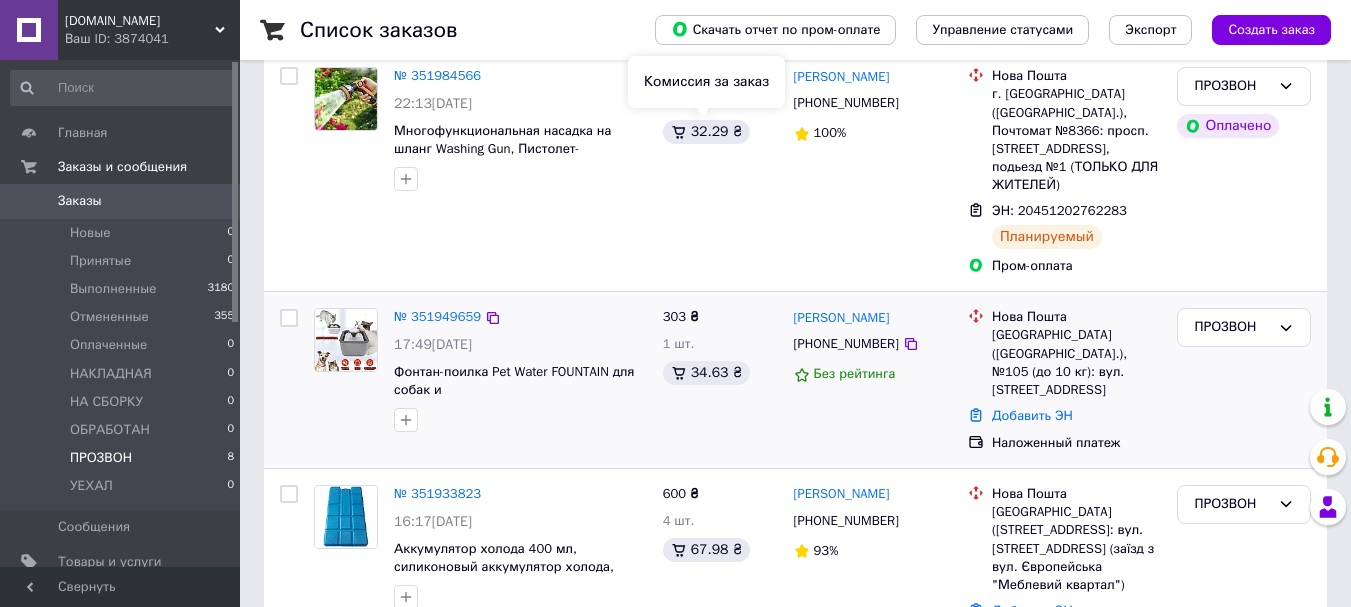 scroll, scrollTop: 300, scrollLeft: 0, axis: vertical 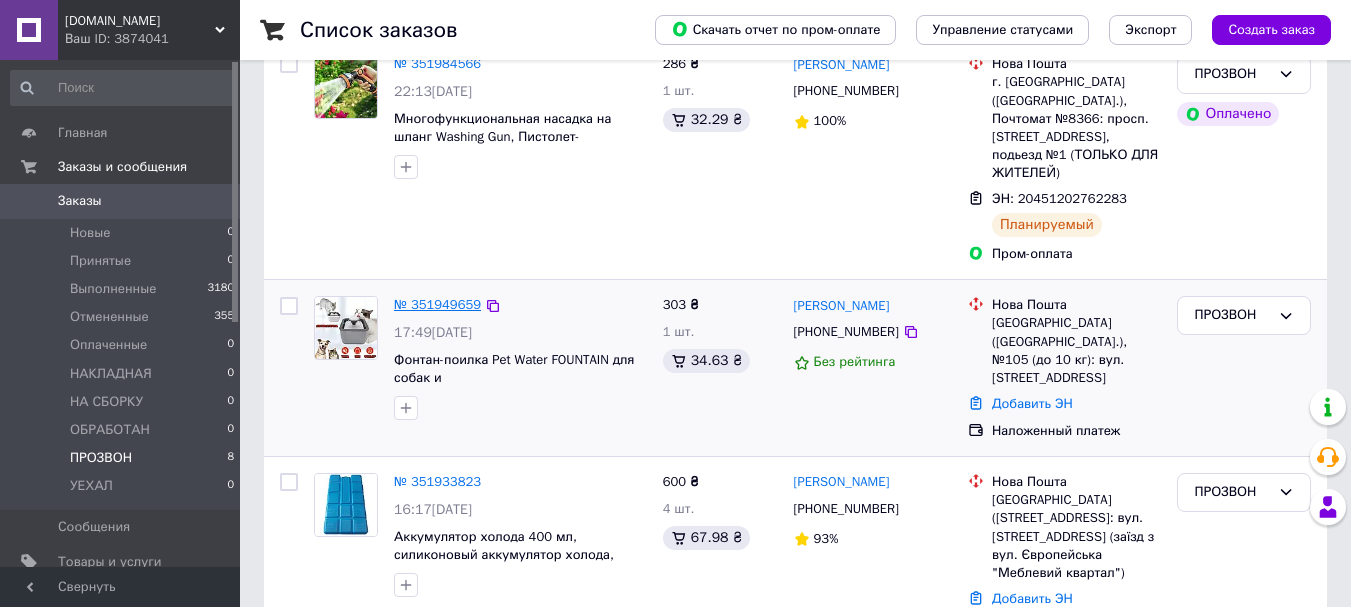 click on "№ 351949659" at bounding box center [437, 304] 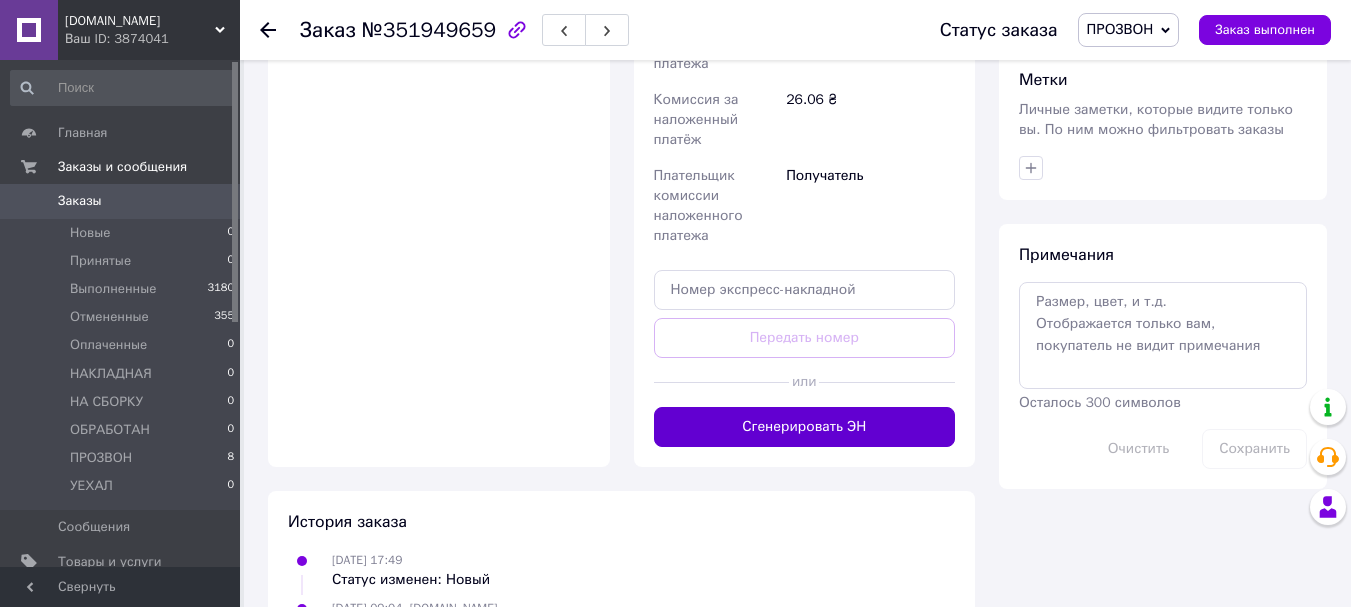 click on "Сгенерировать ЭН" at bounding box center (805, 427) 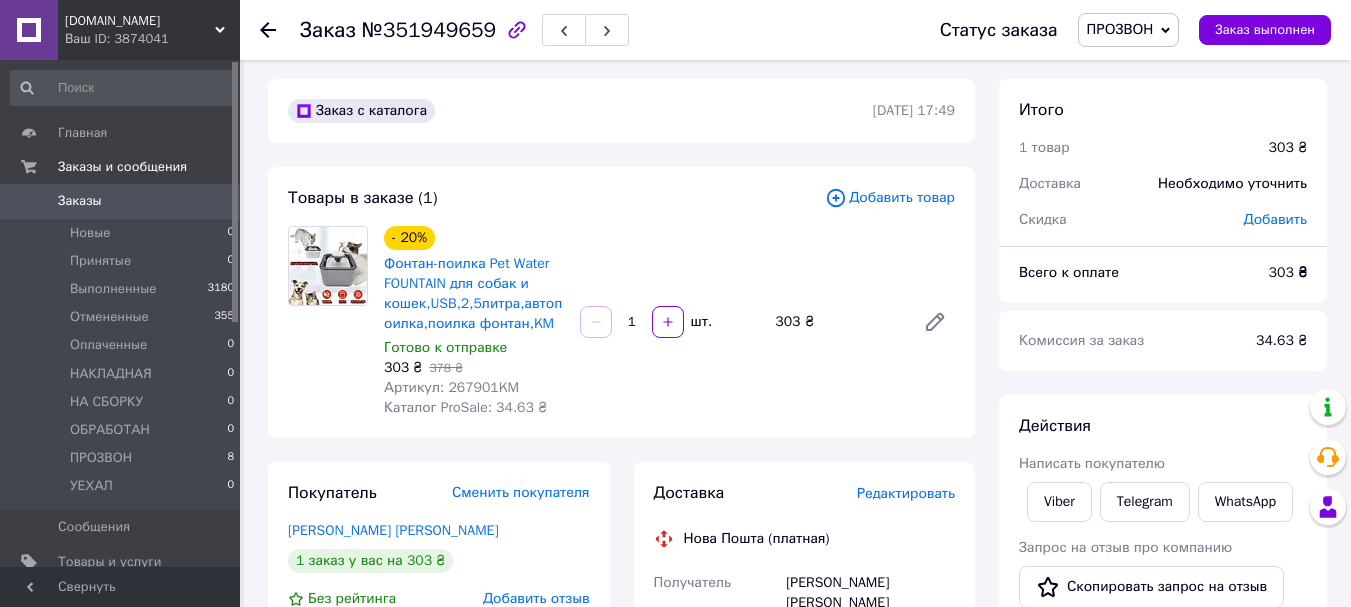 scroll, scrollTop: 0, scrollLeft: 0, axis: both 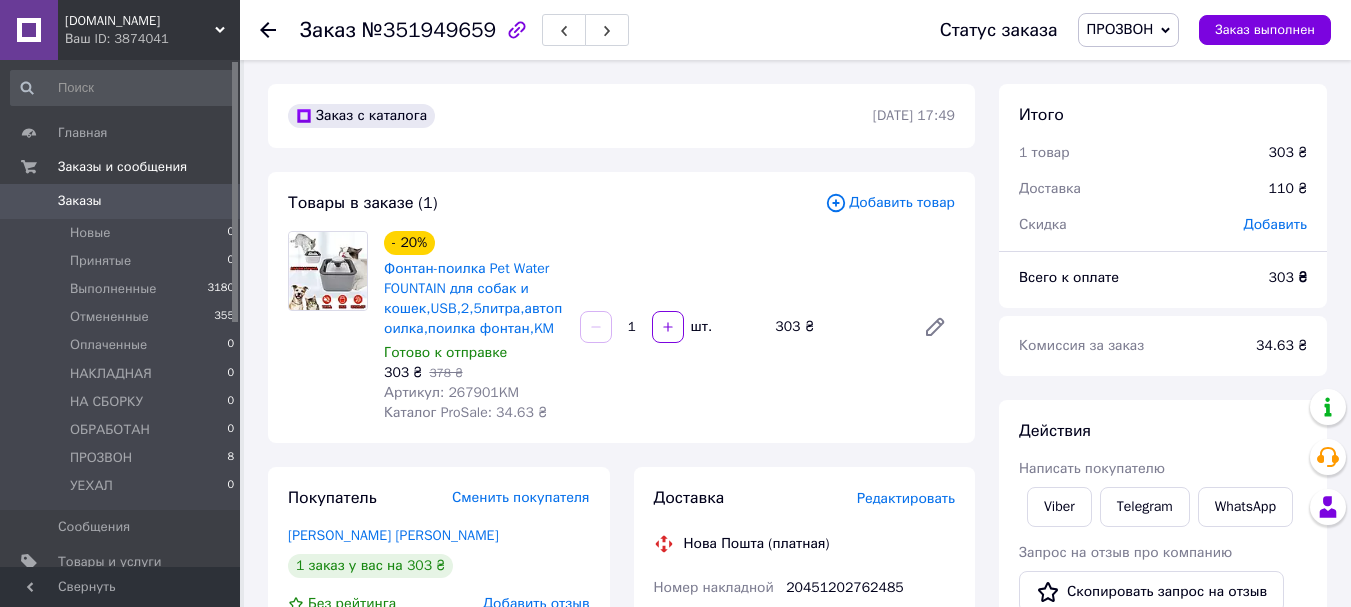 click 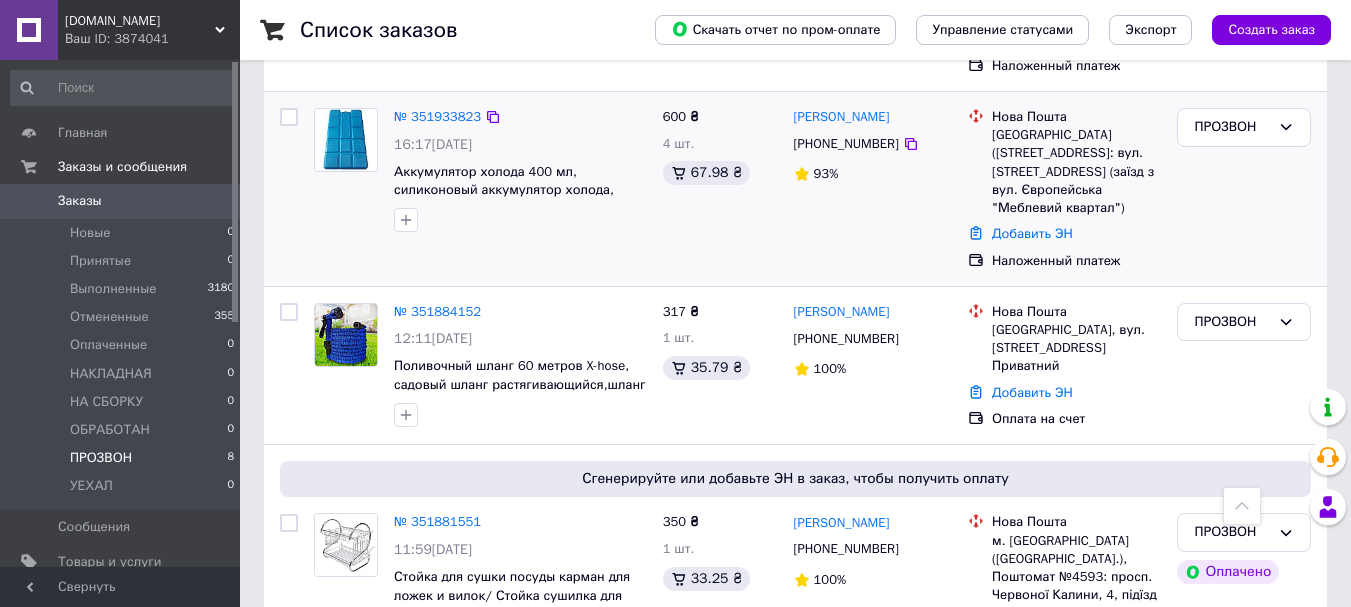 scroll, scrollTop: 700, scrollLeft: 0, axis: vertical 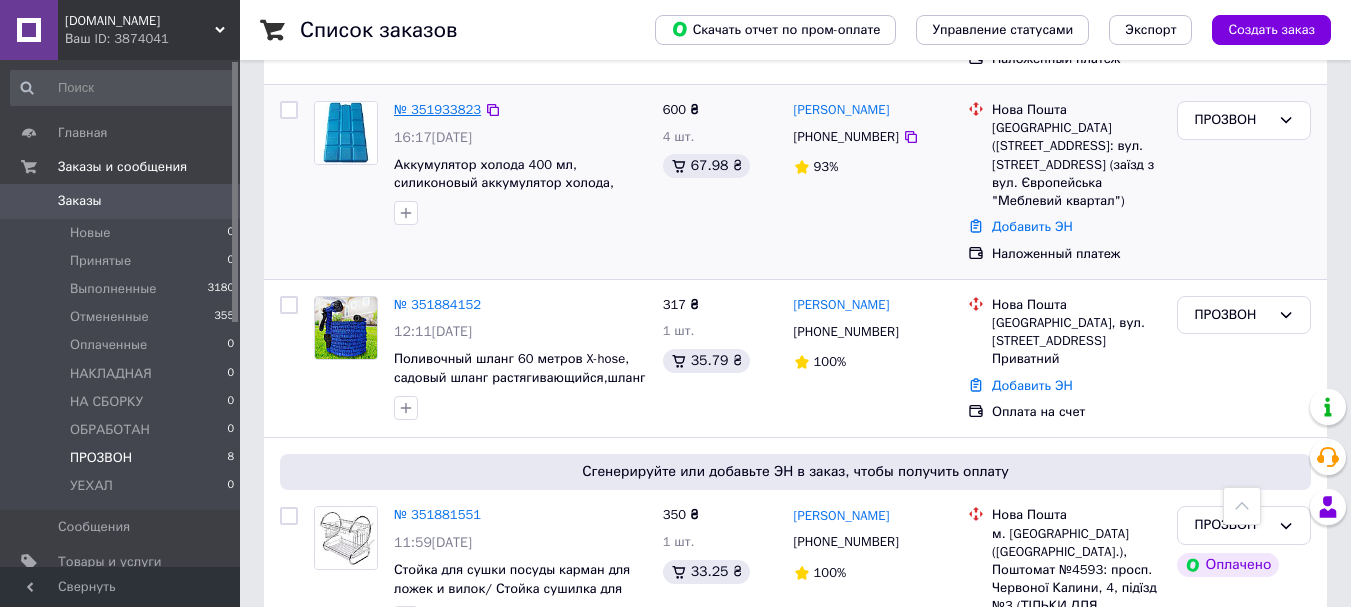 click on "№ 351933823" at bounding box center (437, 109) 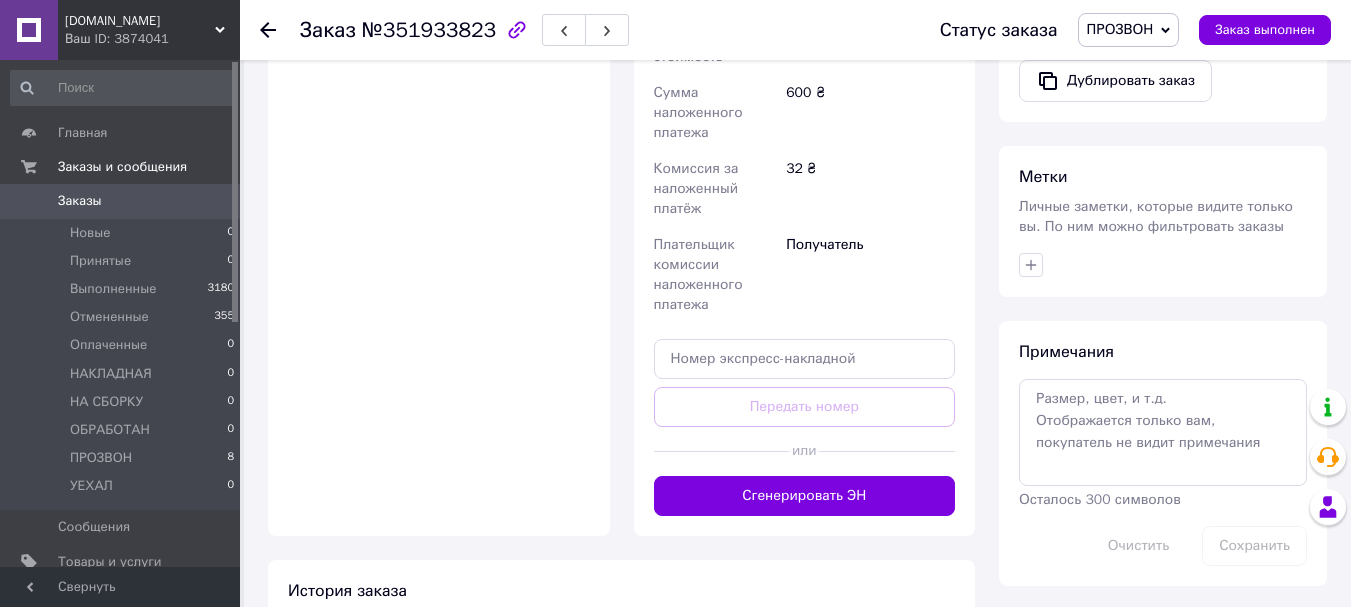 scroll, scrollTop: 1000, scrollLeft: 0, axis: vertical 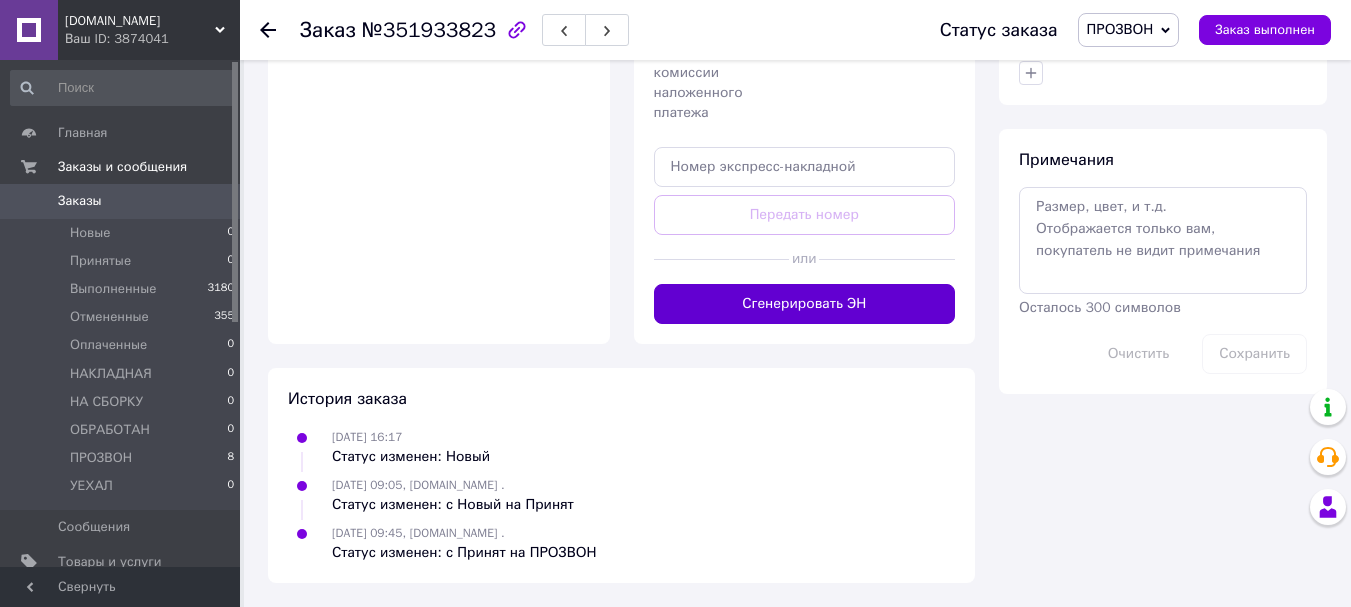 click on "Сгенерировать ЭН" at bounding box center (805, 304) 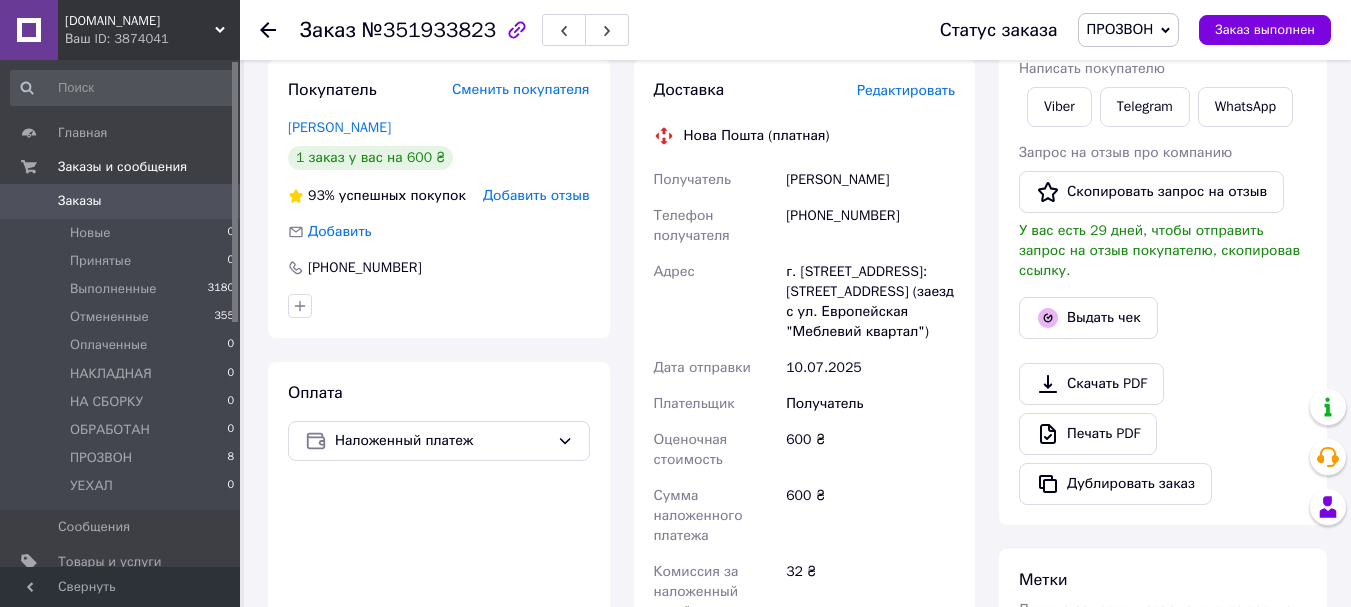 scroll, scrollTop: 0, scrollLeft: 0, axis: both 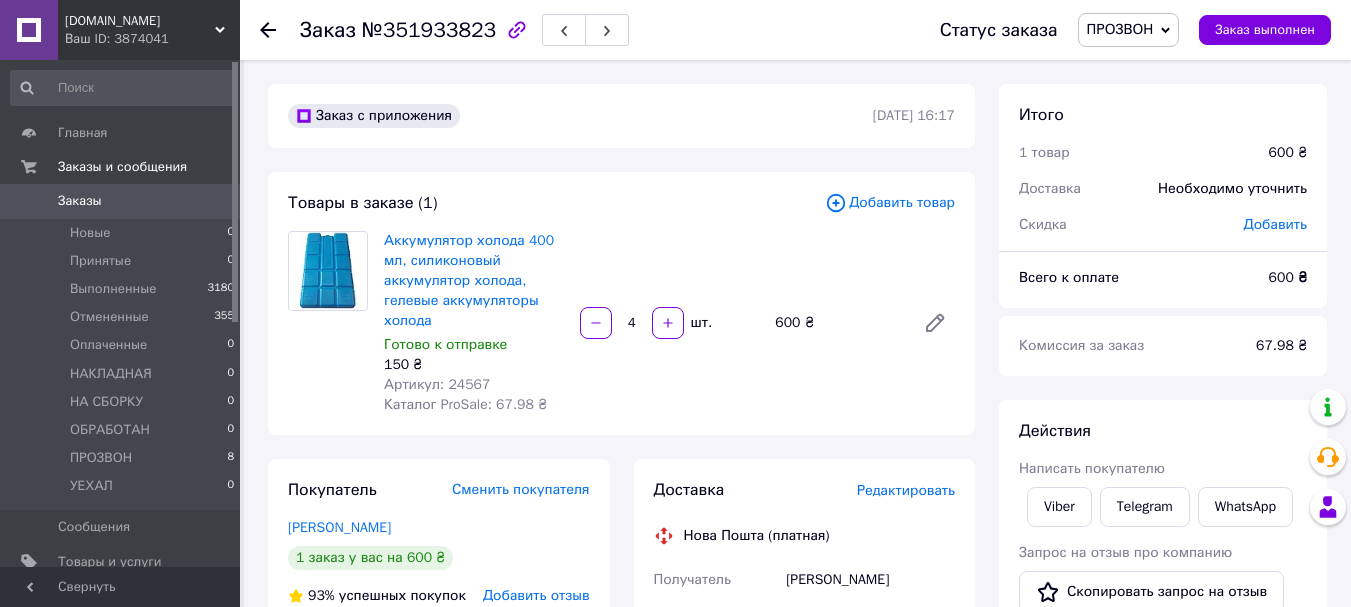 click 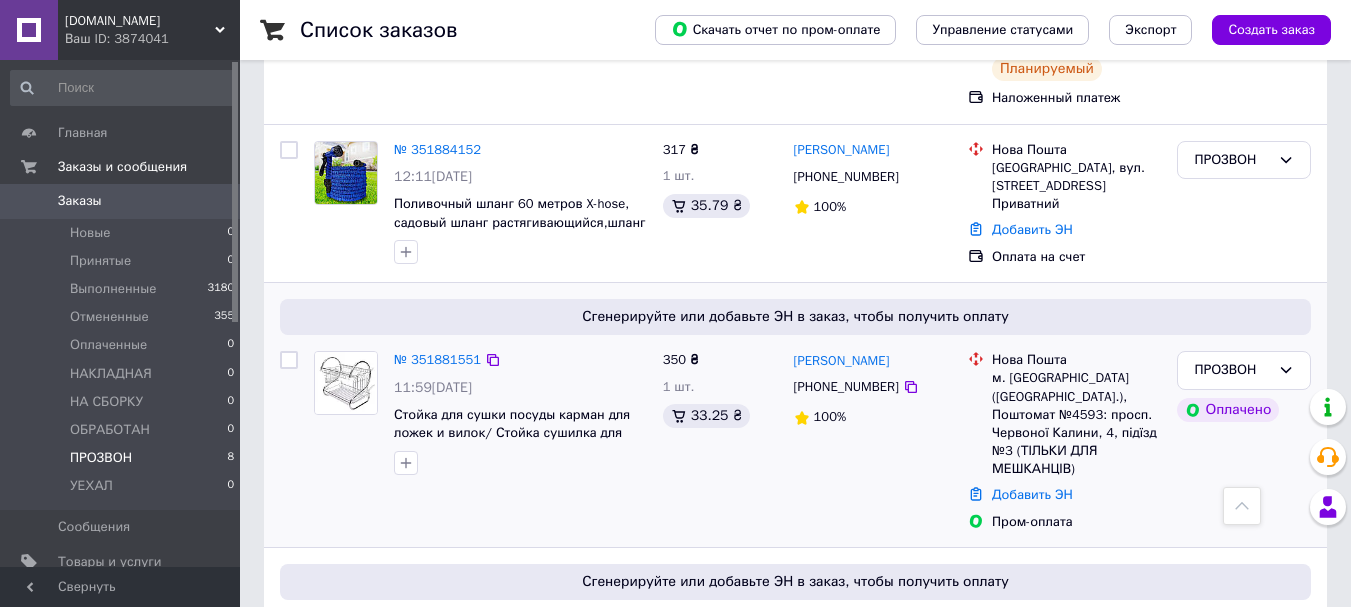 scroll, scrollTop: 900, scrollLeft: 0, axis: vertical 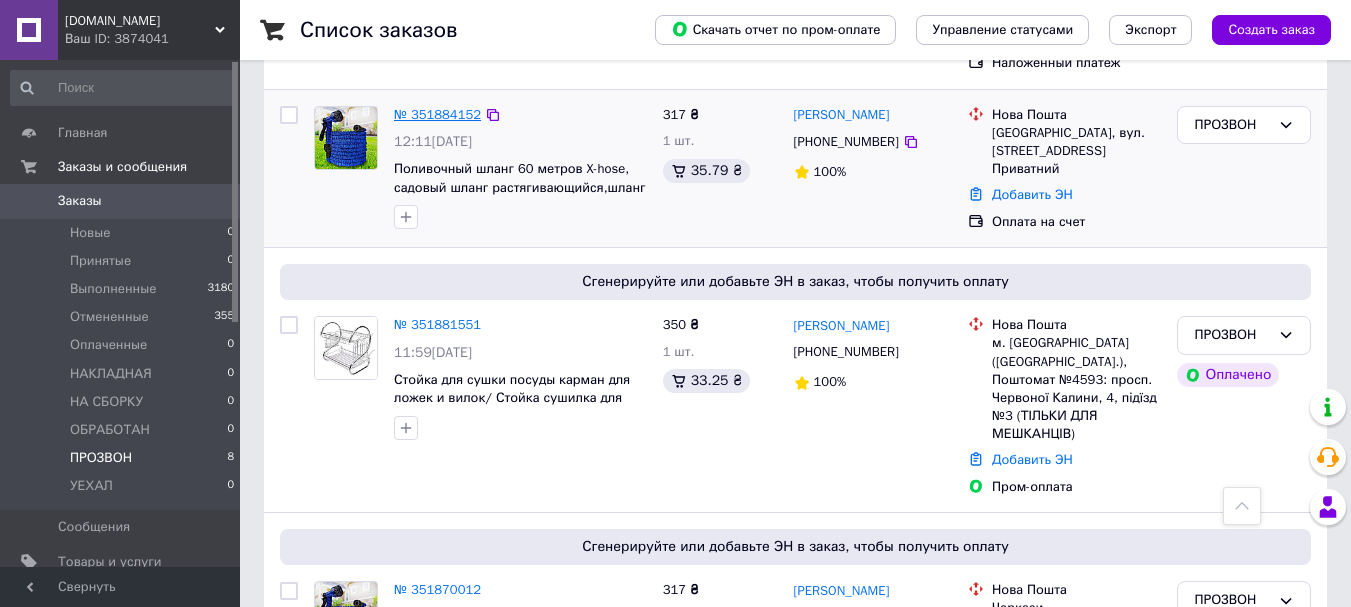 click on "№ 351884152" at bounding box center (437, 114) 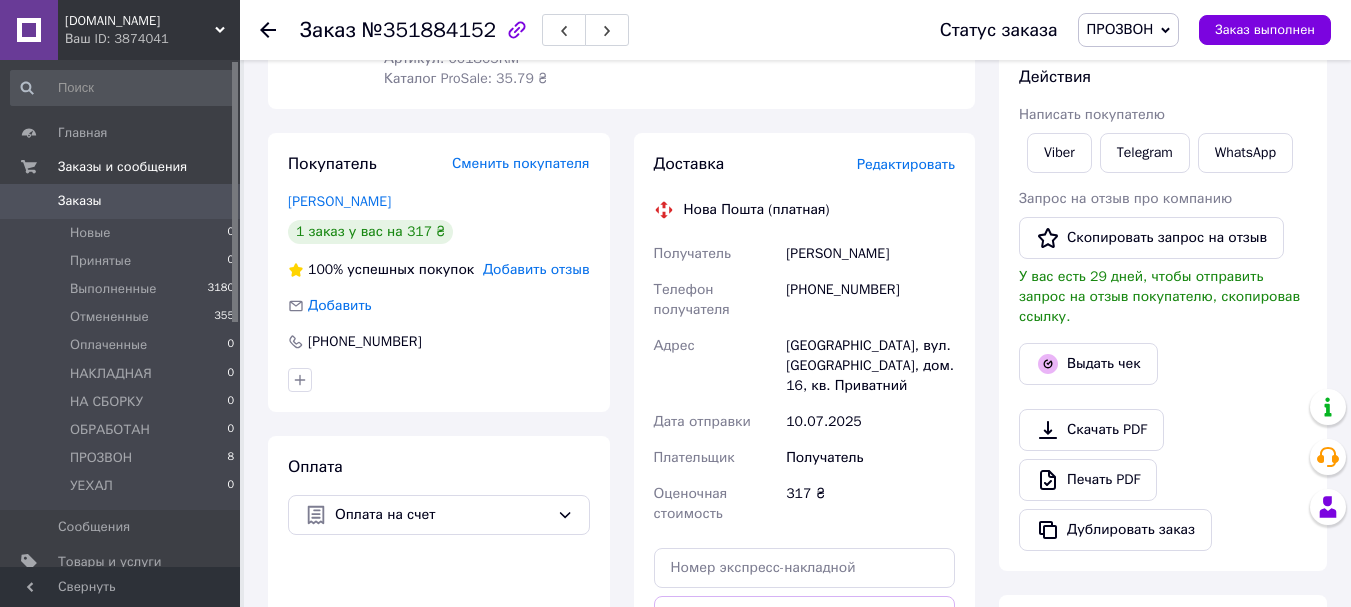 scroll, scrollTop: 786, scrollLeft: 0, axis: vertical 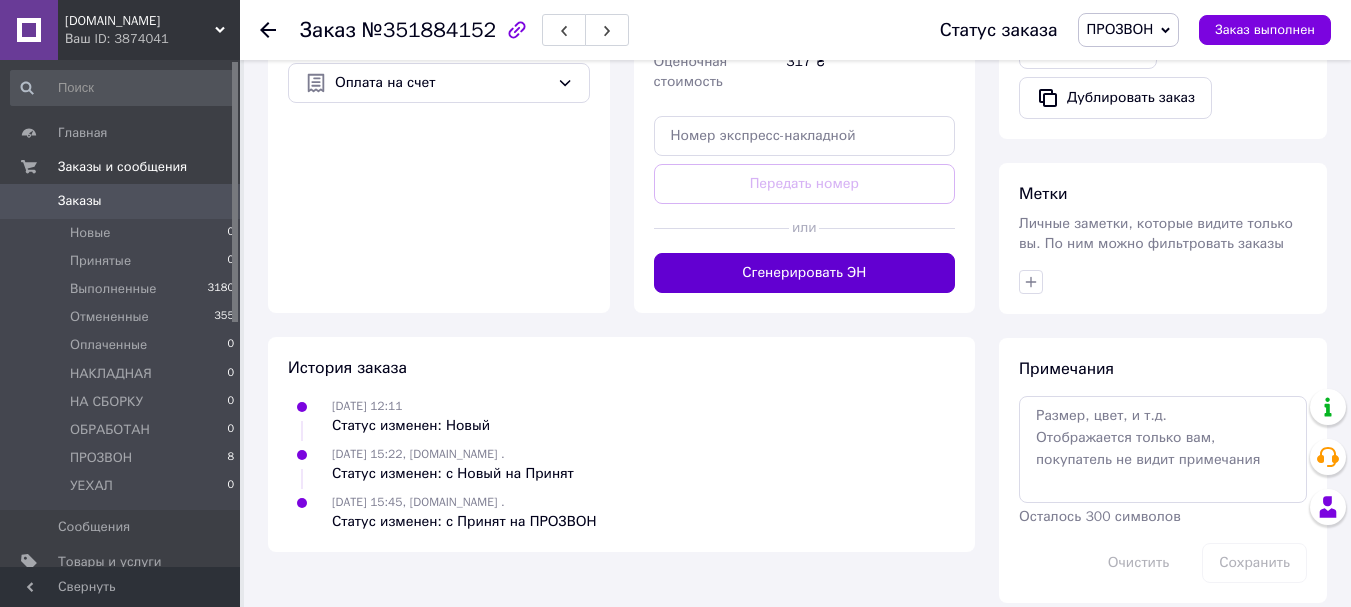 click on "Сгенерировать ЭН" at bounding box center (805, 273) 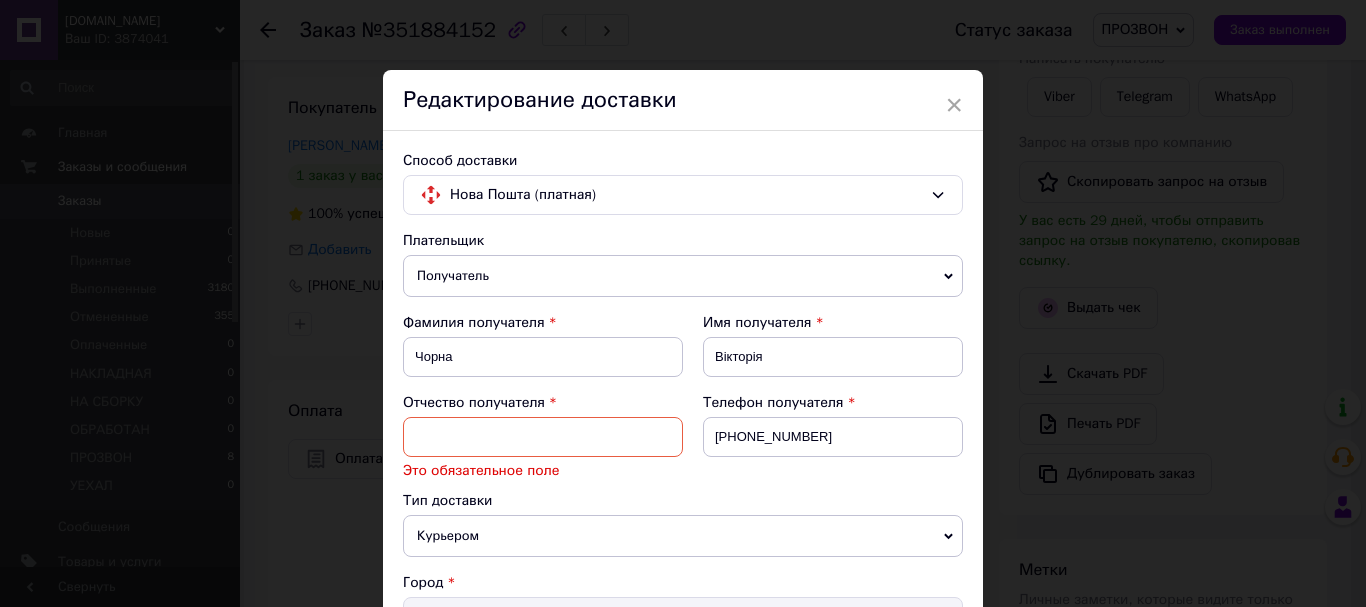 scroll, scrollTop: 386, scrollLeft: 0, axis: vertical 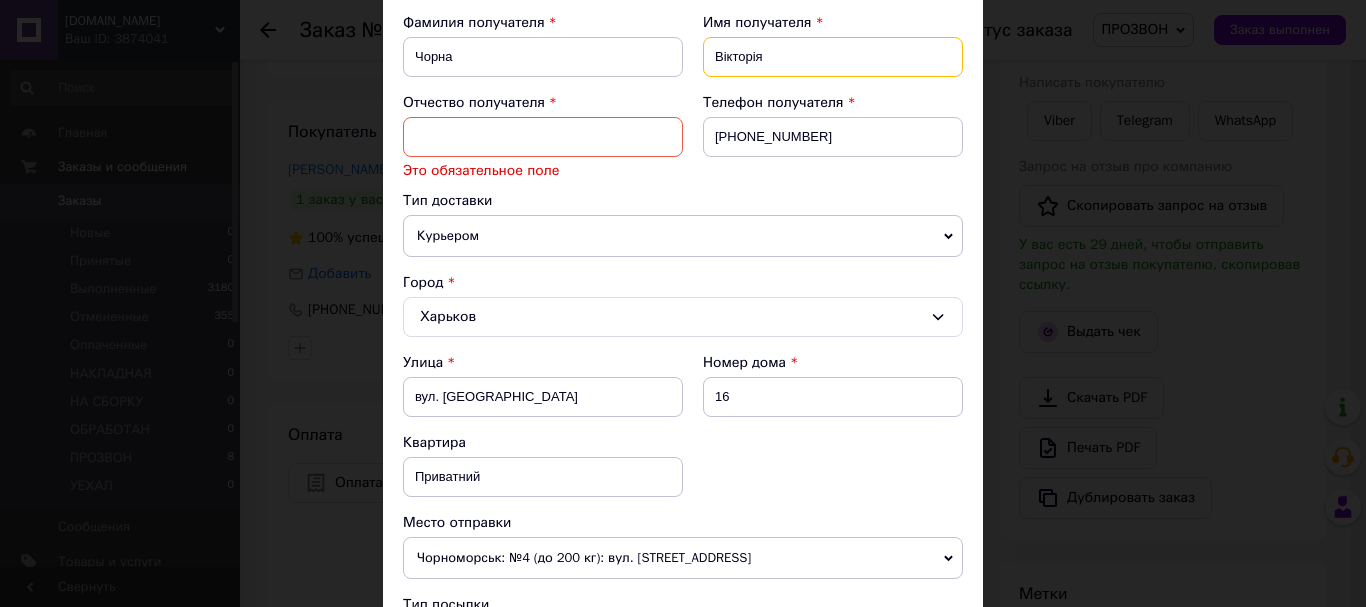 drag, startPoint x: 795, startPoint y: 57, endPoint x: 697, endPoint y: 58, distance: 98.005104 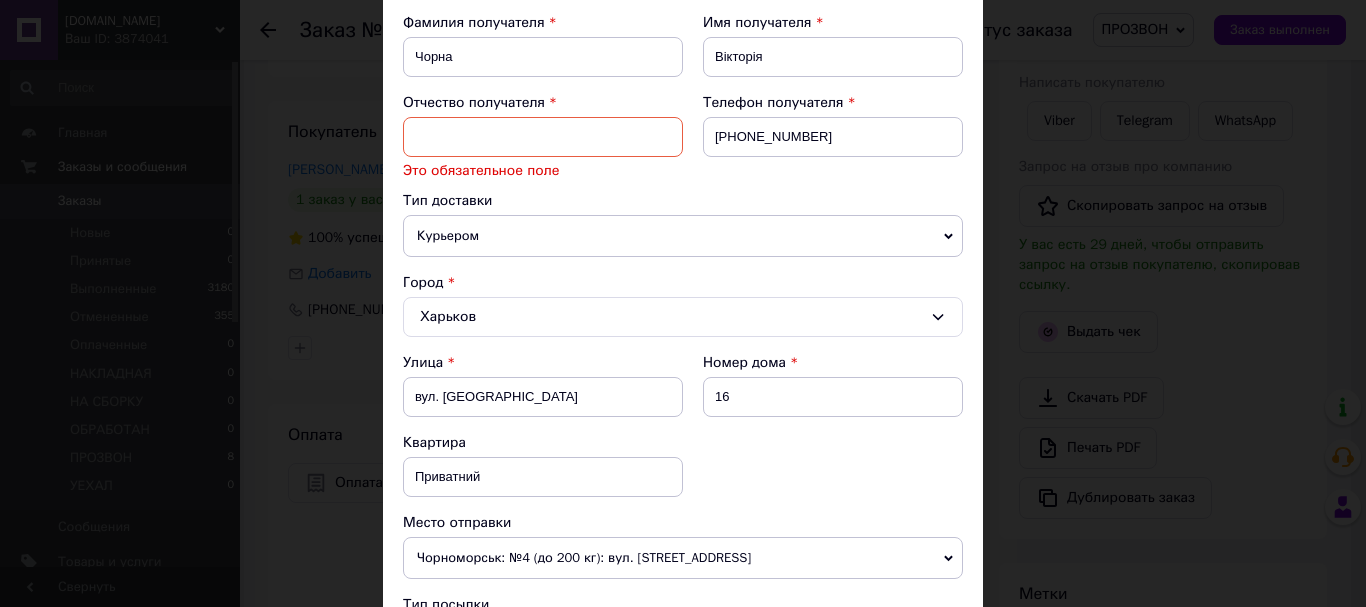 click at bounding box center [543, 137] 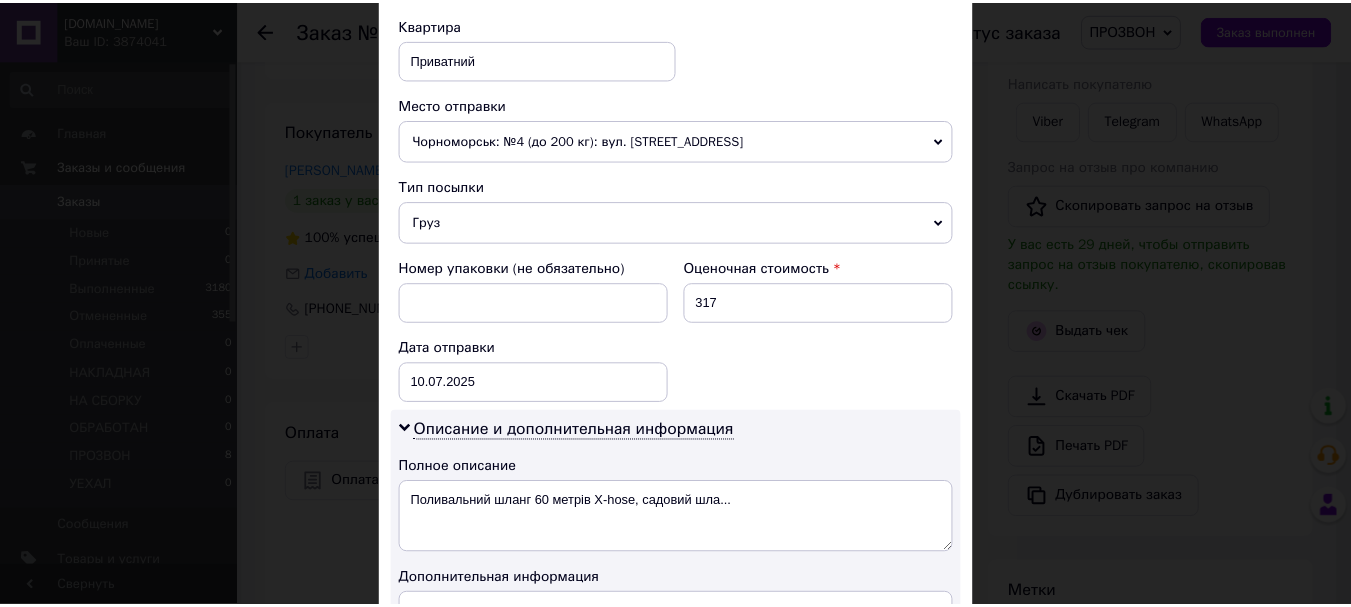 scroll, scrollTop: 1000, scrollLeft: 0, axis: vertical 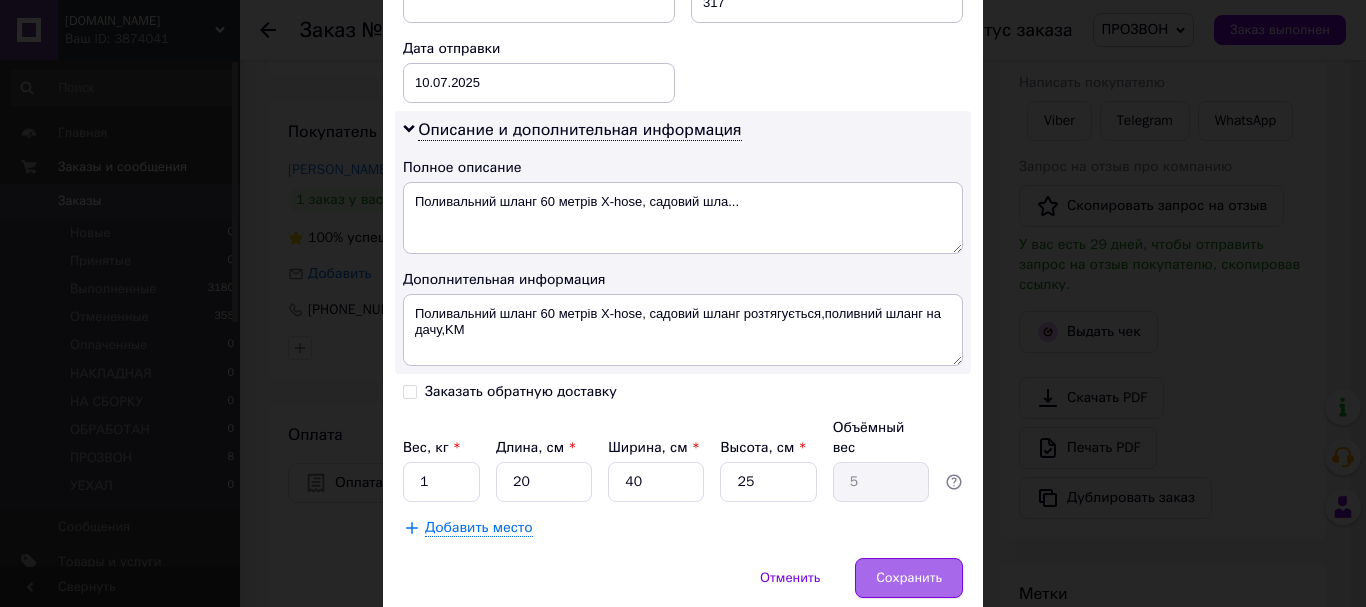 type on "вик" 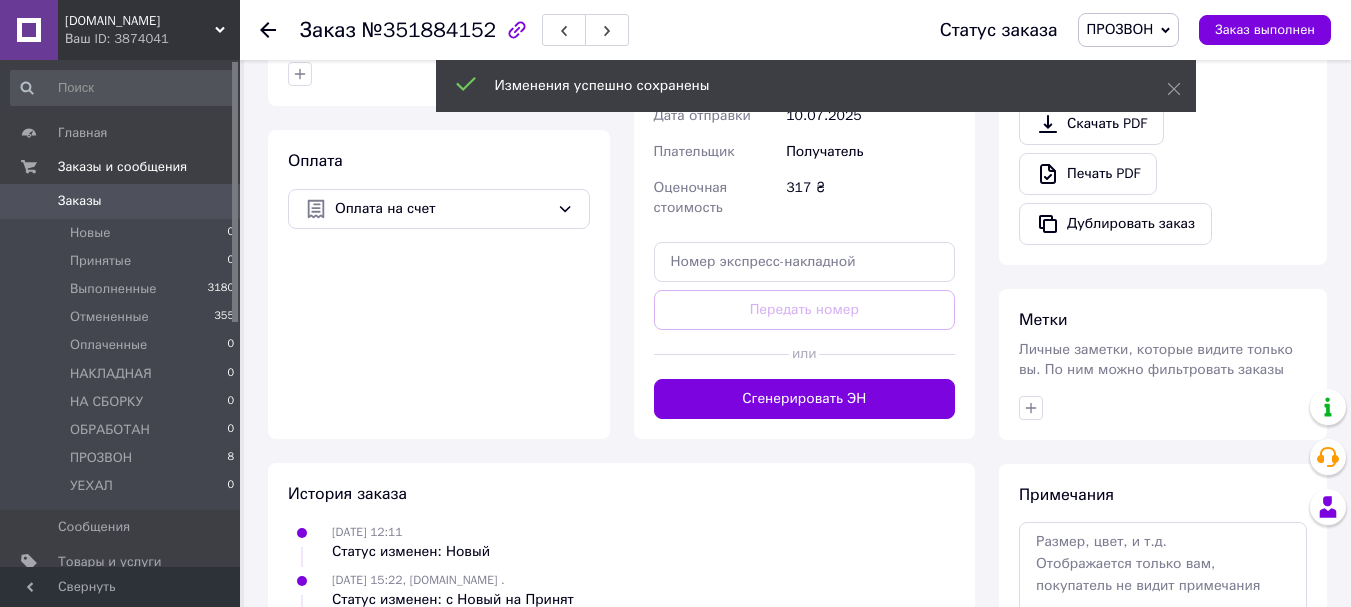 scroll, scrollTop: 686, scrollLeft: 0, axis: vertical 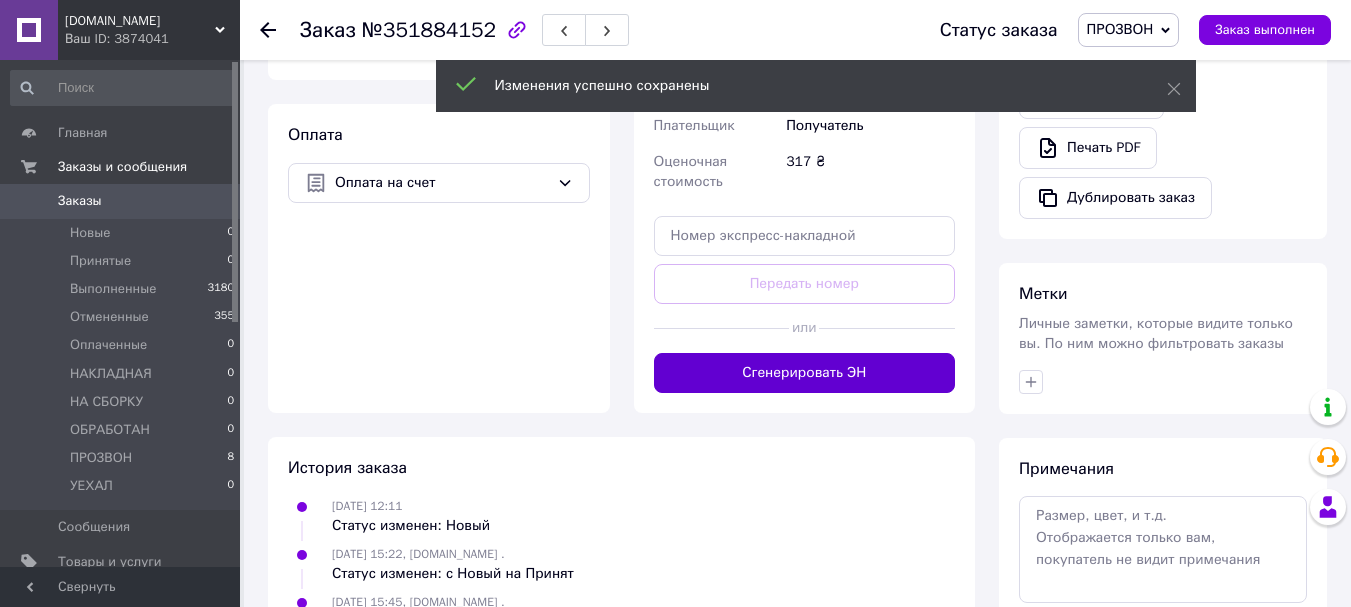 click on "Сгенерировать ЭН" at bounding box center [805, 373] 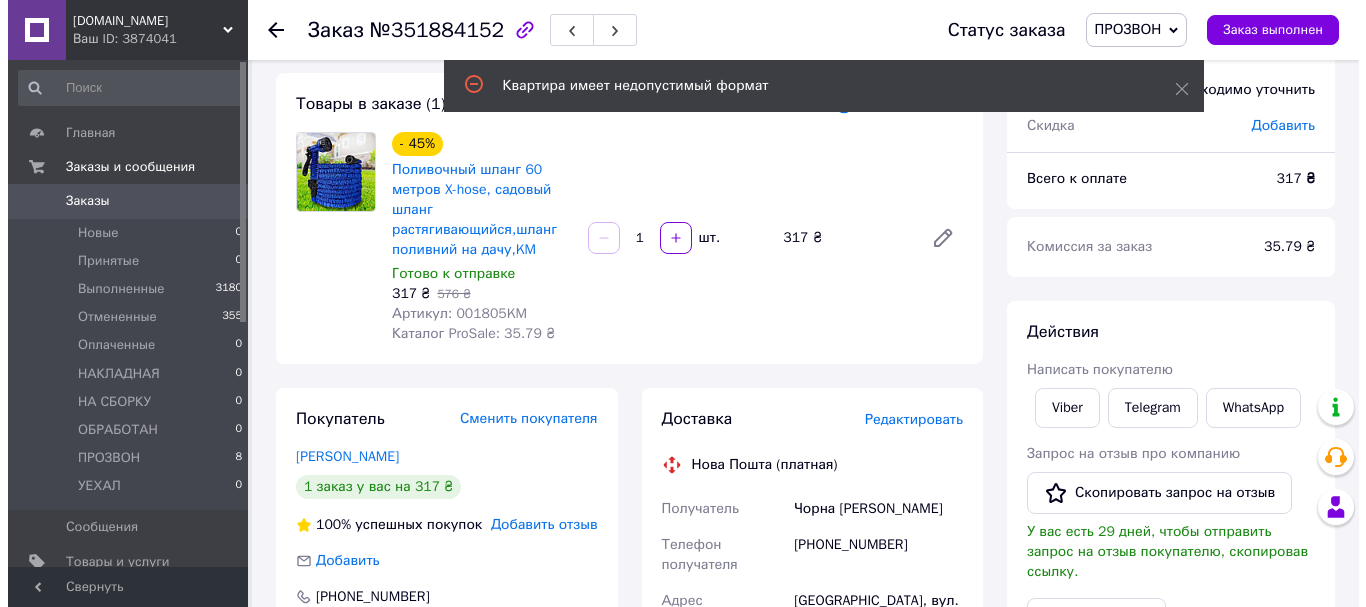 scroll, scrollTop: 100, scrollLeft: 0, axis: vertical 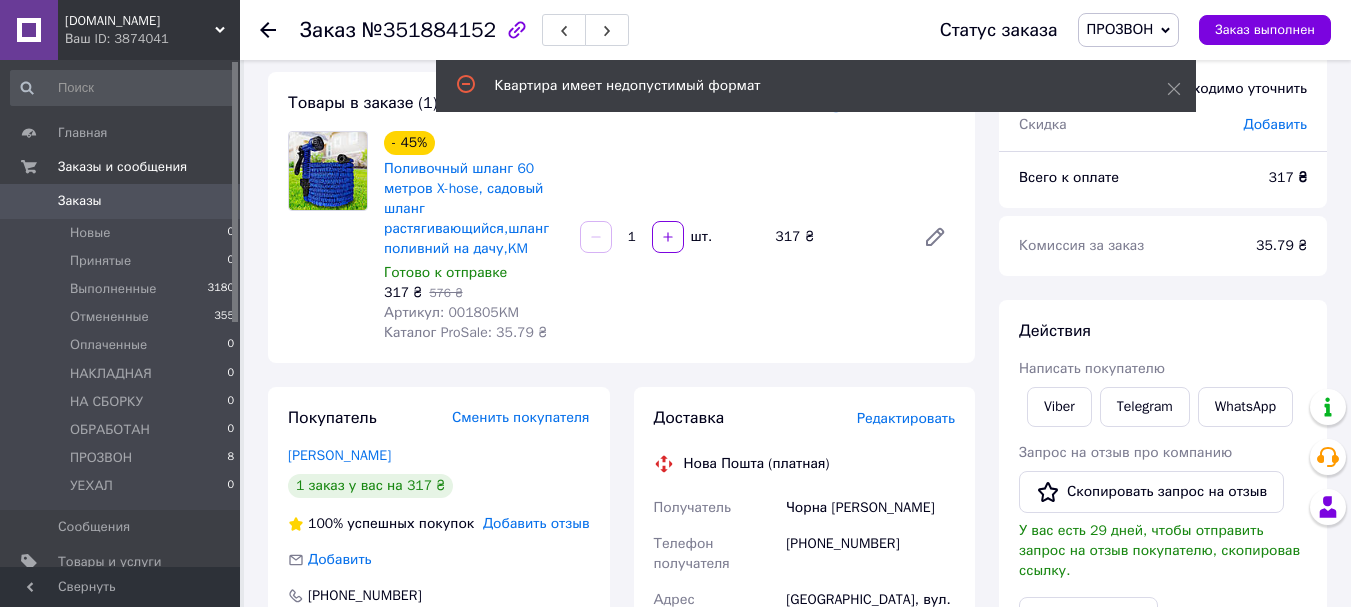 click on "Редактировать" at bounding box center [906, 418] 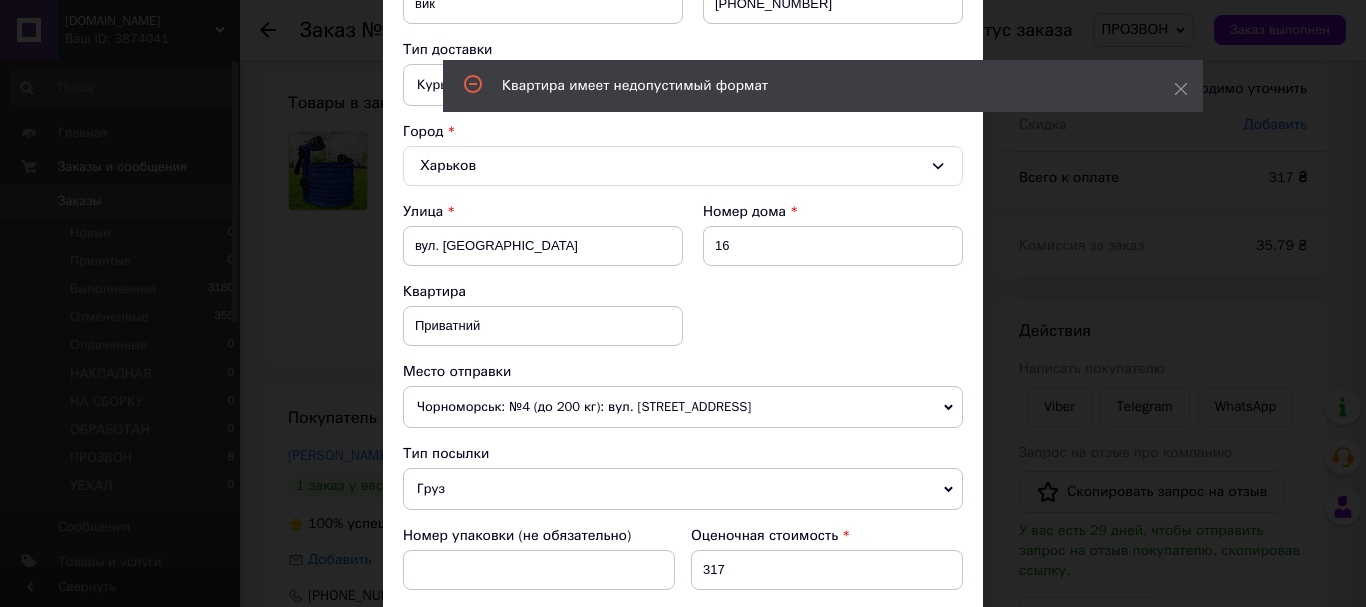 scroll, scrollTop: 400, scrollLeft: 0, axis: vertical 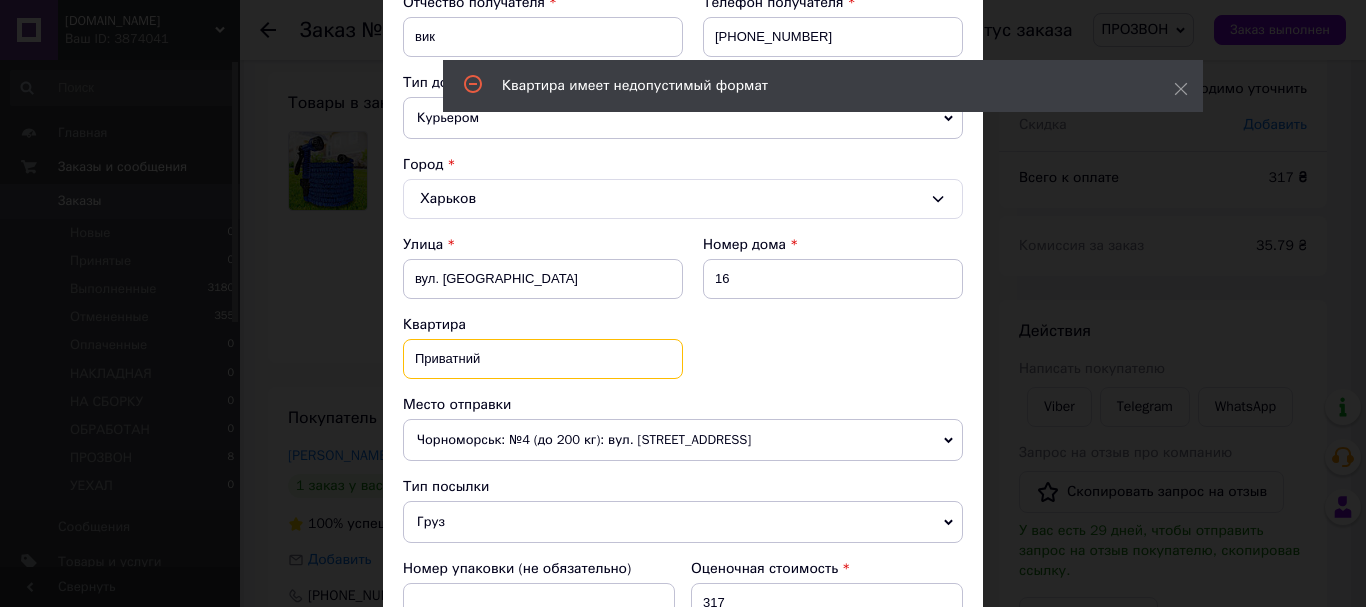 drag, startPoint x: 516, startPoint y: 363, endPoint x: 414, endPoint y: 363, distance: 102 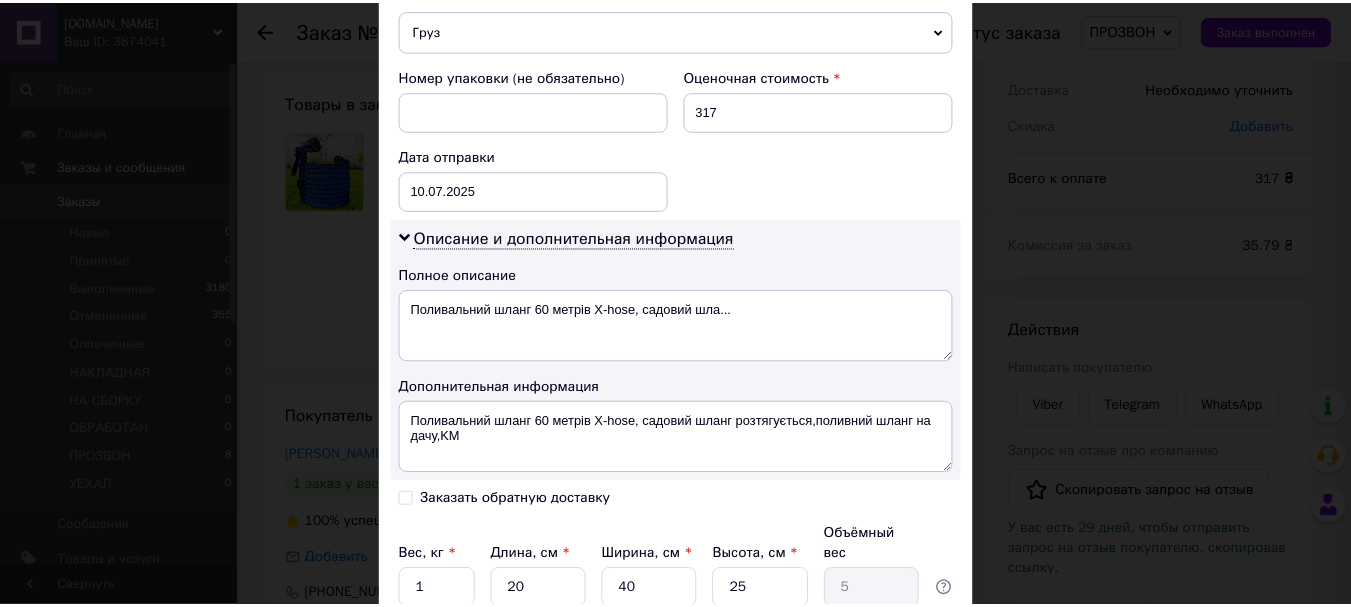 scroll, scrollTop: 1061, scrollLeft: 0, axis: vertical 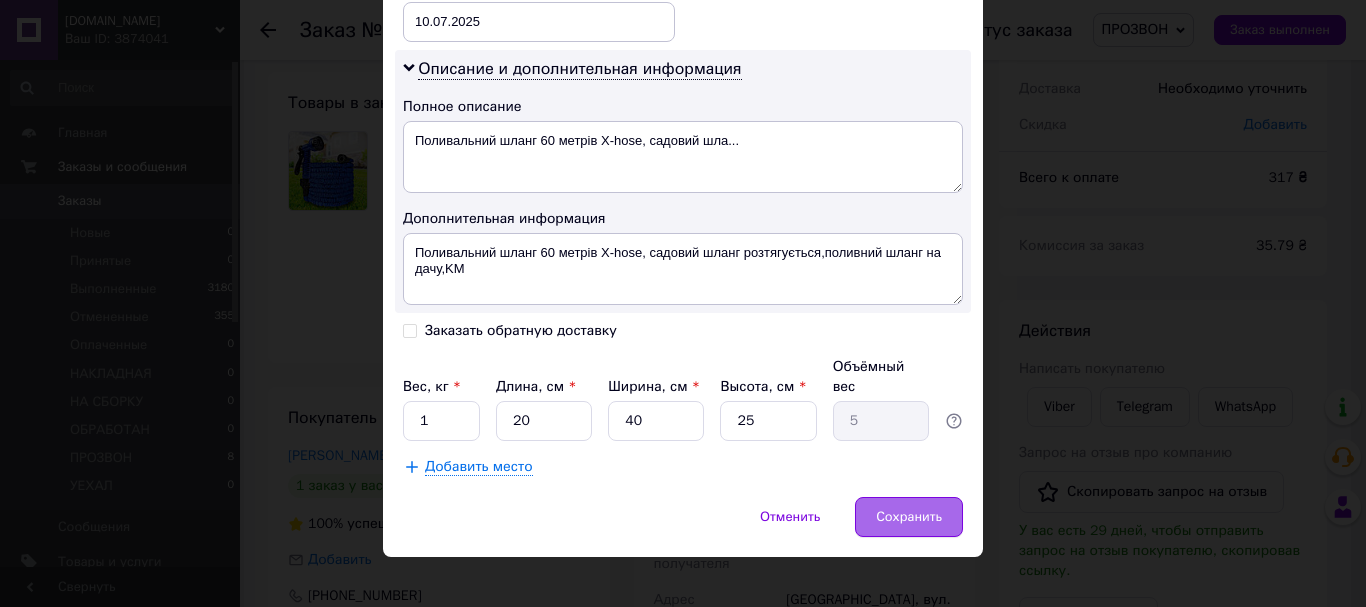 type on "0" 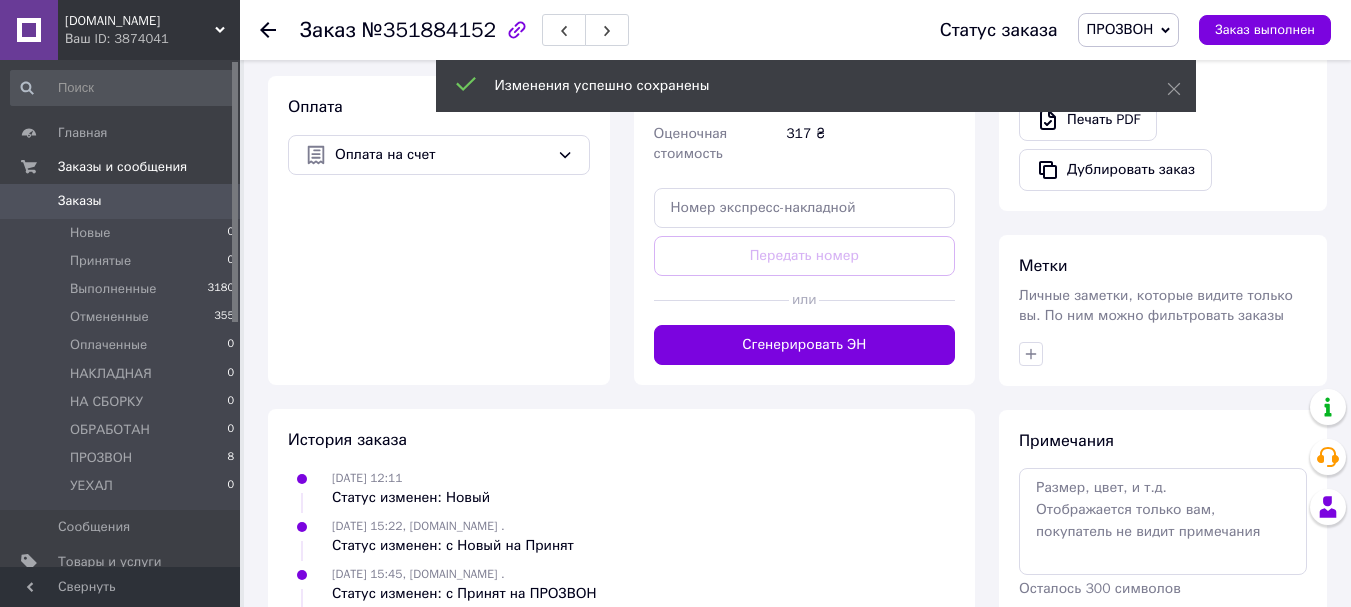 scroll, scrollTop: 800, scrollLeft: 0, axis: vertical 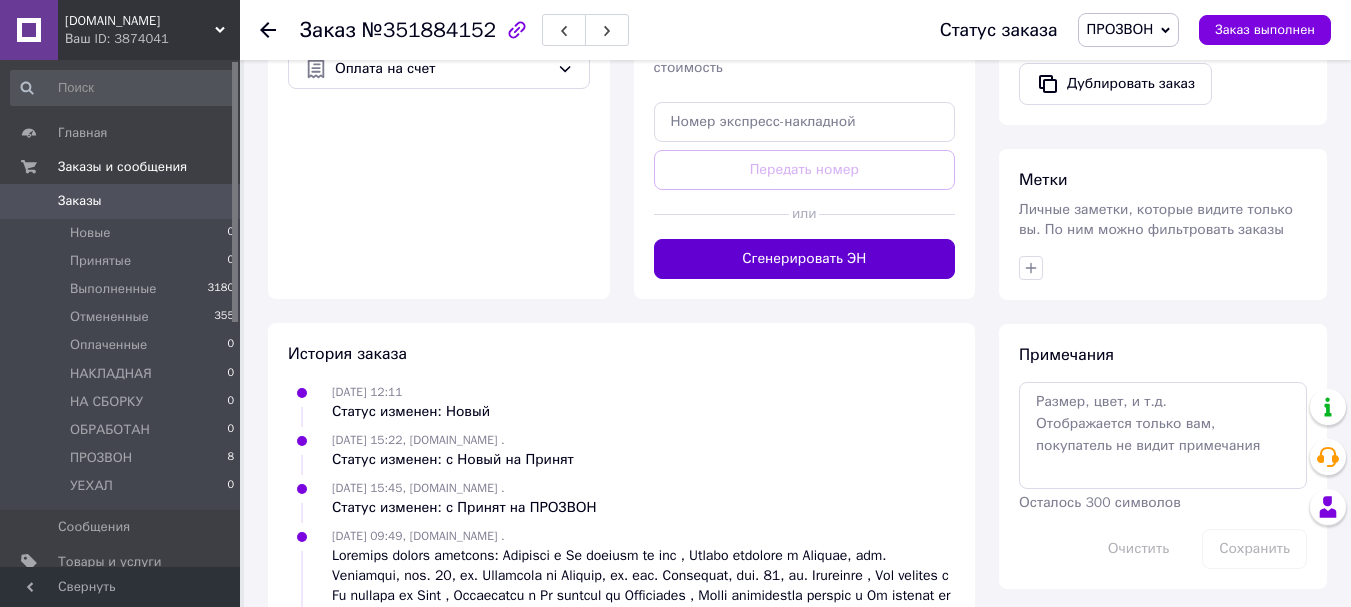 click on "Сгенерировать ЭН" at bounding box center [805, 259] 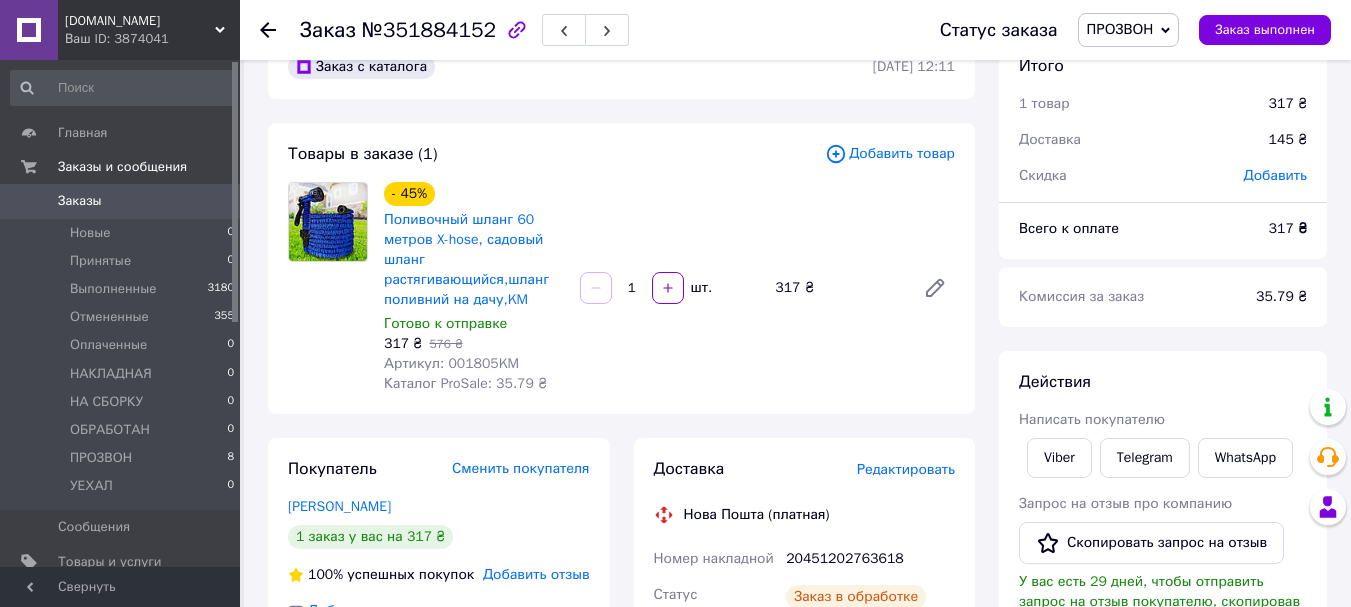 scroll, scrollTop: 0, scrollLeft: 0, axis: both 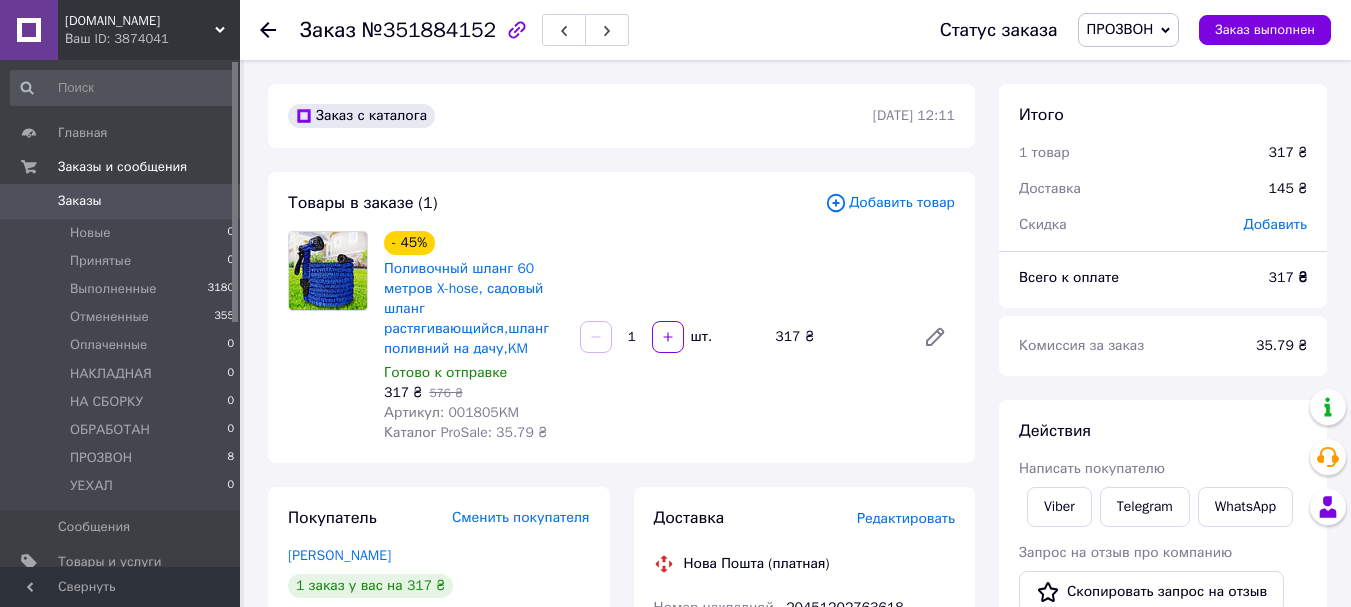 click 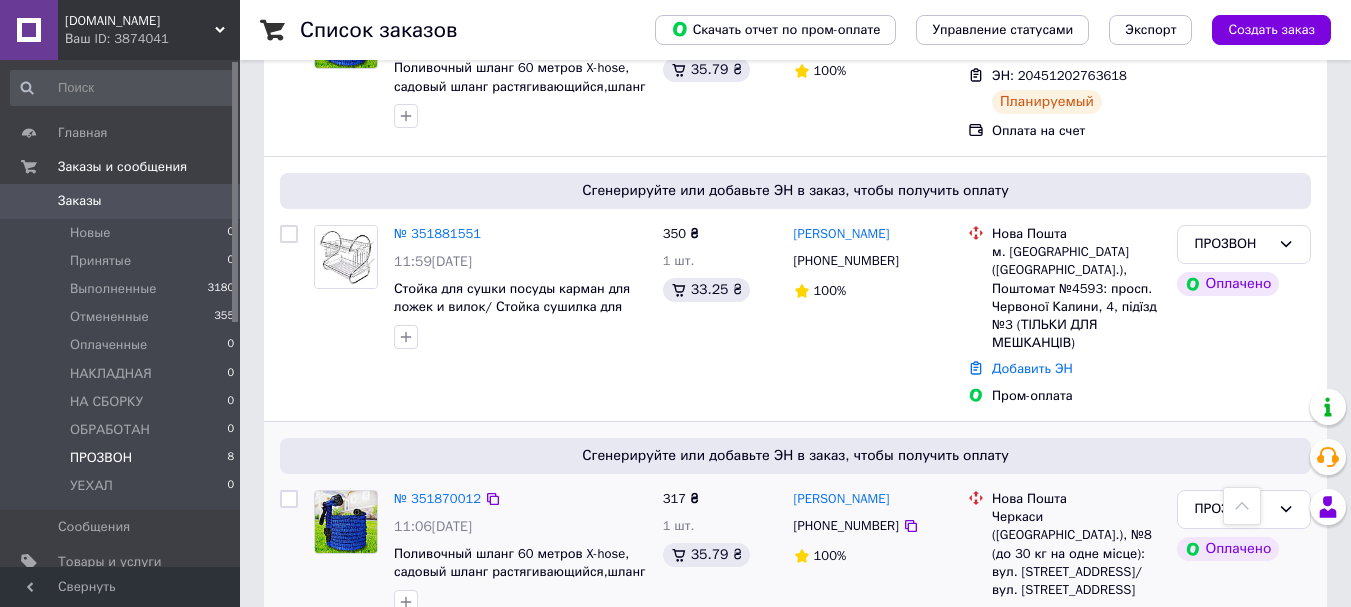 scroll, scrollTop: 1000, scrollLeft: 0, axis: vertical 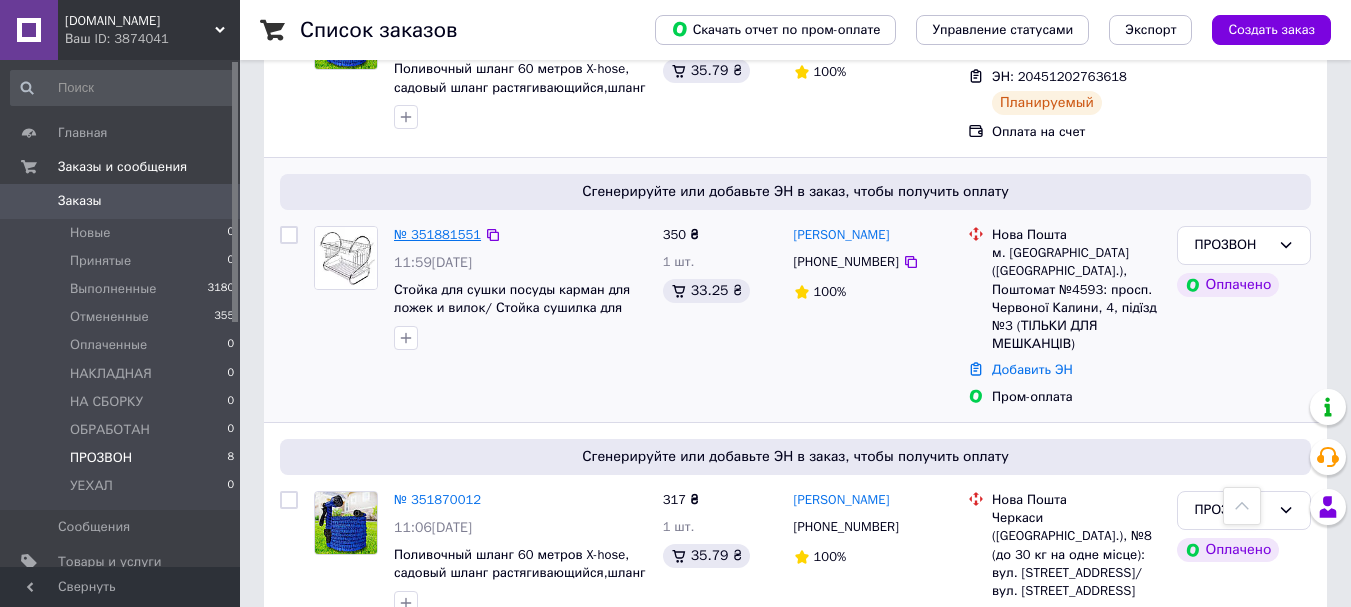 click on "№ 351881551" at bounding box center (437, 234) 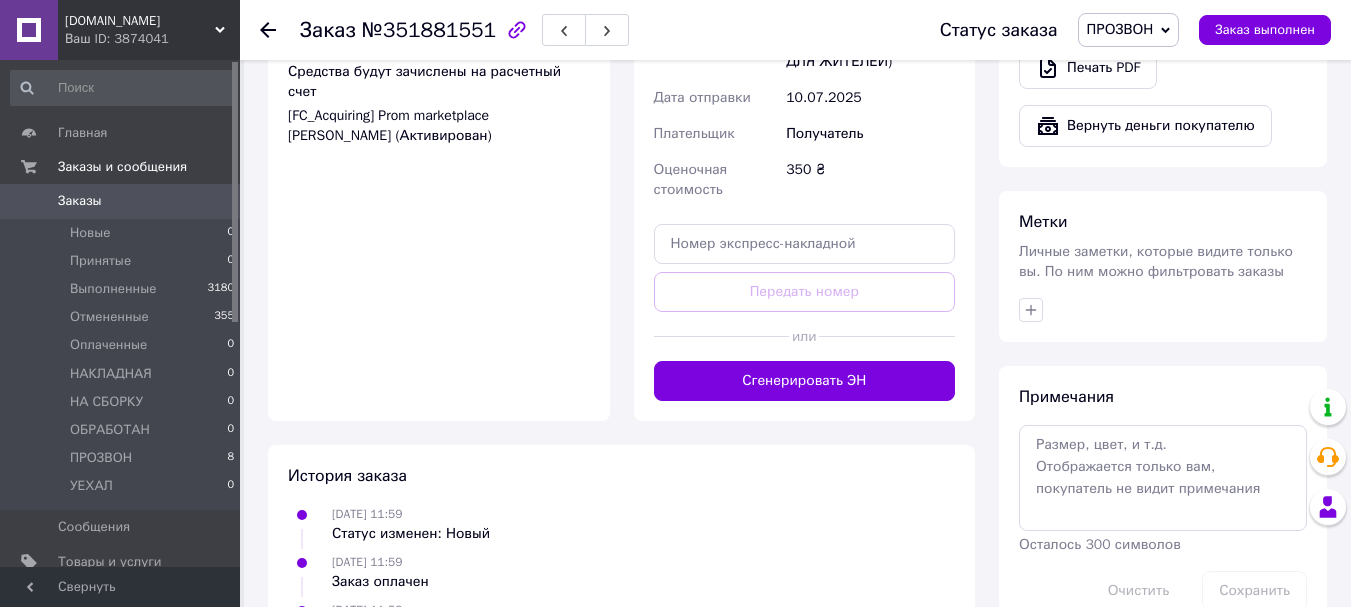 scroll, scrollTop: 1400, scrollLeft: 0, axis: vertical 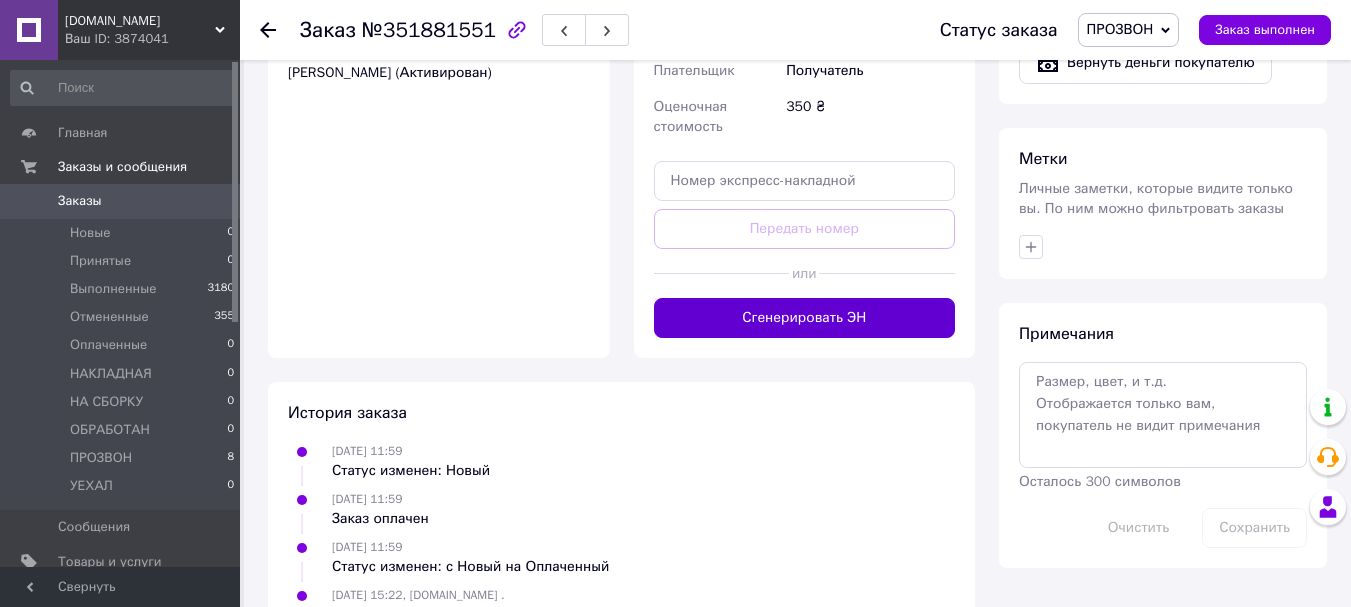 click on "Сгенерировать ЭН" at bounding box center (805, 318) 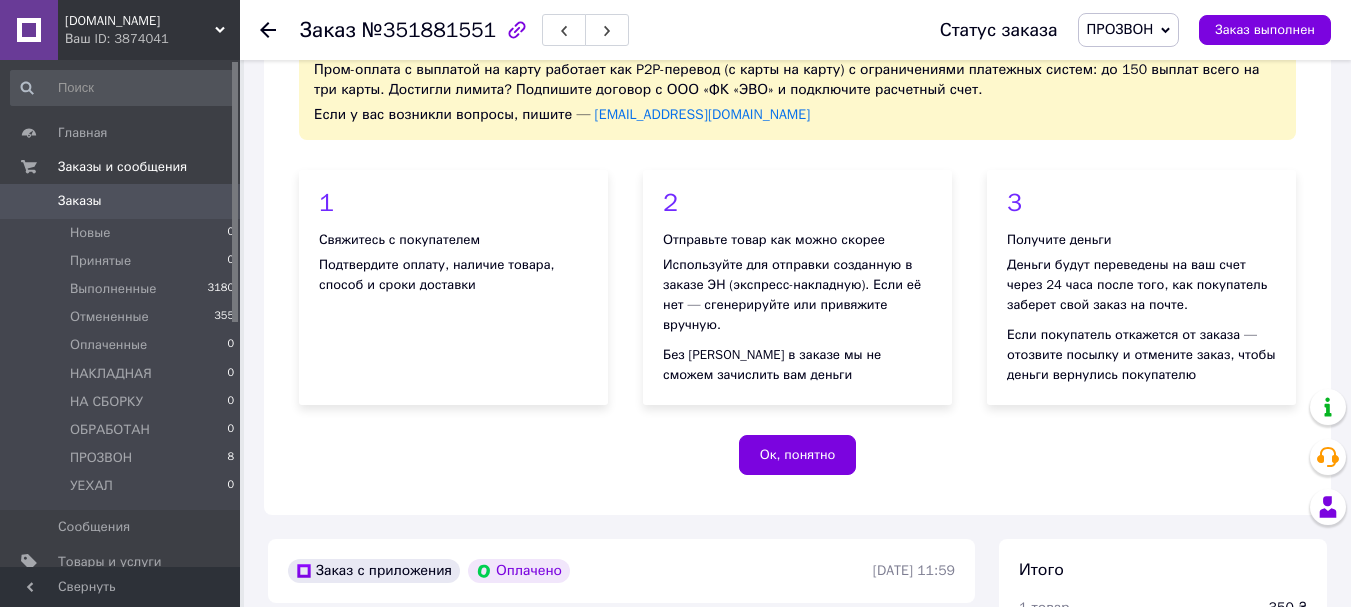 scroll, scrollTop: 0, scrollLeft: 0, axis: both 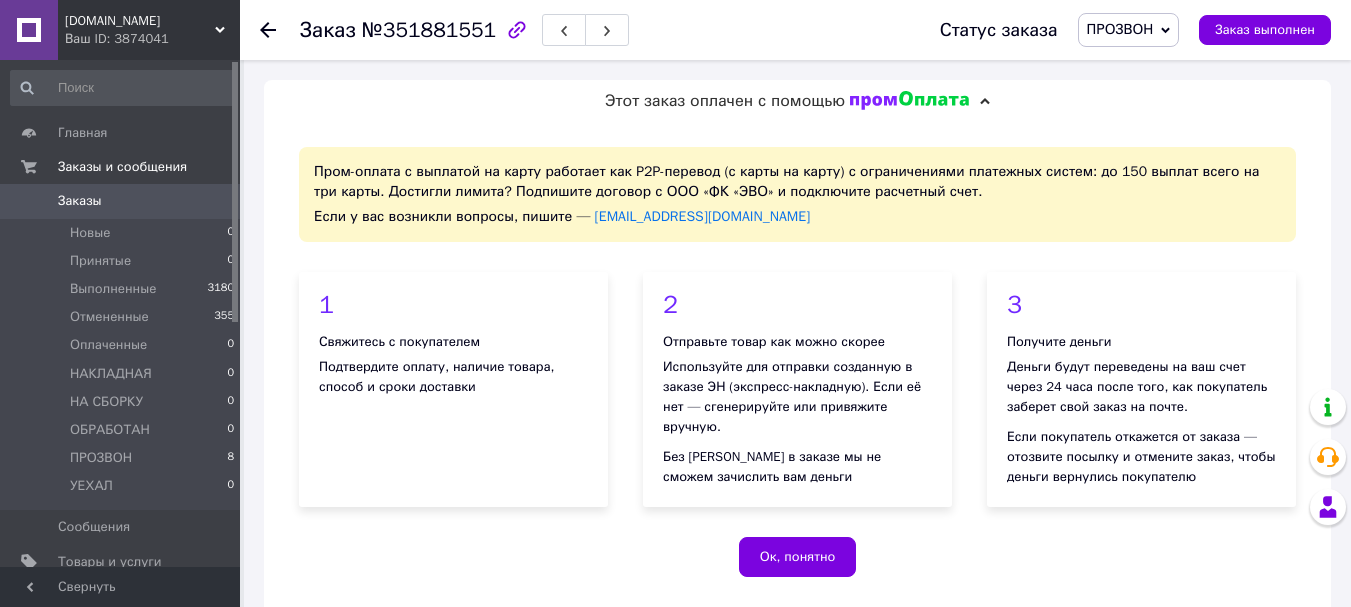 click 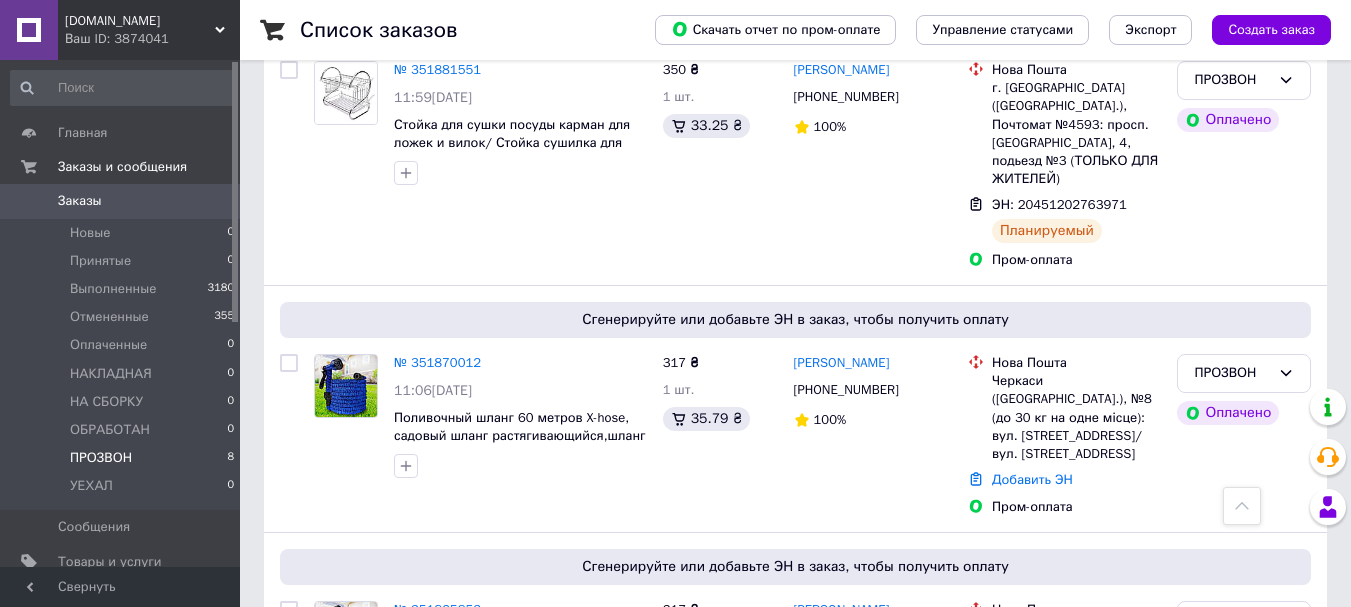 scroll, scrollTop: 1200, scrollLeft: 0, axis: vertical 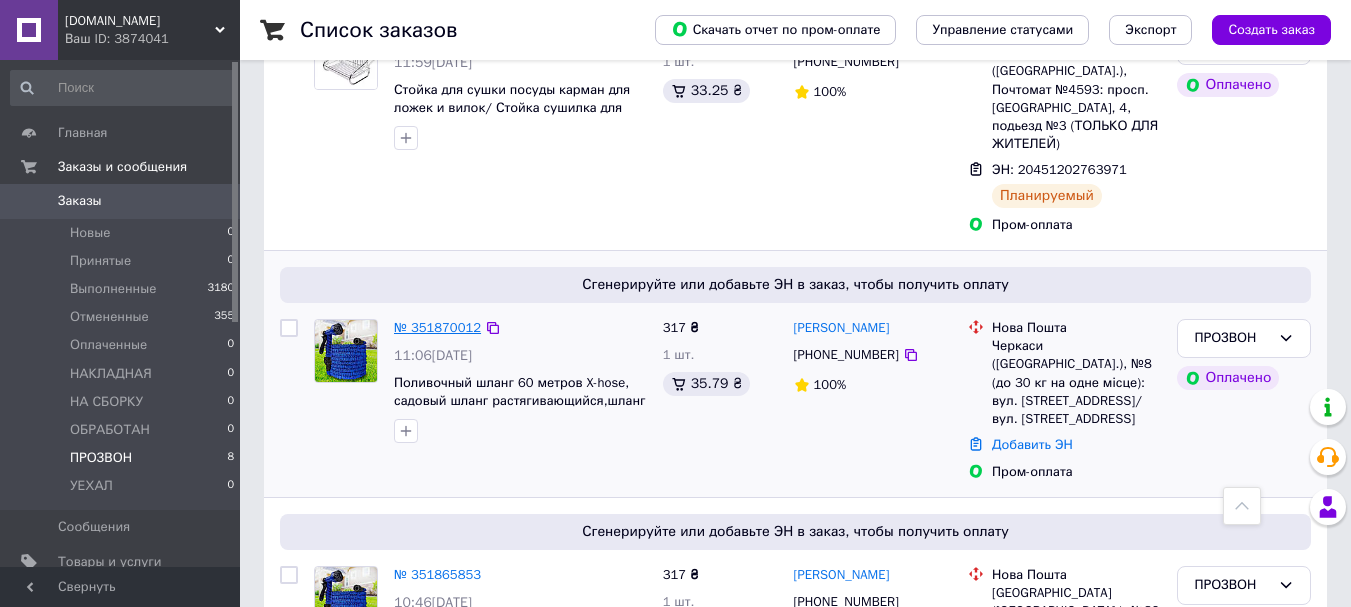 click on "№ 351870012" at bounding box center (437, 327) 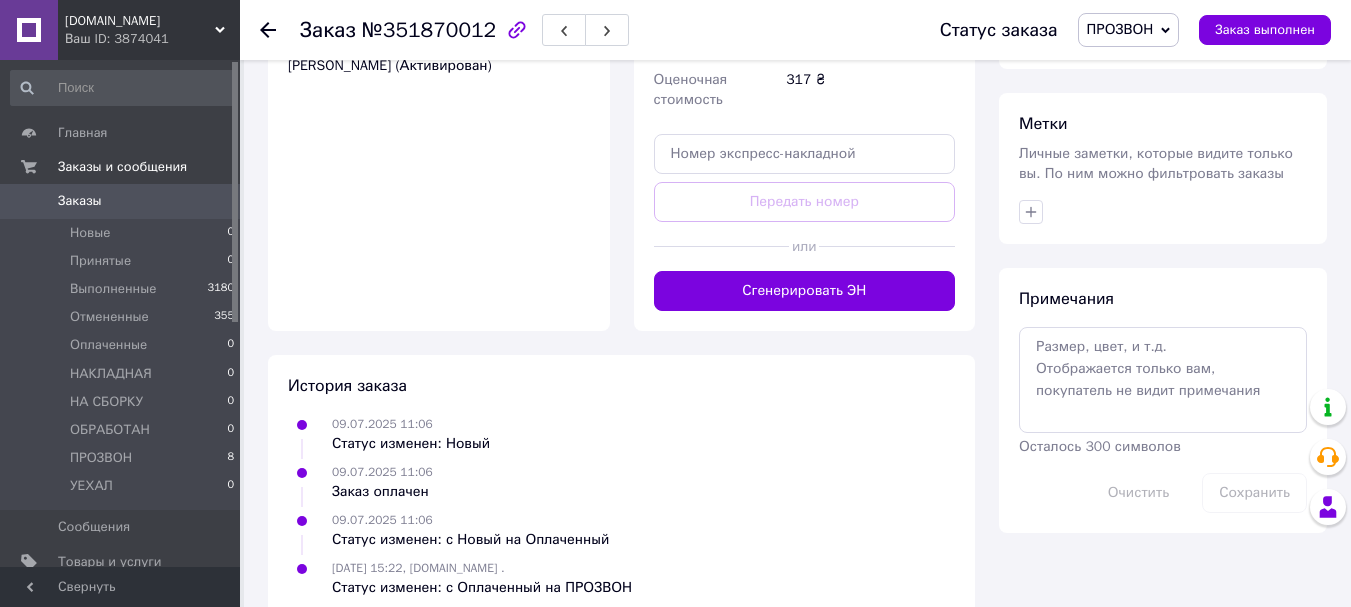 scroll, scrollTop: 1490, scrollLeft: 0, axis: vertical 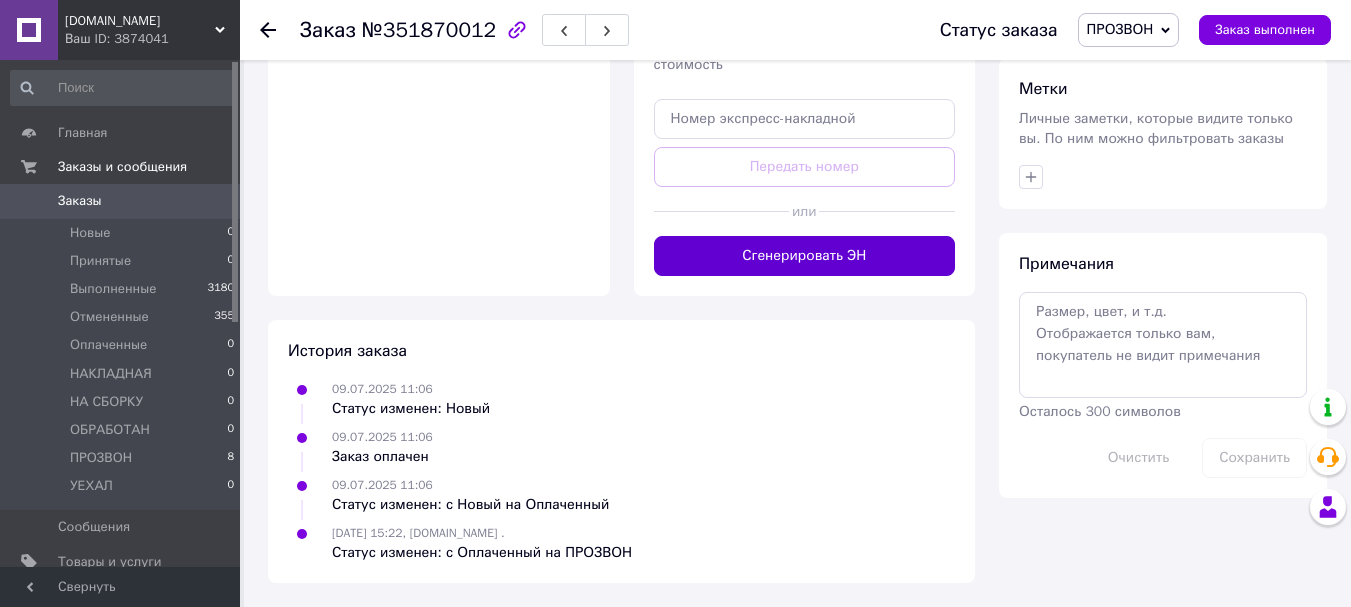 click on "Сгенерировать ЭН" at bounding box center (805, 256) 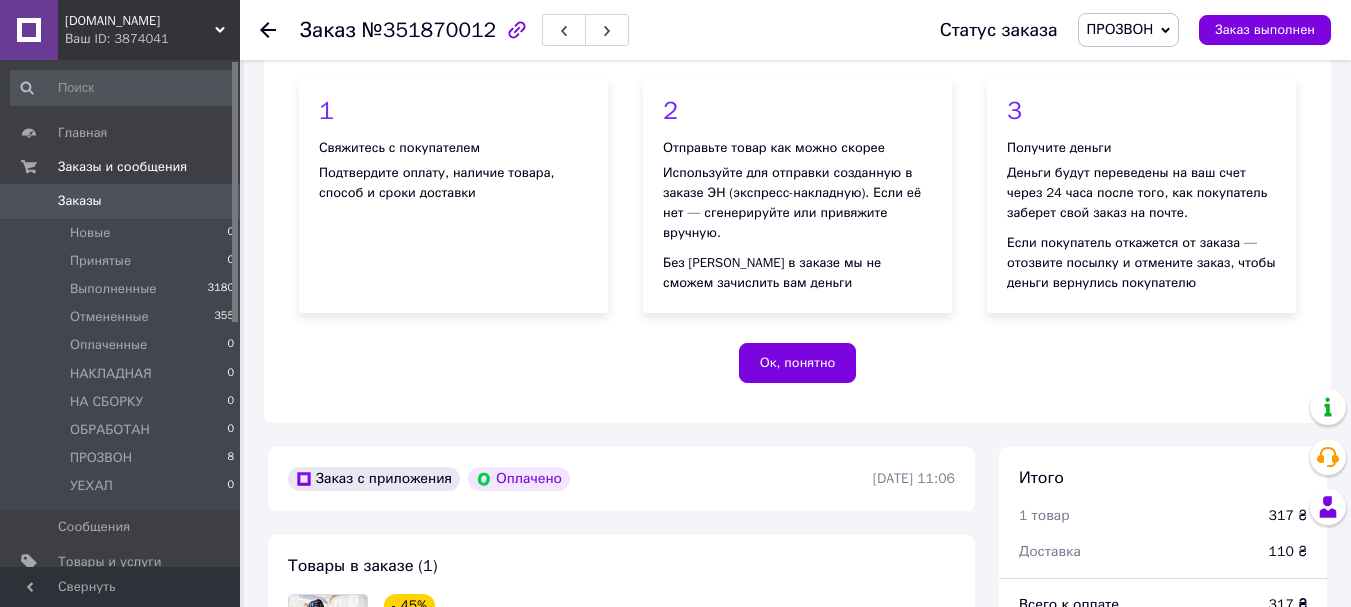 scroll, scrollTop: 0, scrollLeft: 0, axis: both 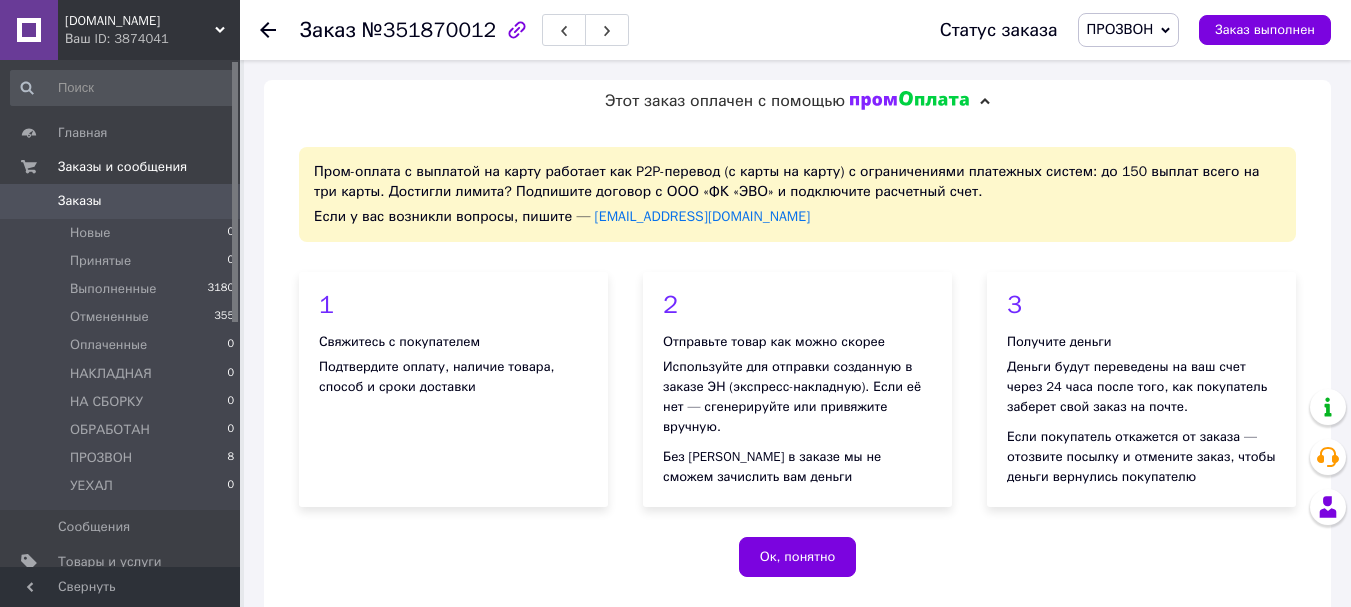 click 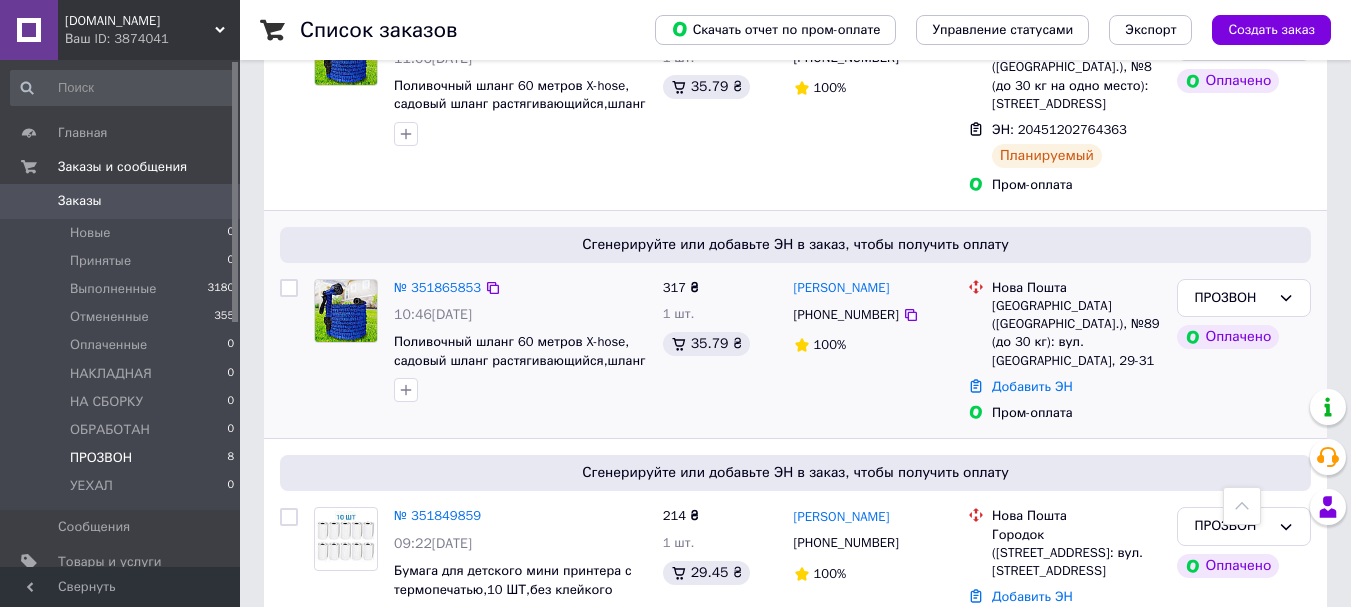 scroll, scrollTop: 1507, scrollLeft: 0, axis: vertical 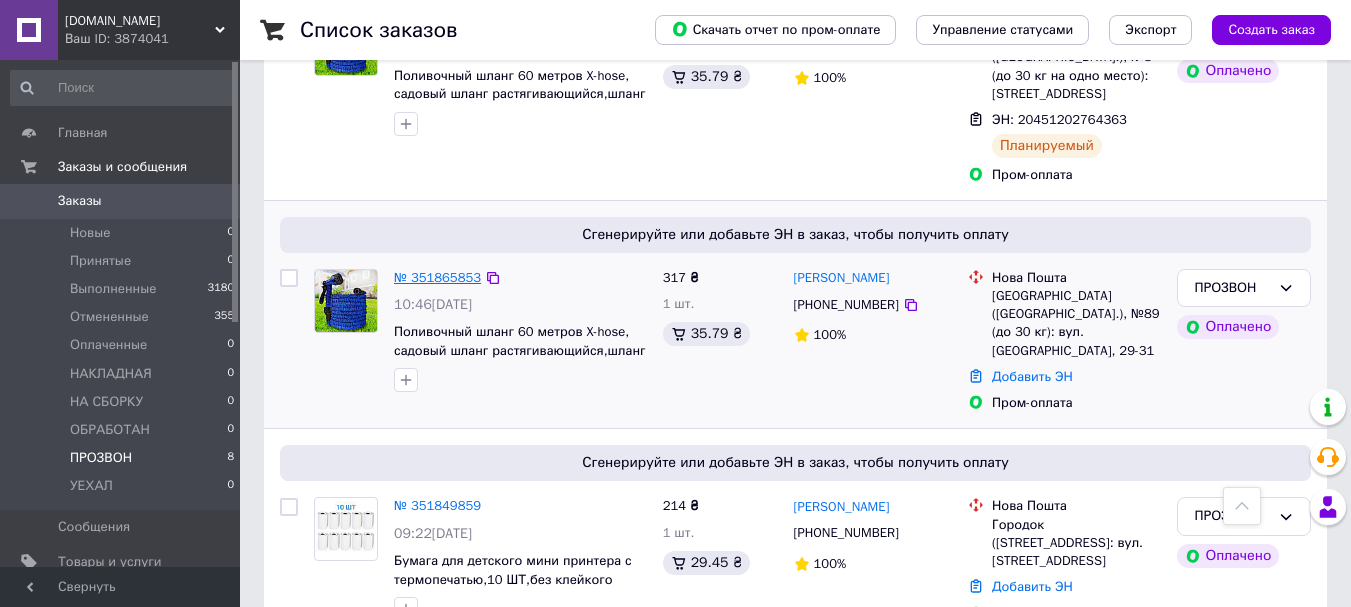 click on "№ 351865853" at bounding box center (437, 277) 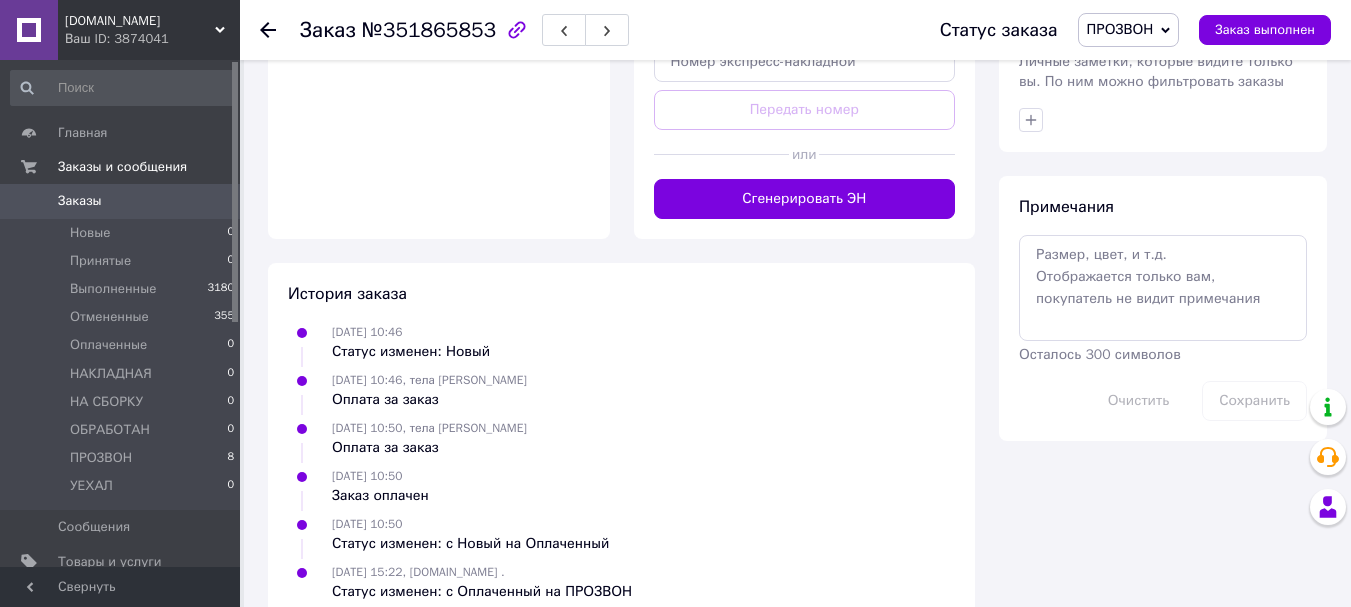 scroll, scrollTop: 1546, scrollLeft: 0, axis: vertical 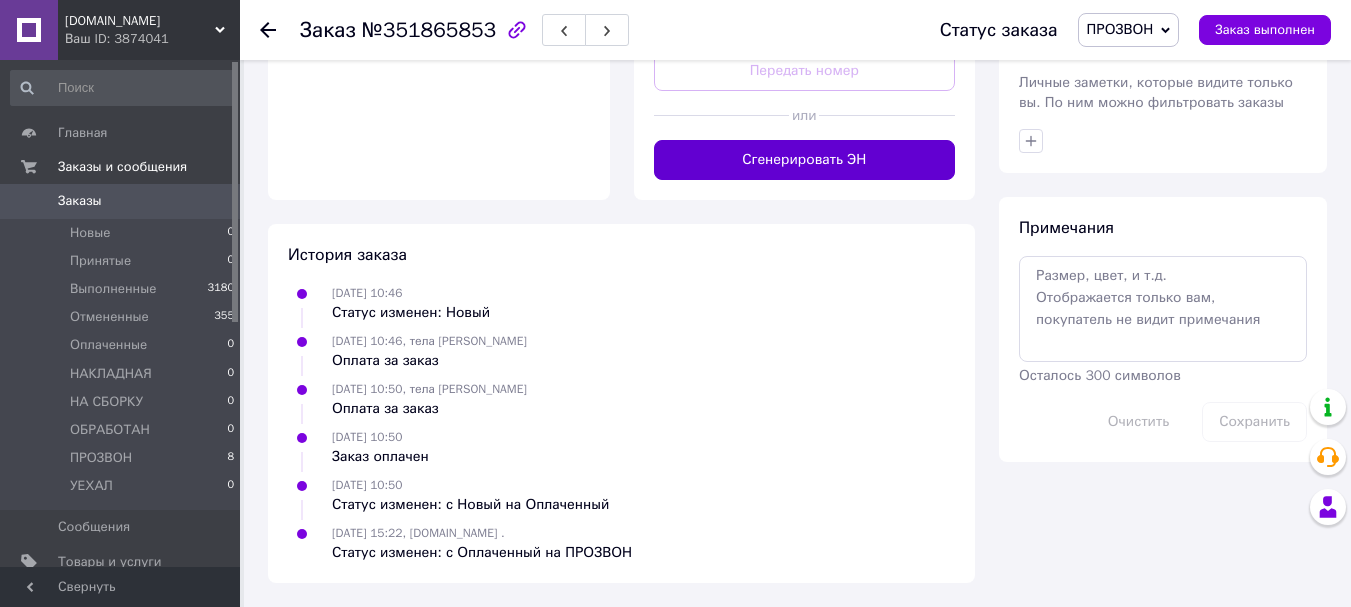 click on "Сгенерировать ЭН" at bounding box center [805, 160] 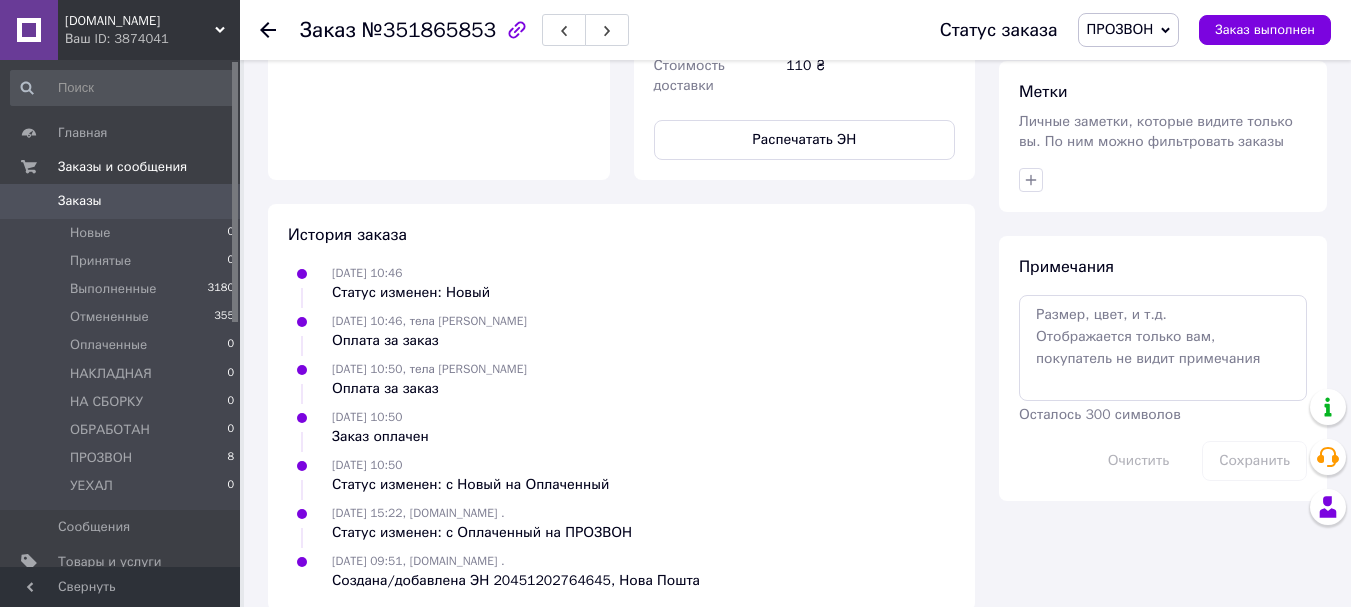 scroll, scrollTop: 1515, scrollLeft: 0, axis: vertical 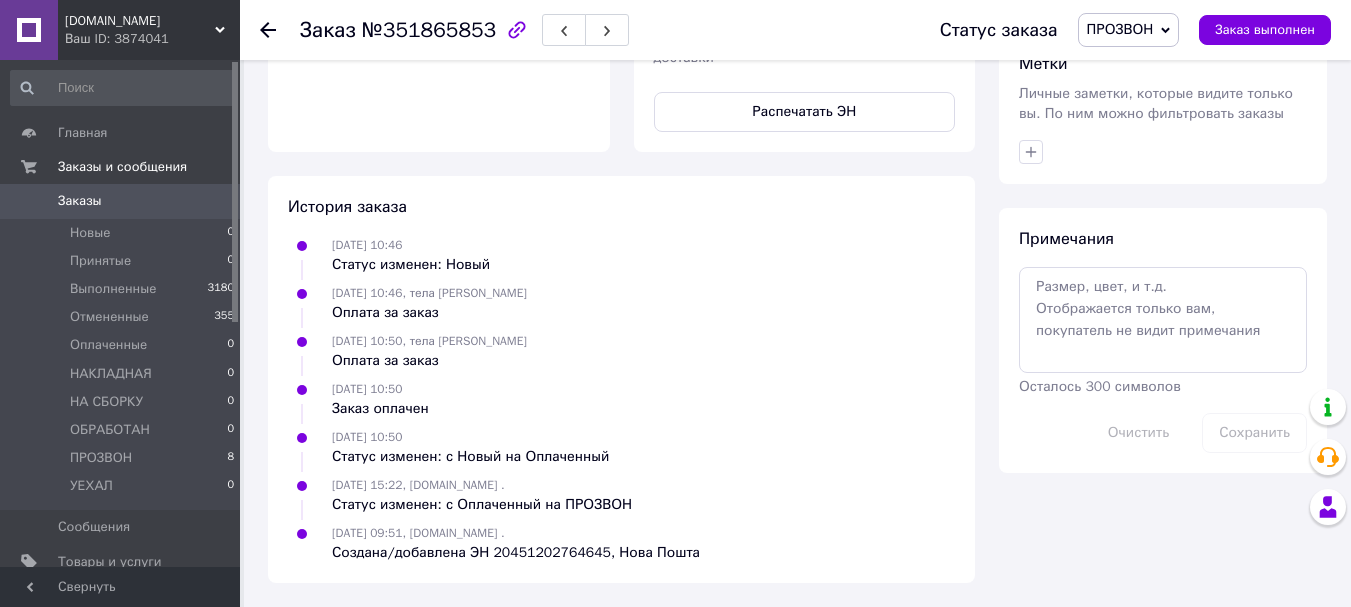 click 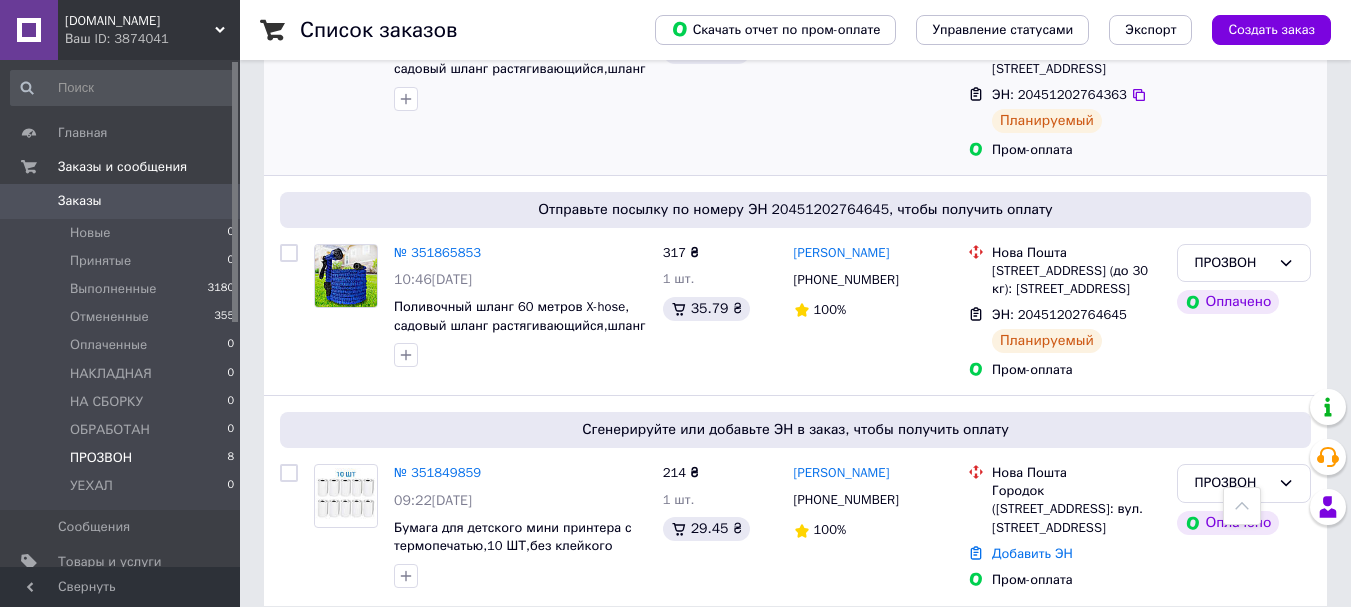 scroll, scrollTop: 1535, scrollLeft: 0, axis: vertical 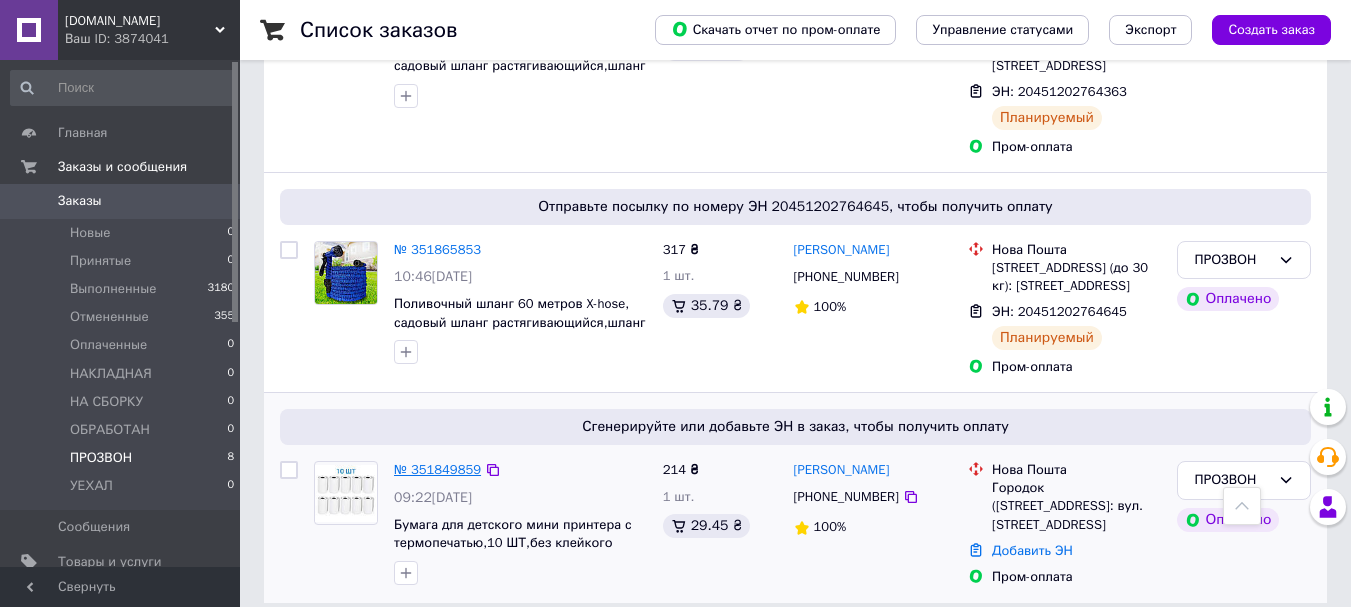 click on "№ 351849859" at bounding box center (437, 469) 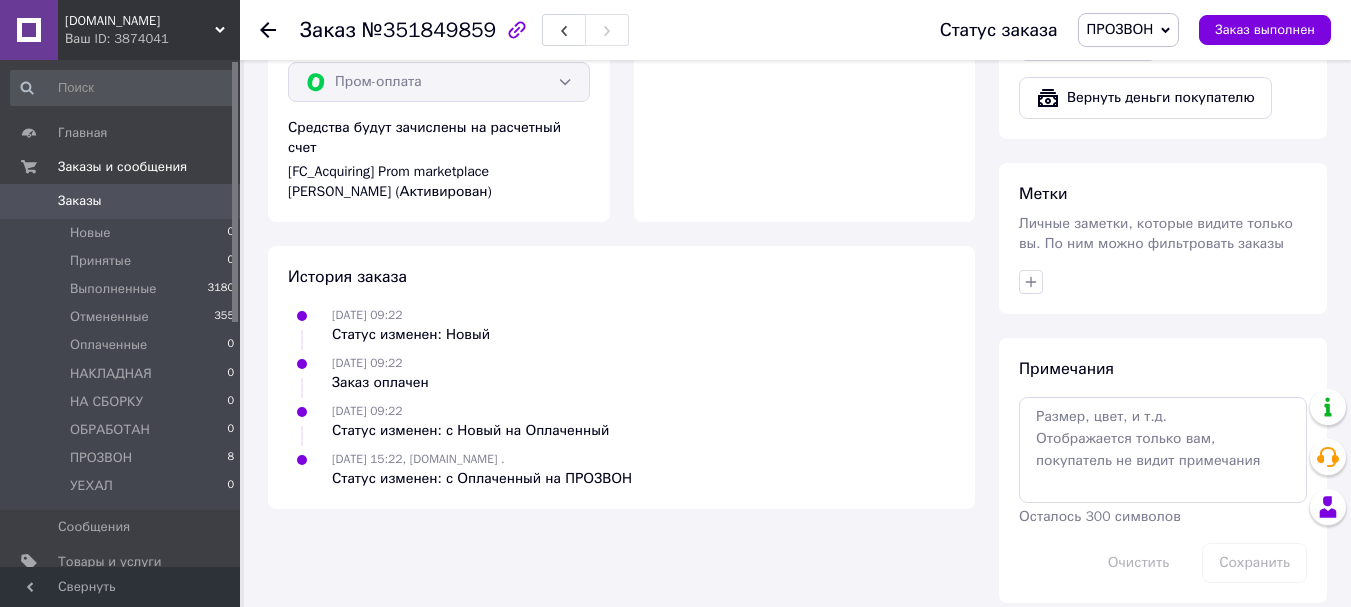scroll, scrollTop: 1470, scrollLeft: 0, axis: vertical 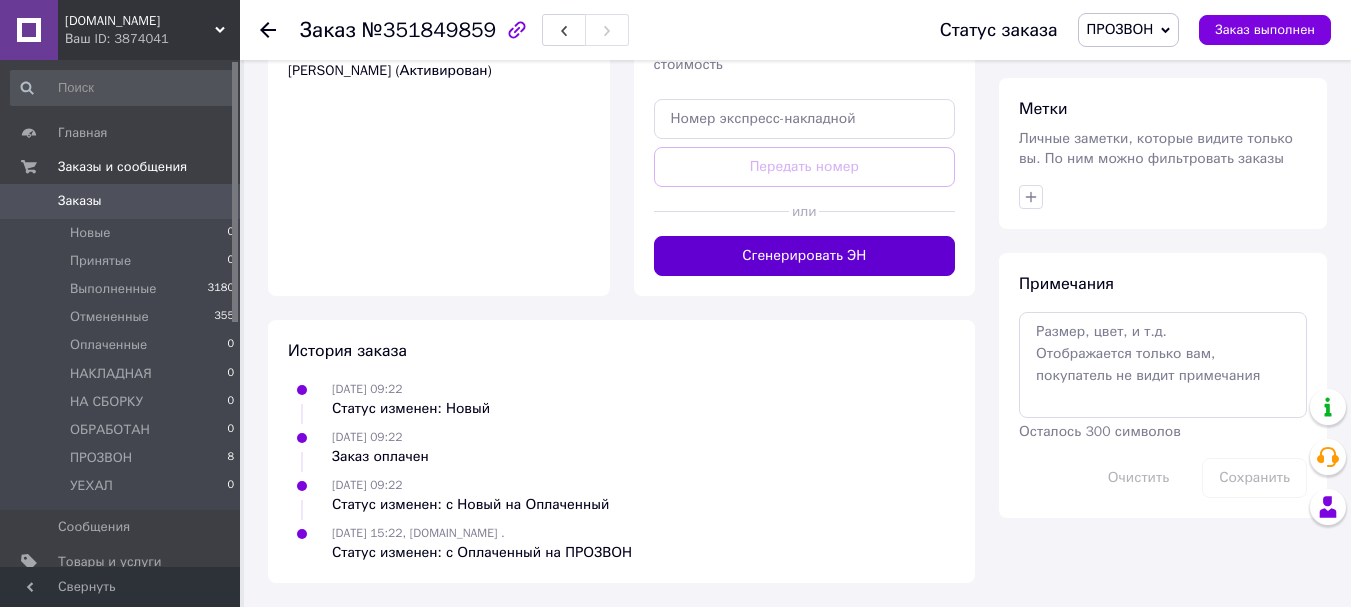 click on "Сгенерировать ЭН" at bounding box center [805, 256] 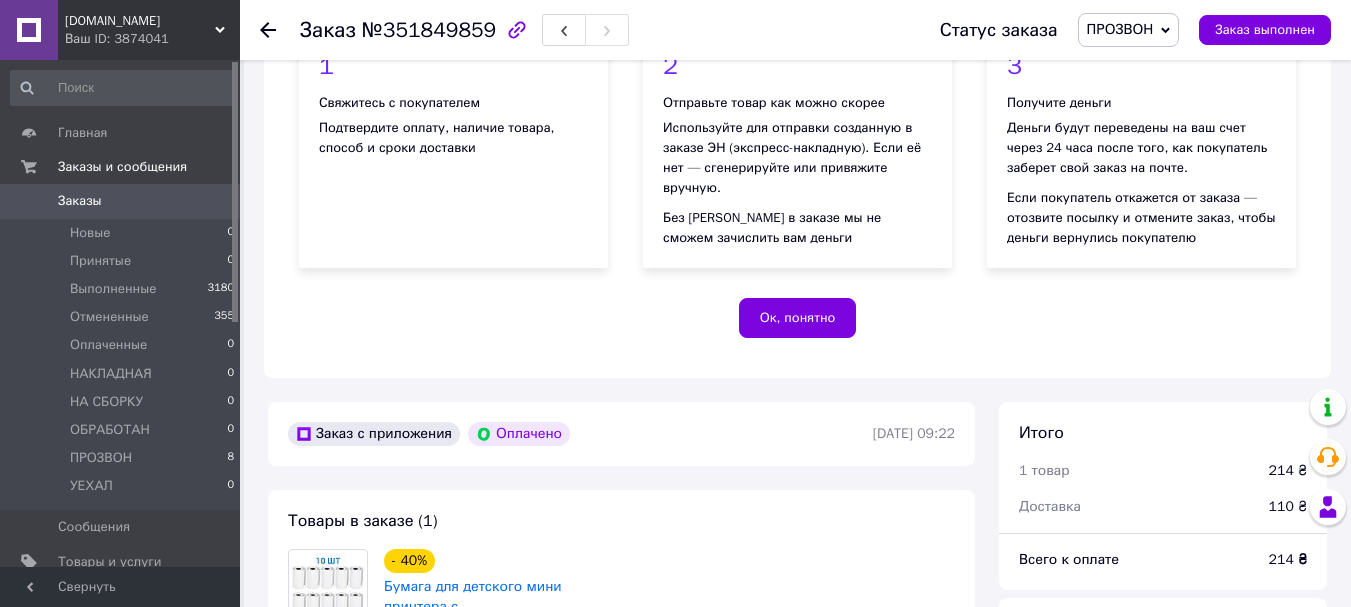 scroll, scrollTop: 0, scrollLeft: 0, axis: both 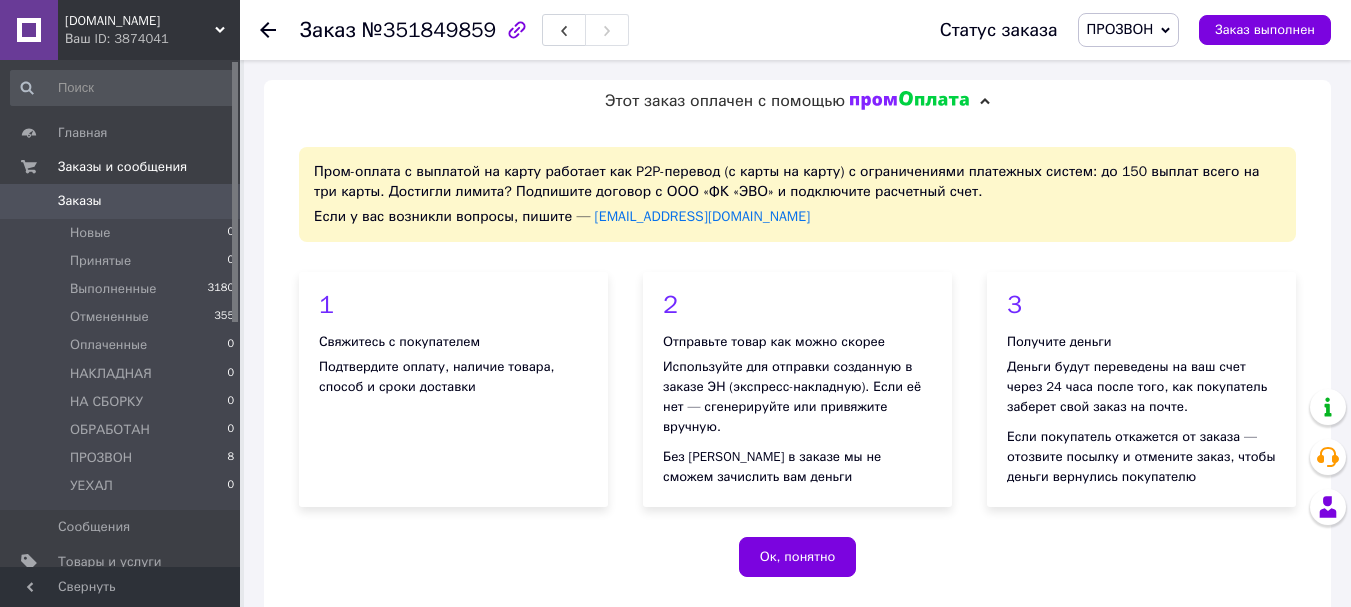 click 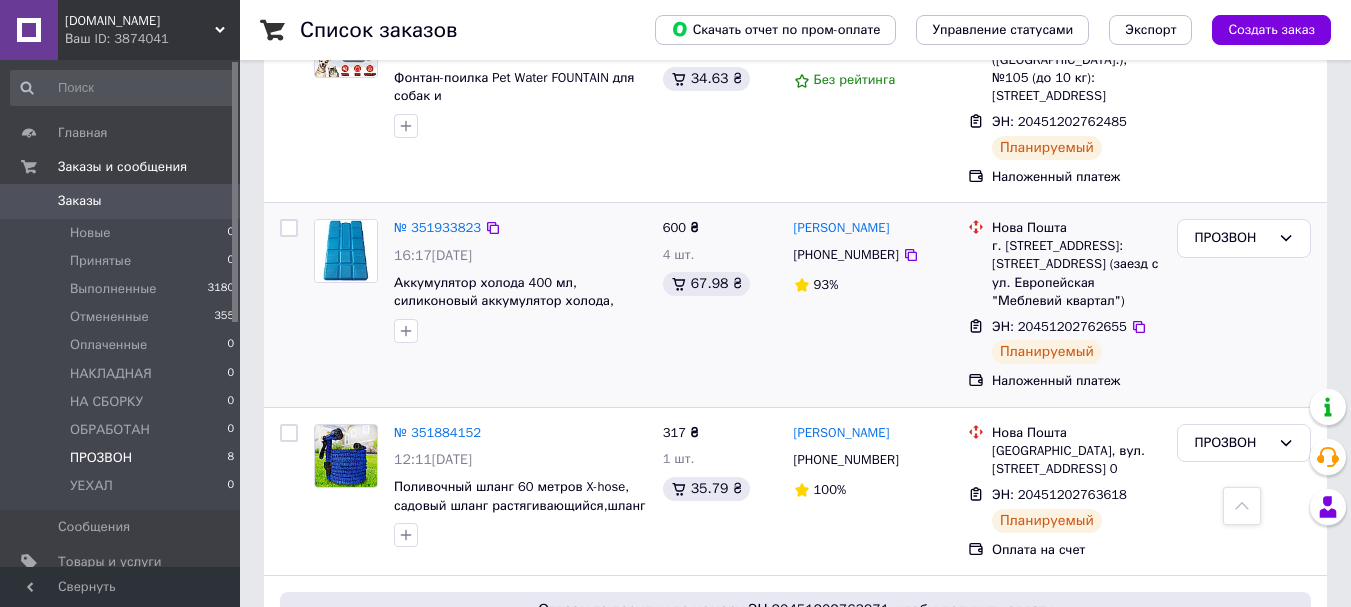 scroll, scrollTop: 600, scrollLeft: 0, axis: vertical 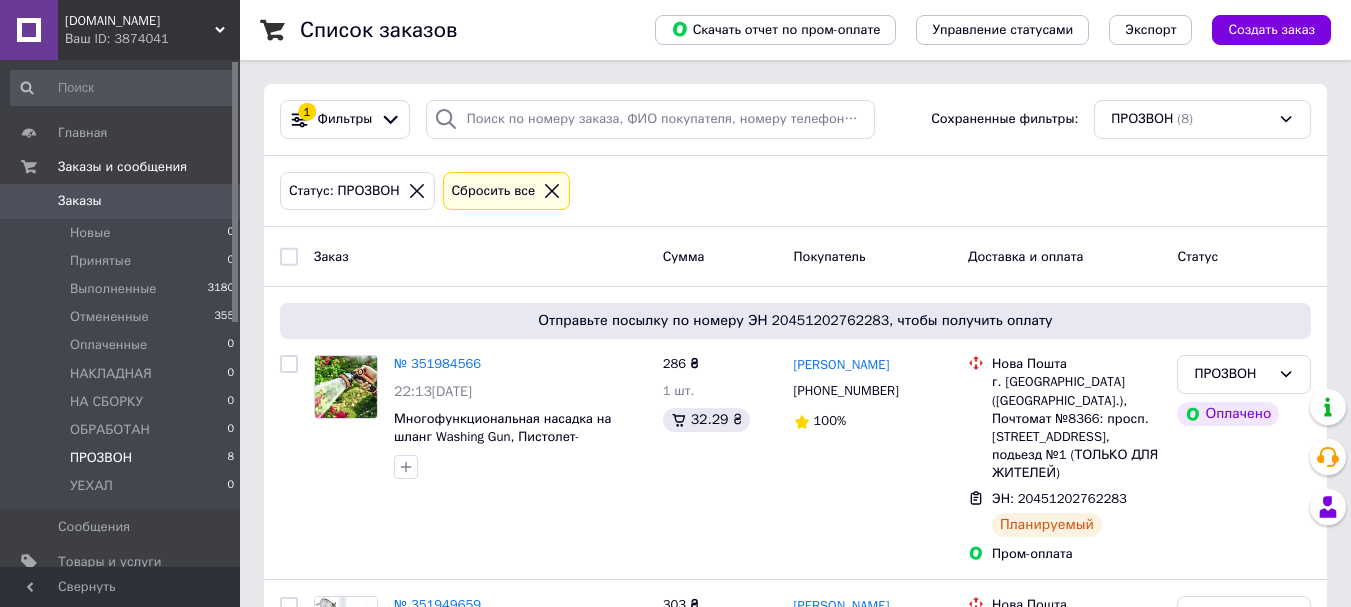 click at bounding box center [289, 257] 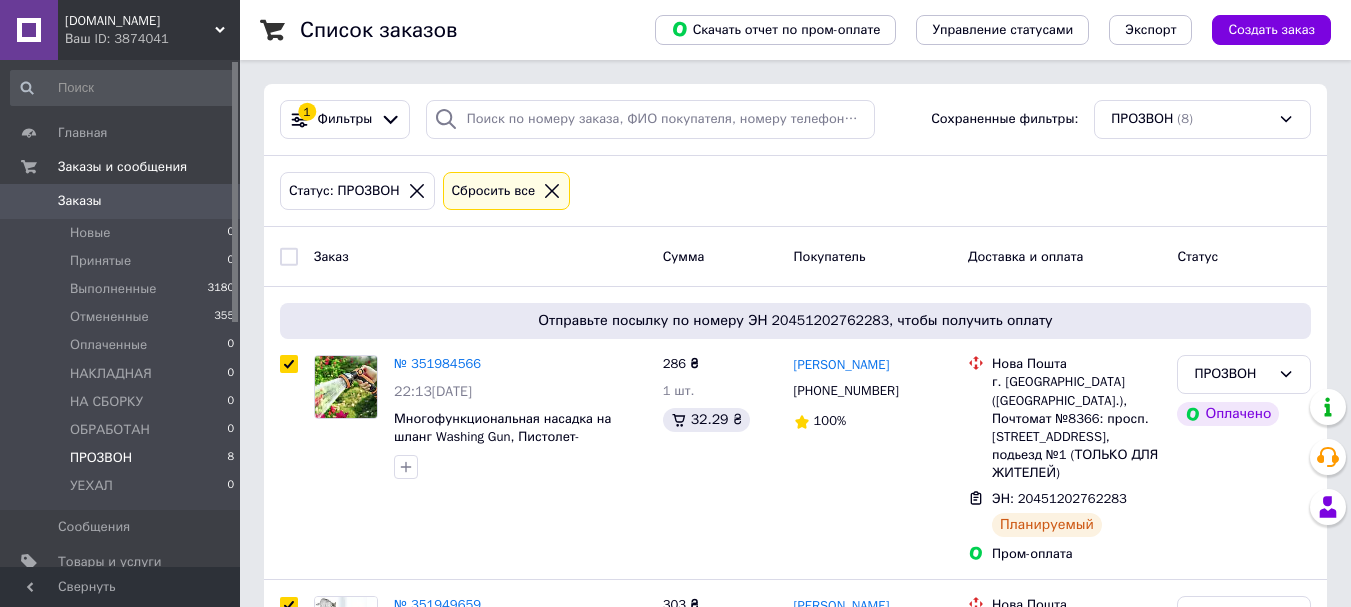 checkbox on "true" 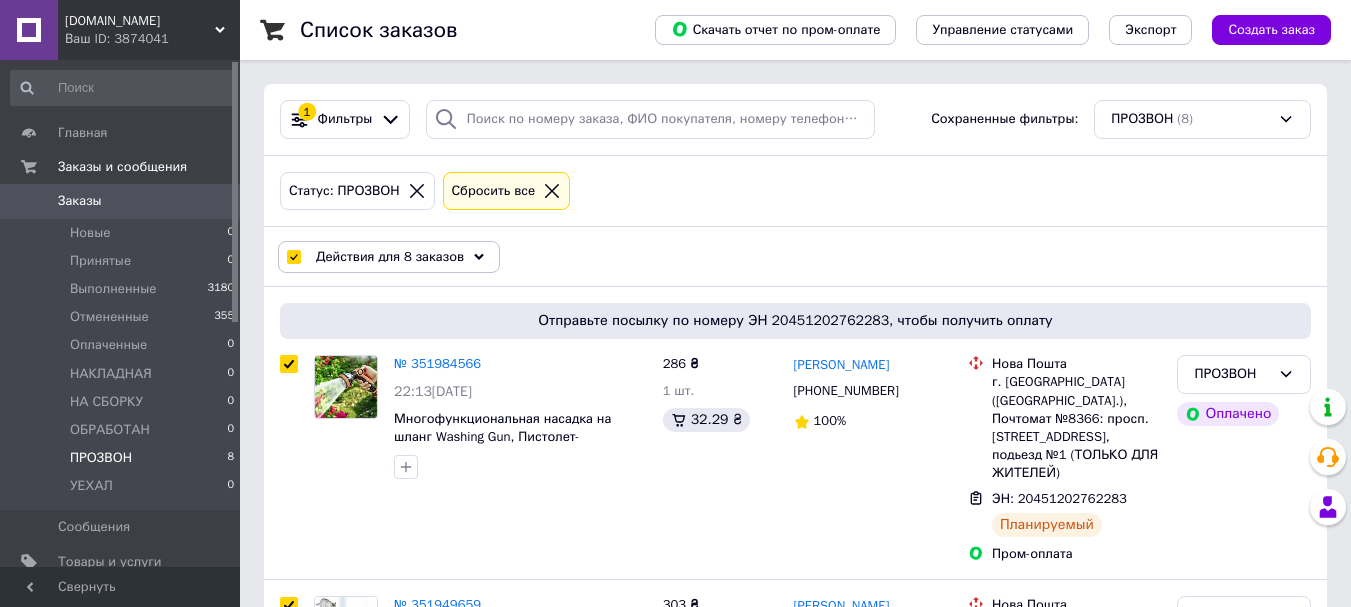 click on "Действия для 8 заказов" at bounding box center [389, 257] 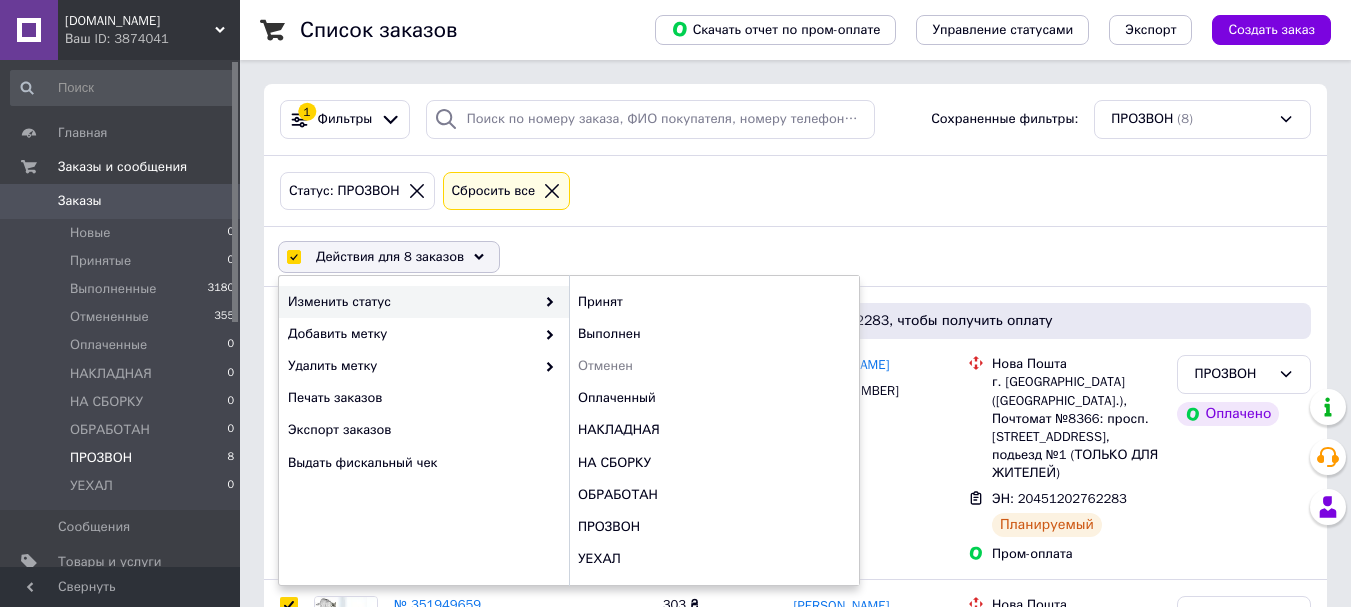 click 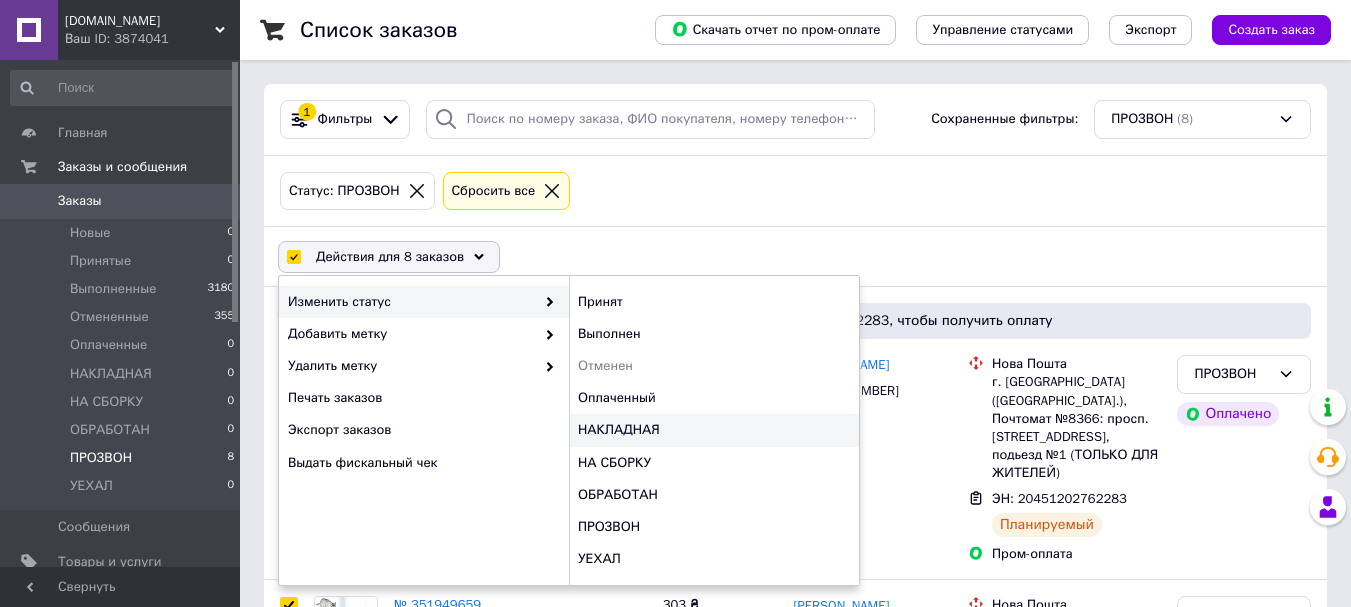 click on "НАКЛАДНАЯ" at bounding box center (714, 430) 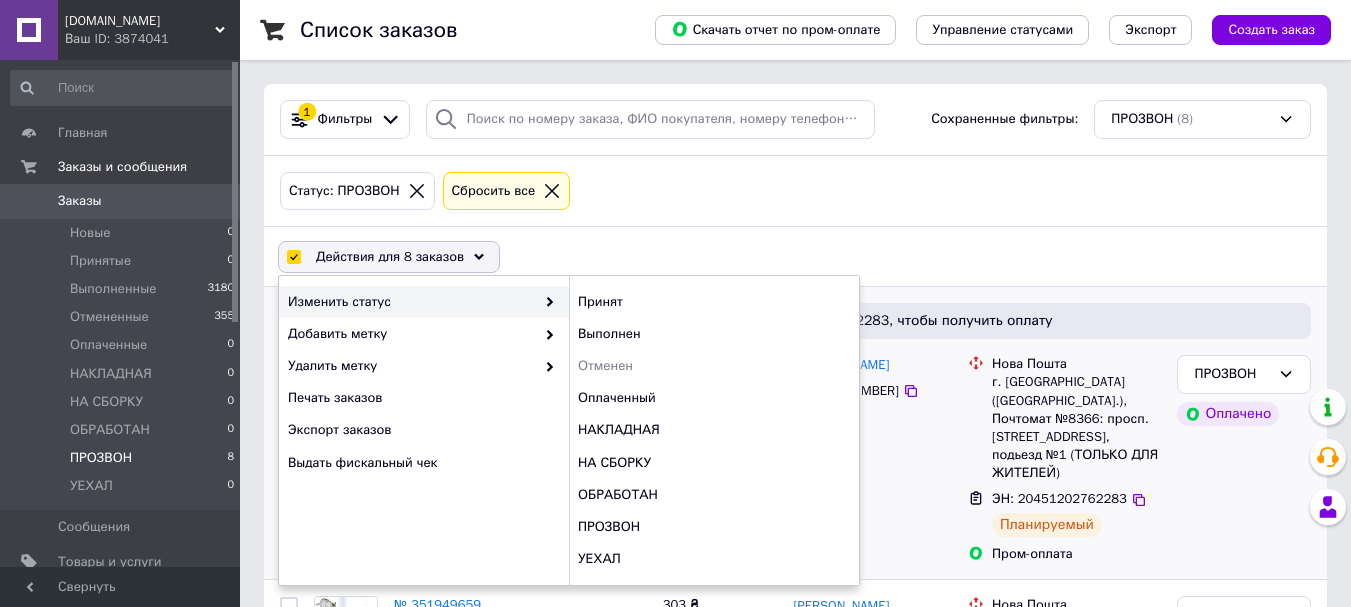 checkbox on "false" 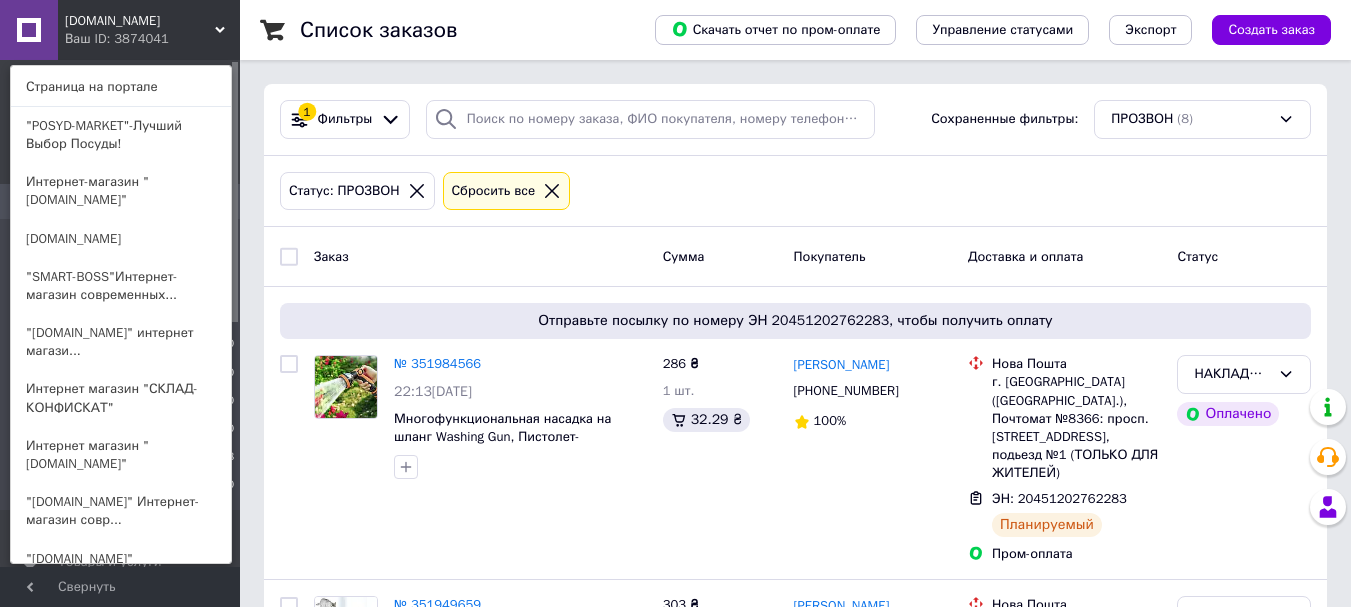 scroll, scrollTop: 205, scrollLeft: 0, axis: vertical 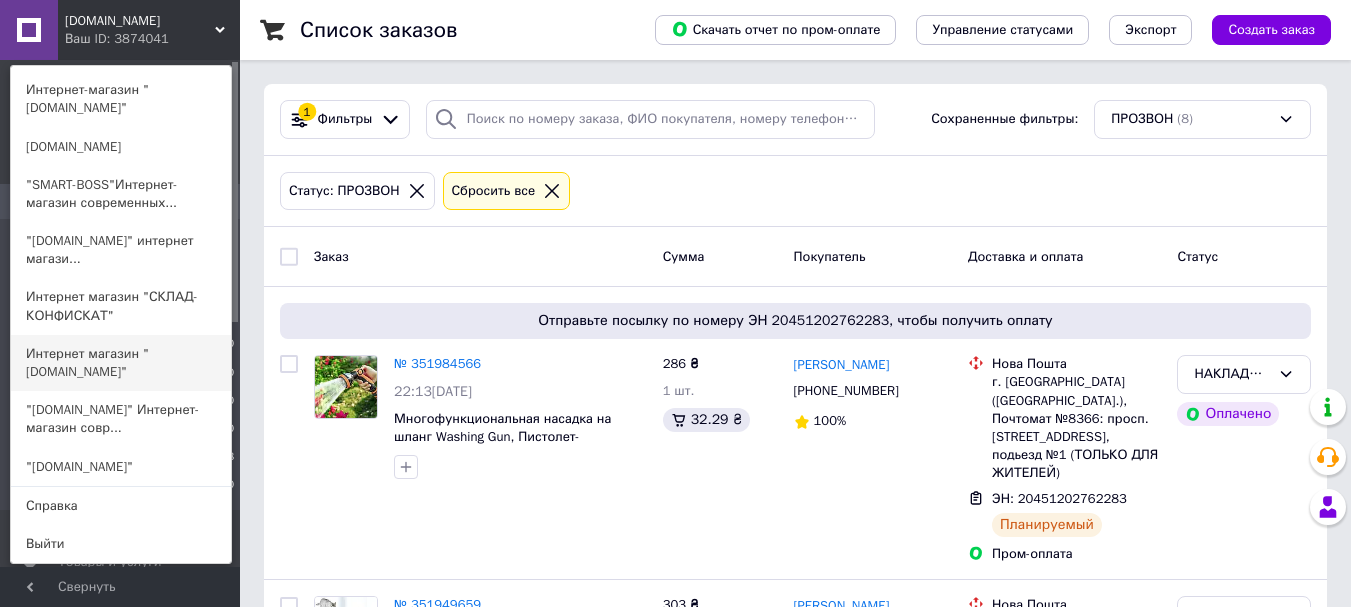 click on "Интернет магазин "[DOMAIN_NAME]"" at bounding box center (121, 363) 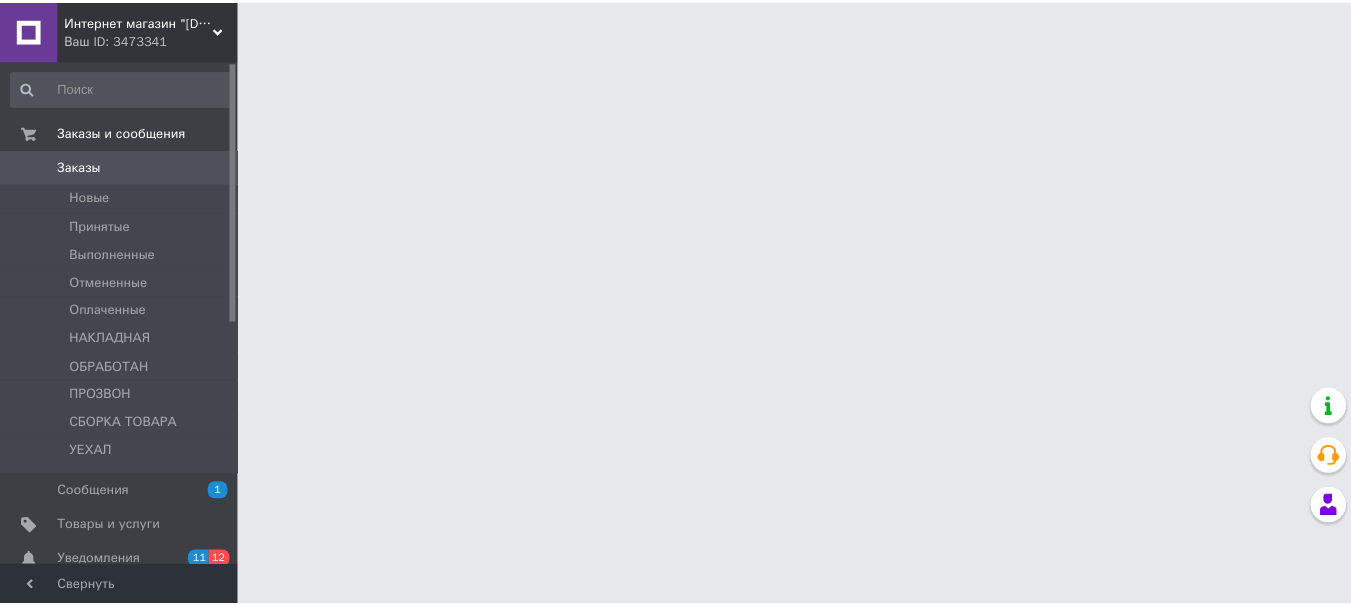 scroll, scrollTop: 0, scrollLeft: 0, axis: both 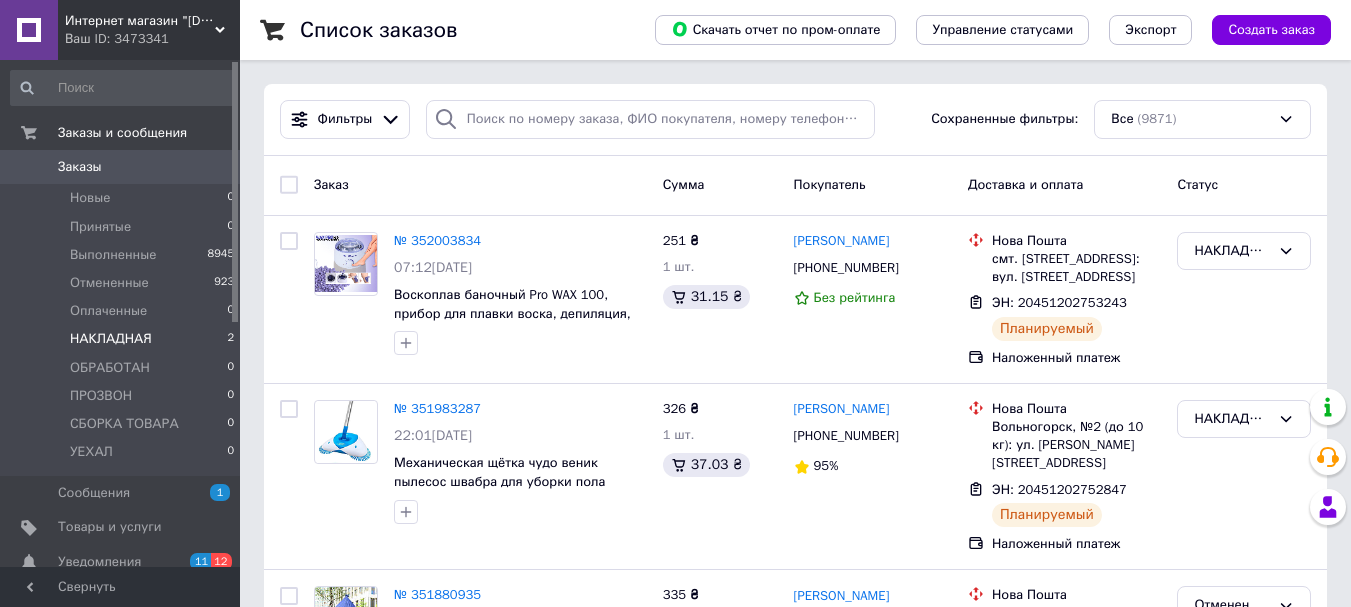 click on "НАКЛАДНАЯ" at bounding box center (111, 339) 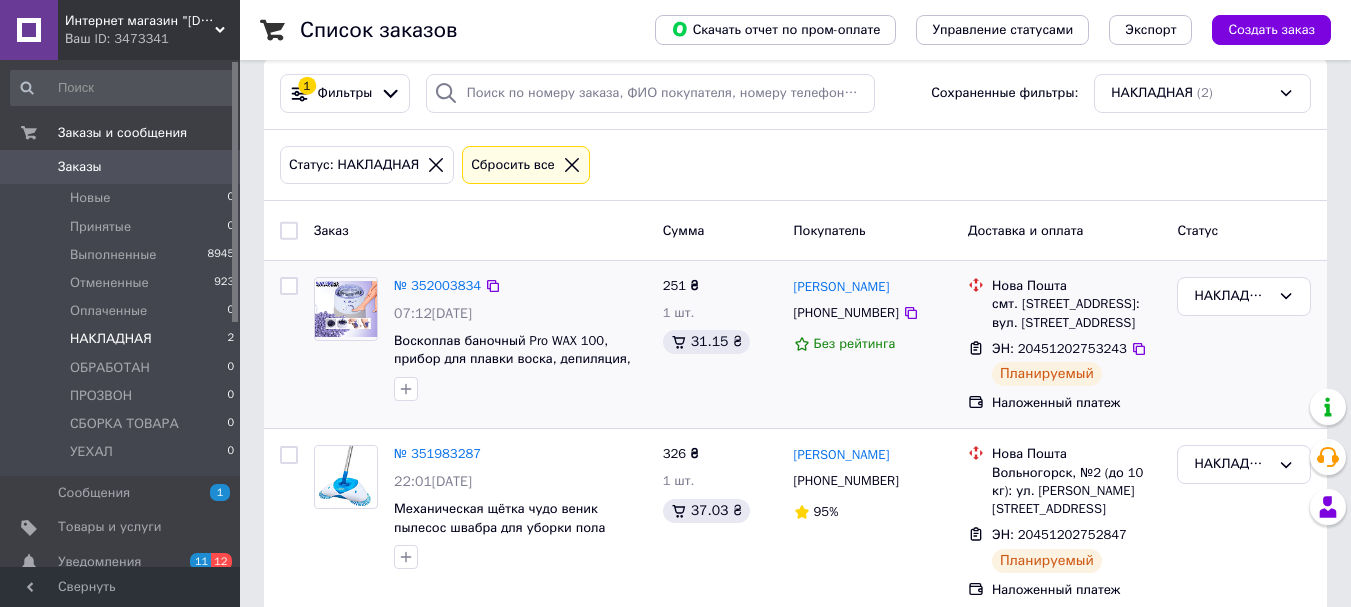 scroll, scrollTop: 40, scrollLeft: 0, axis: vertical 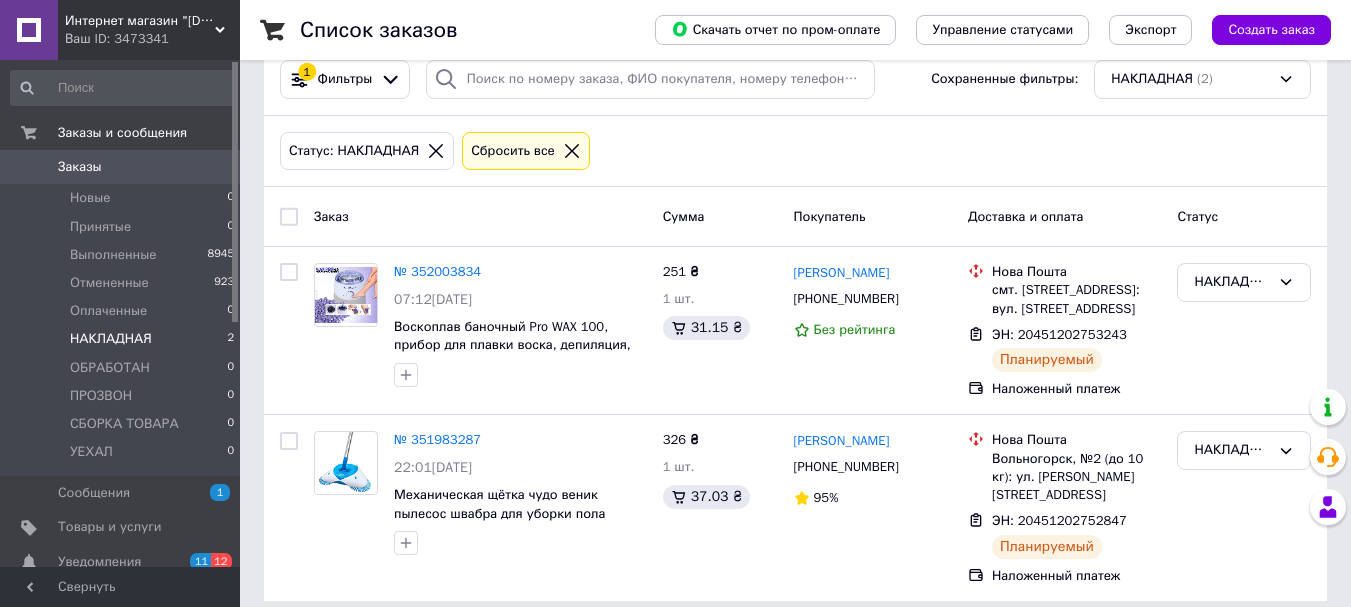 drag, startPoint x: 276, startPoint y: 214, endPoint x: 293, endPoint y: 227, distance: 21.400934 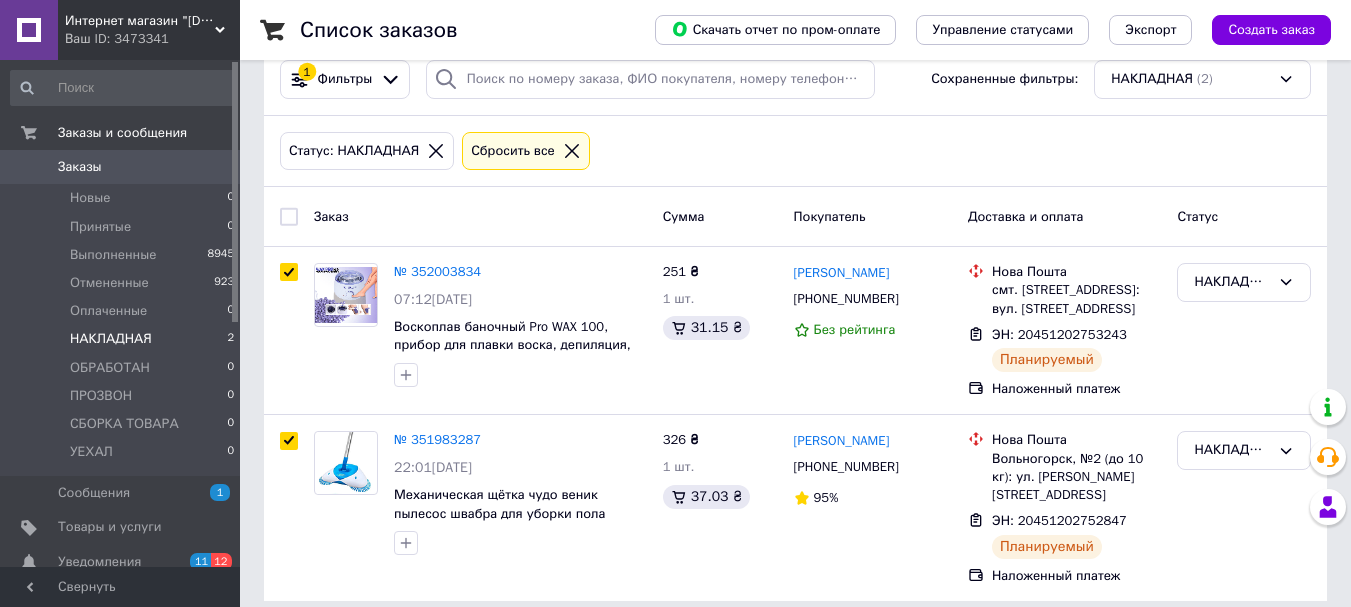 checkbox on "true" 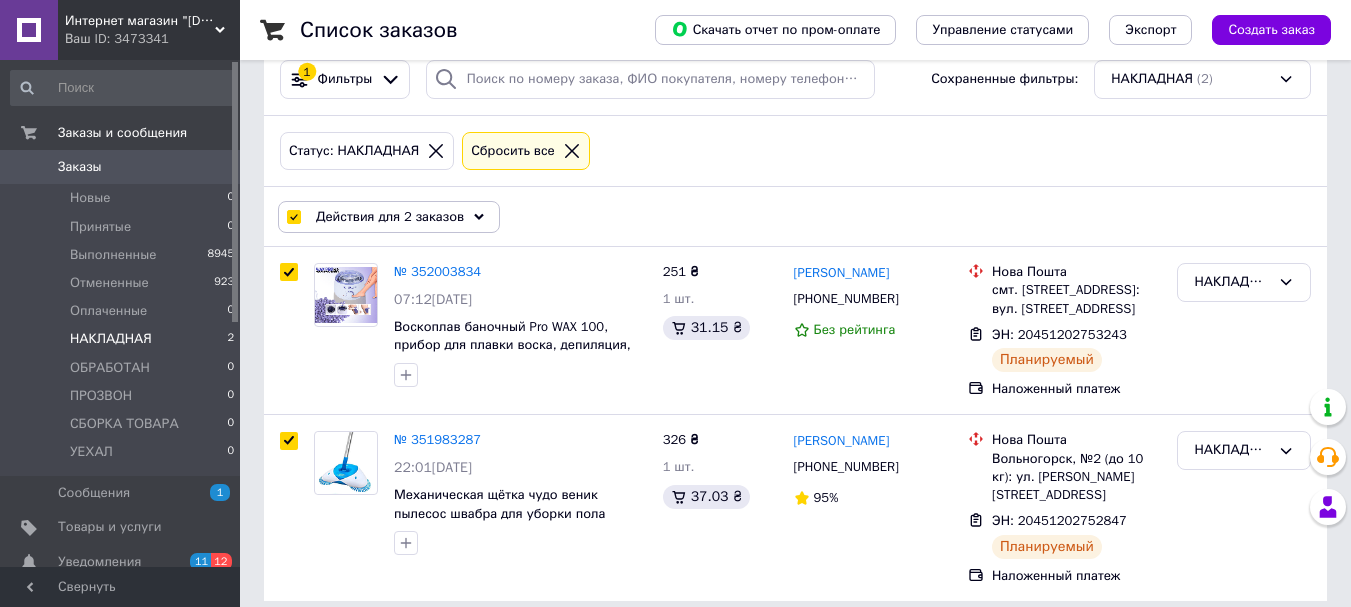 click on "Действия для 2 заказов" at bounding box center (390, 217) 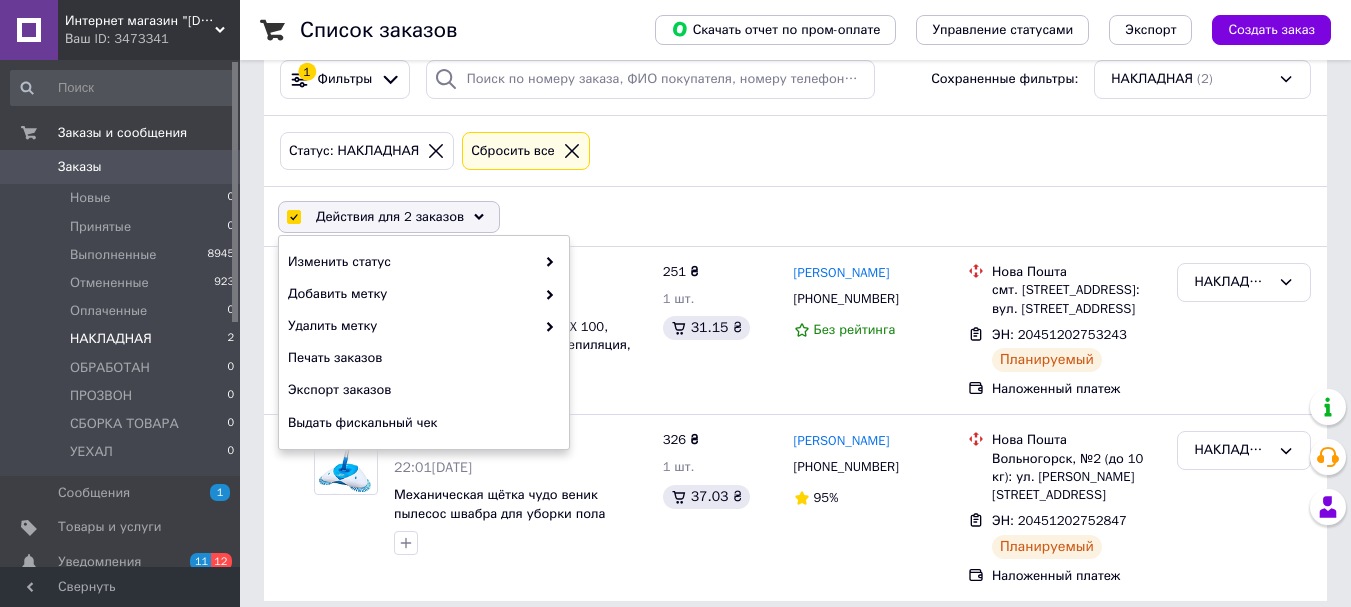 click on "Действия для 2 заказов Выбрать все 2 заказов Выбраны все 2 заказов Отменить выбранные Изменить статус Добавить метку Удалить метку Печать заказов Экспорт заказов Выдать фискальный чек" at bounding box center [795, 217] 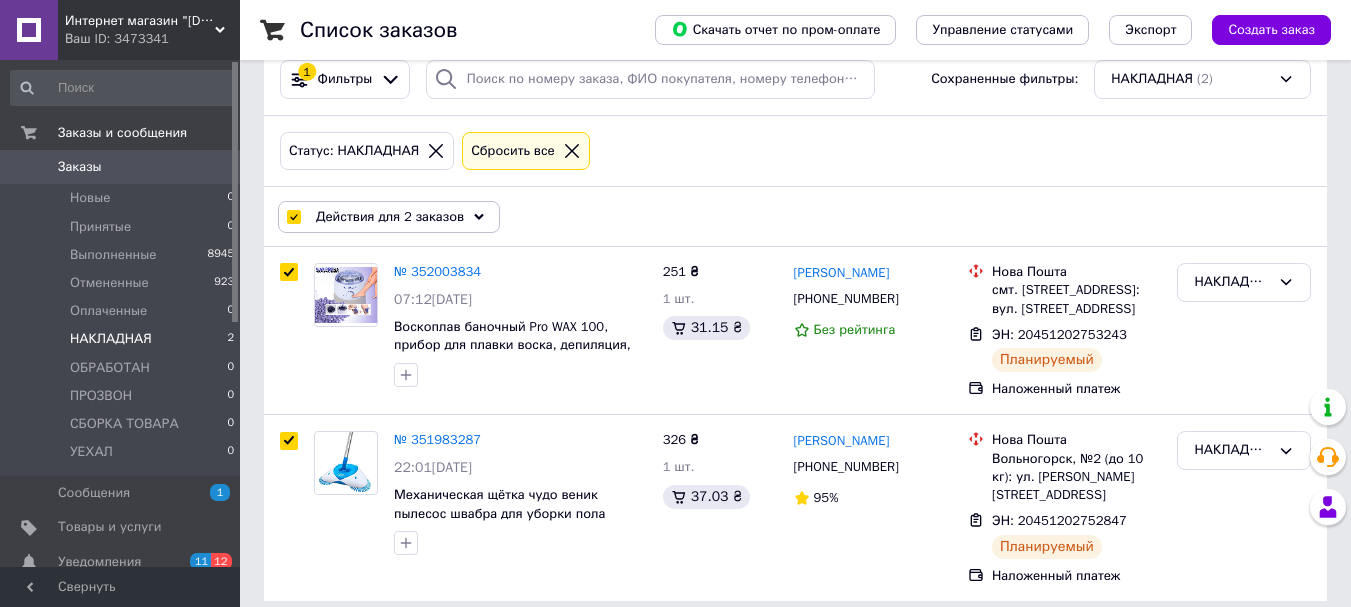 click 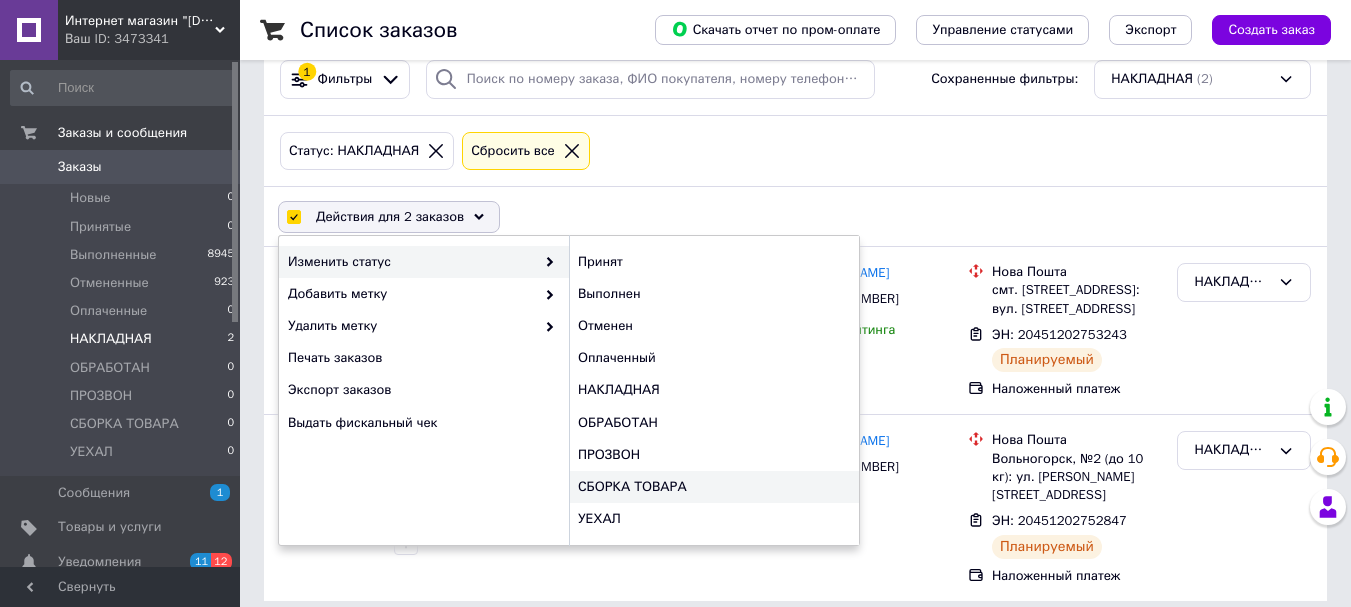 click on "СБОРКА ТОВАРА" at bounding box center [714, 487] 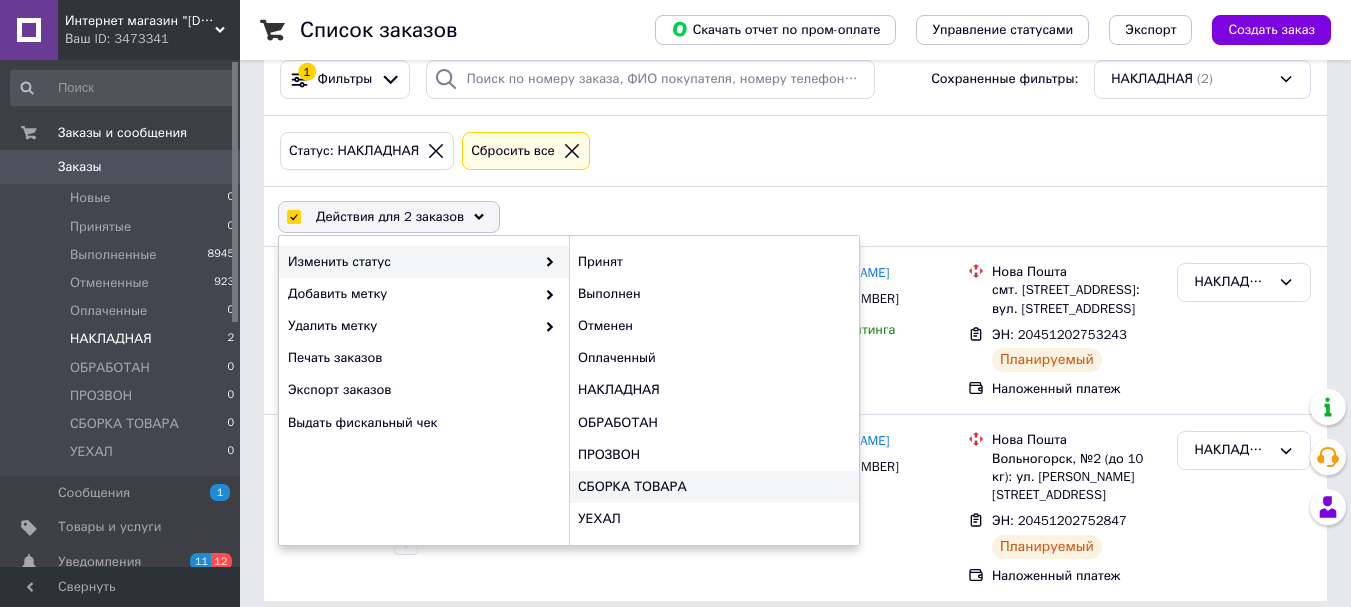 checkbox on "false" 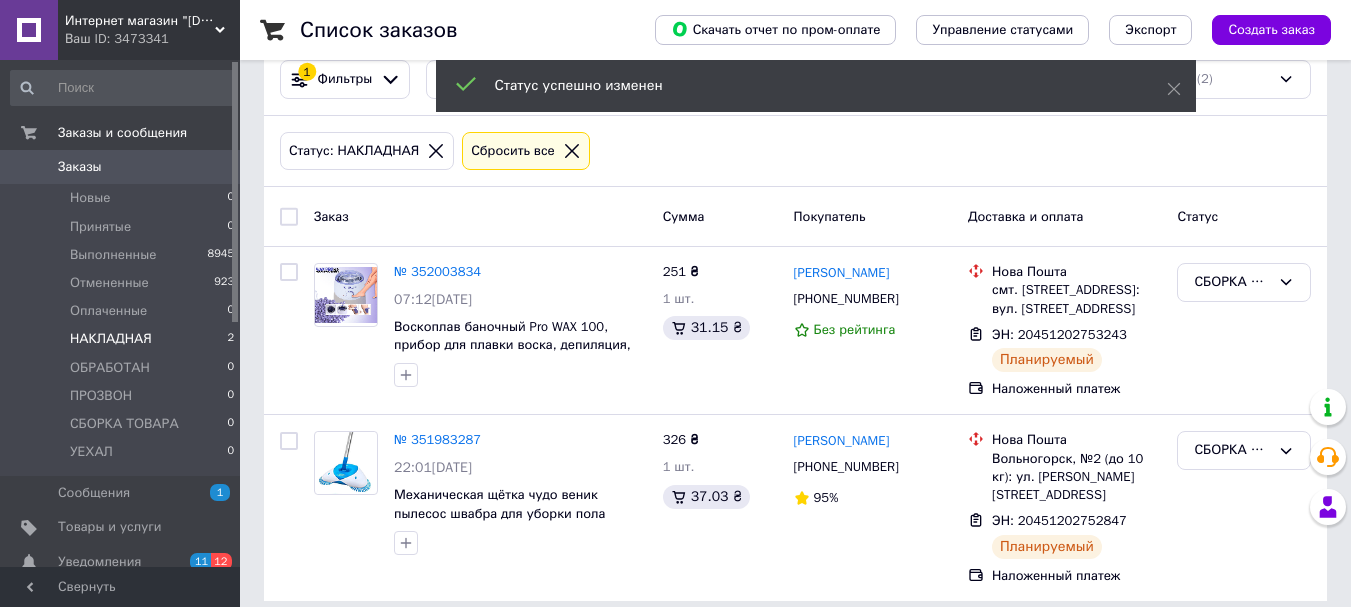 click on "Список заказов   Скачать отчет по пром-оплате Управление статусами Экспорт Создать заказ" at bounding box center [795, 30] 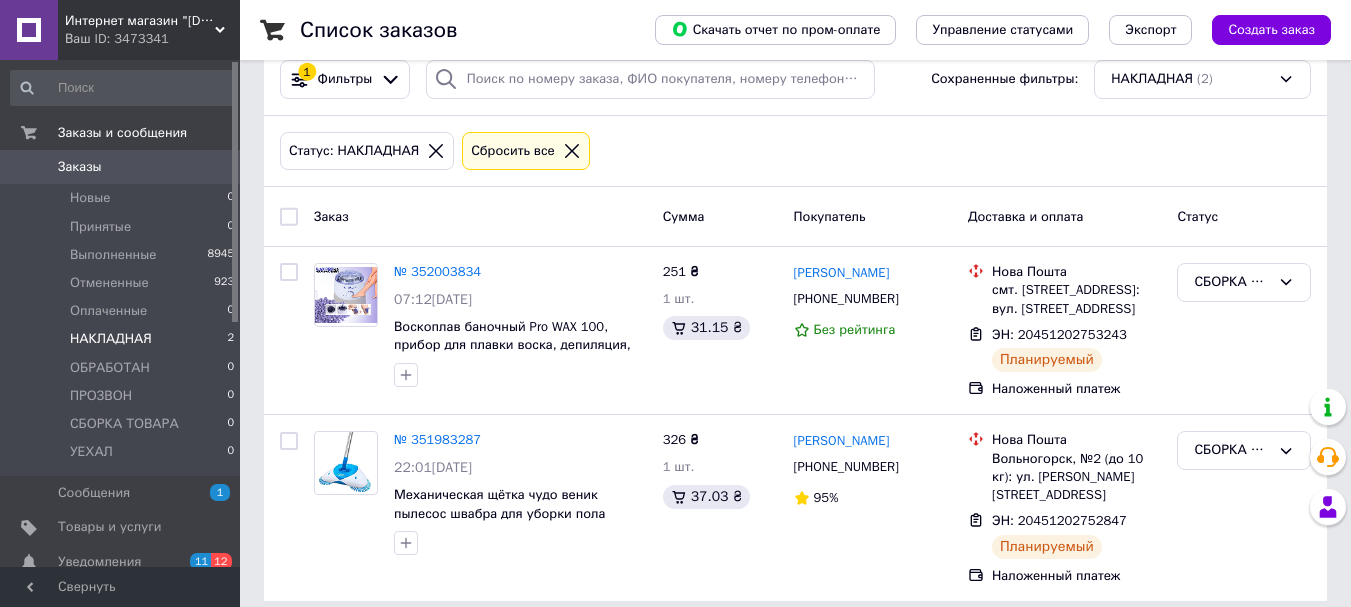click on "Интернет магазин "[DOMAIN_NAME]" Ваш ID: 3473341" at bounding box center (149, 30) 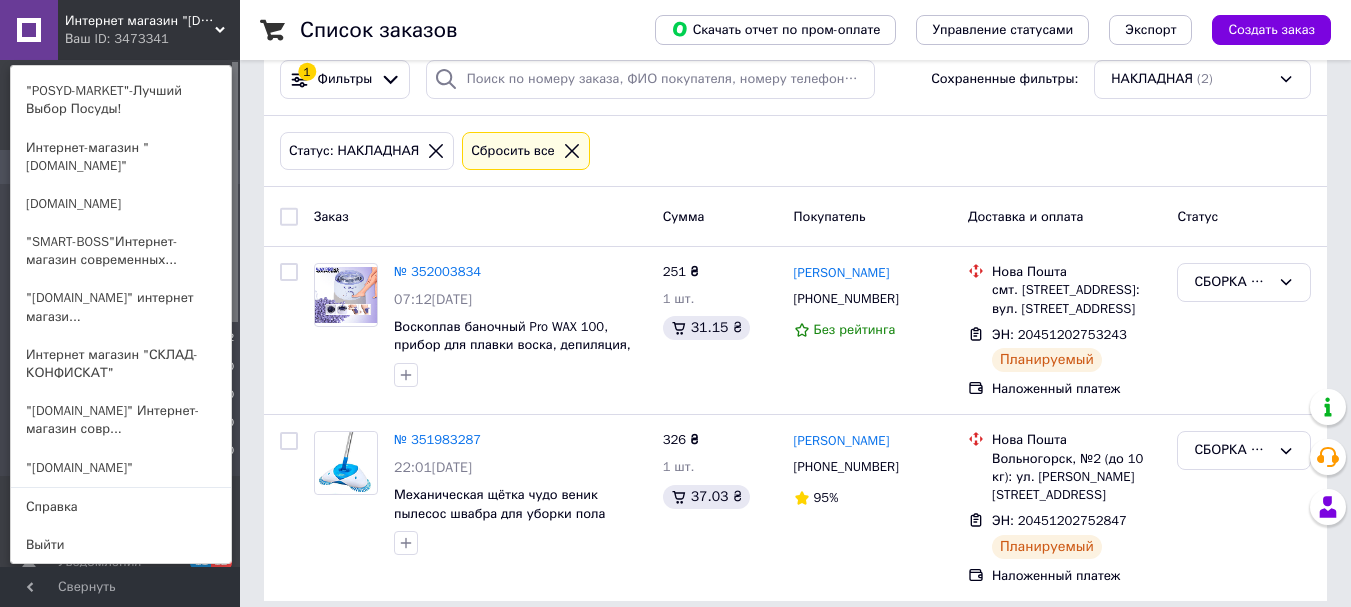 scroll, scrollTop: 205, scrollLeft: 0, axis: vertical 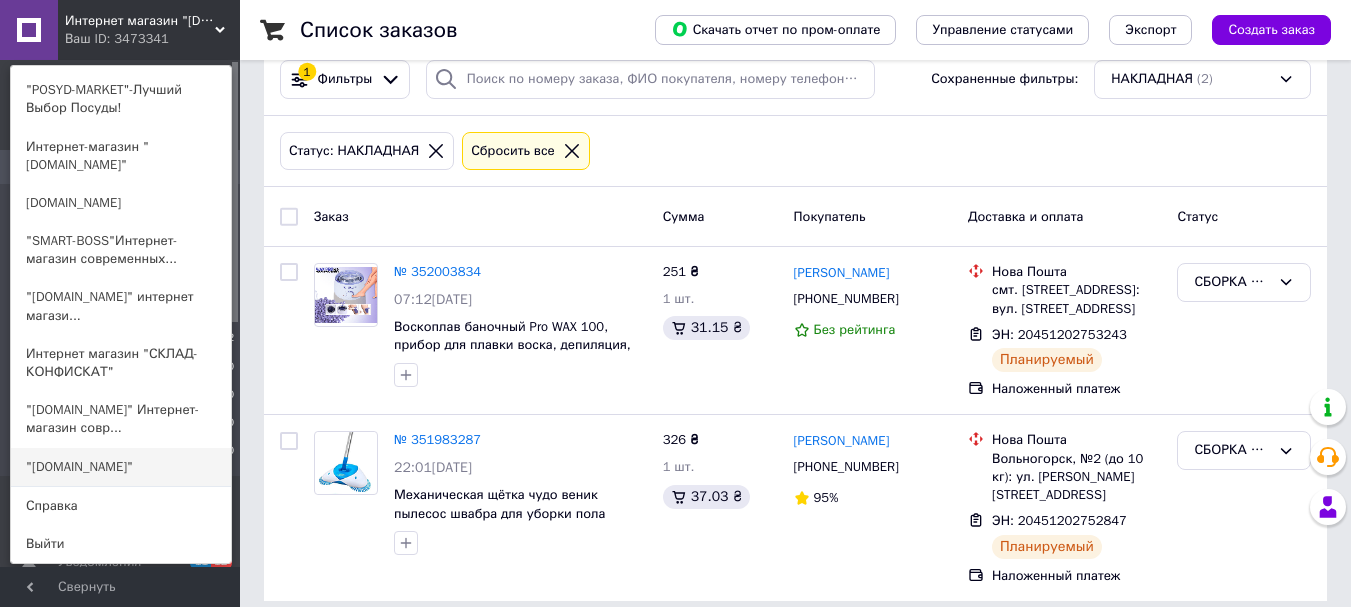 click on ""[DOMAIN_NAME]"" at bounding box center [121, 467] 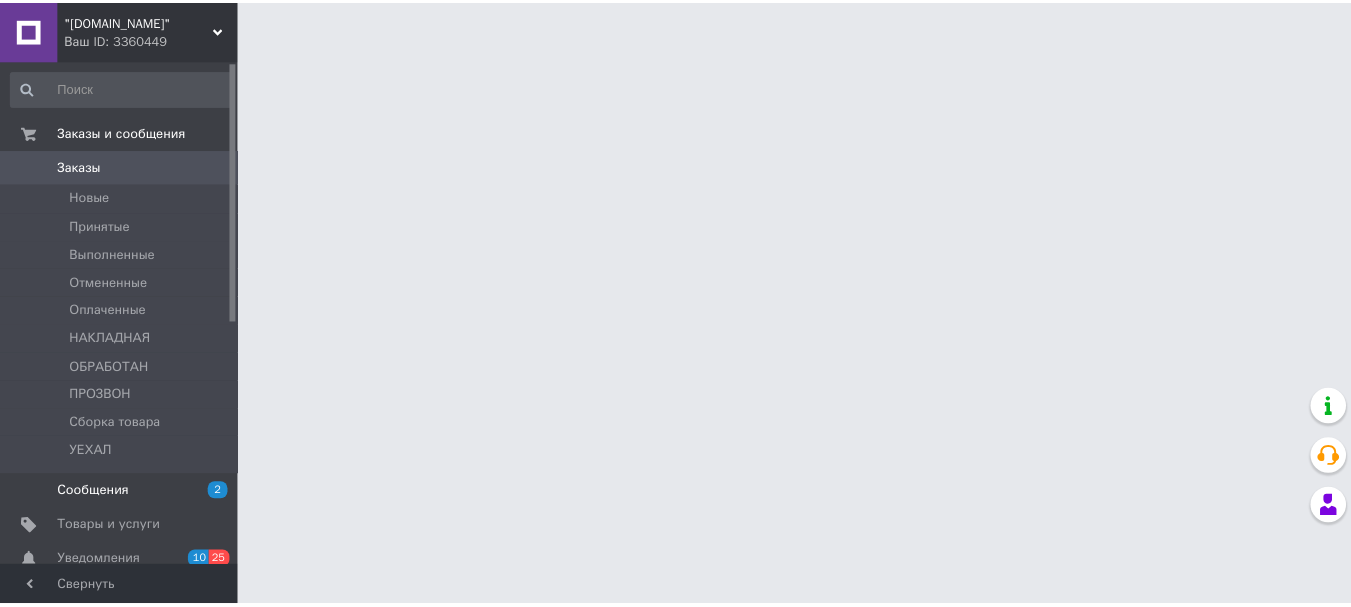 scroll, scrollTop: 0, scrollLeft: 0, axis: both 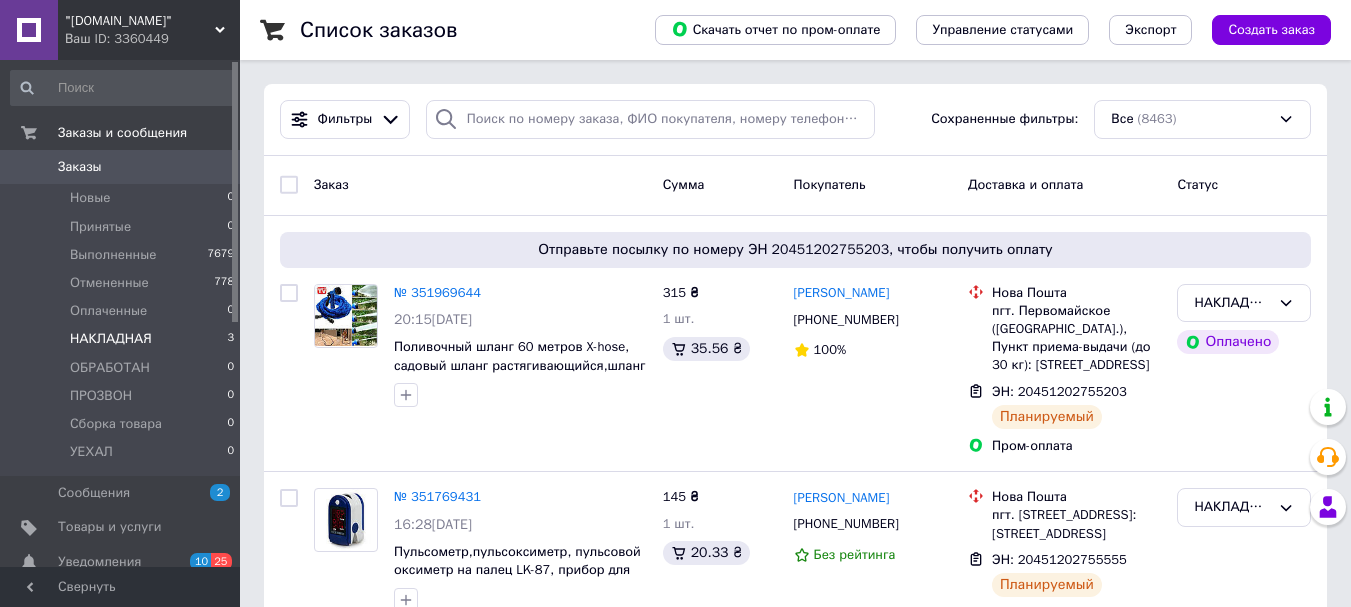 click on "НАКЛАДНАЯ 3" at bounding box center (123, 339) 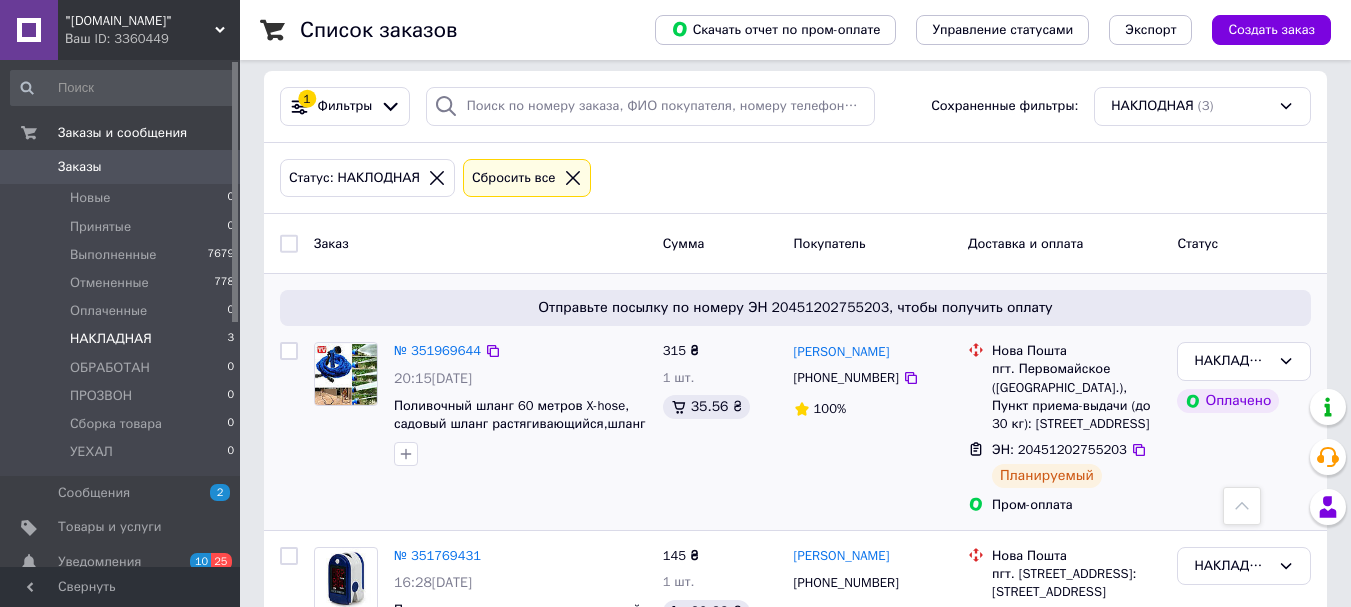 scroll, scrollTop: 0, scrollLeft: 0, axis: both 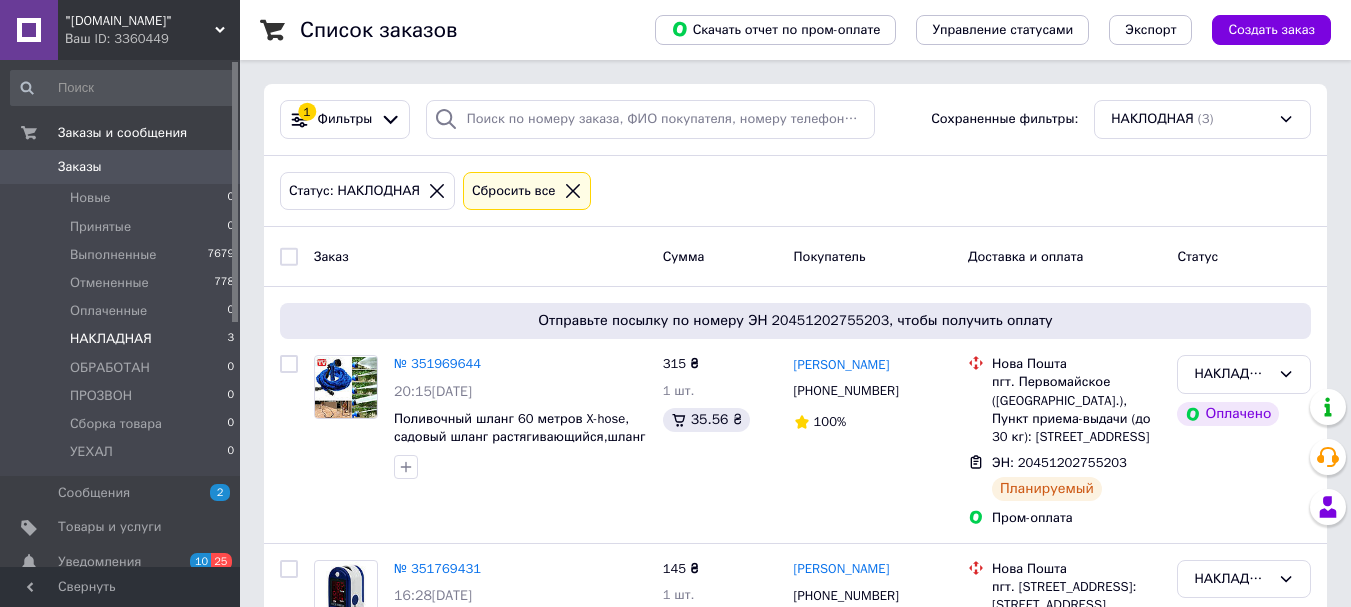 click at bounding box center [289, 257] 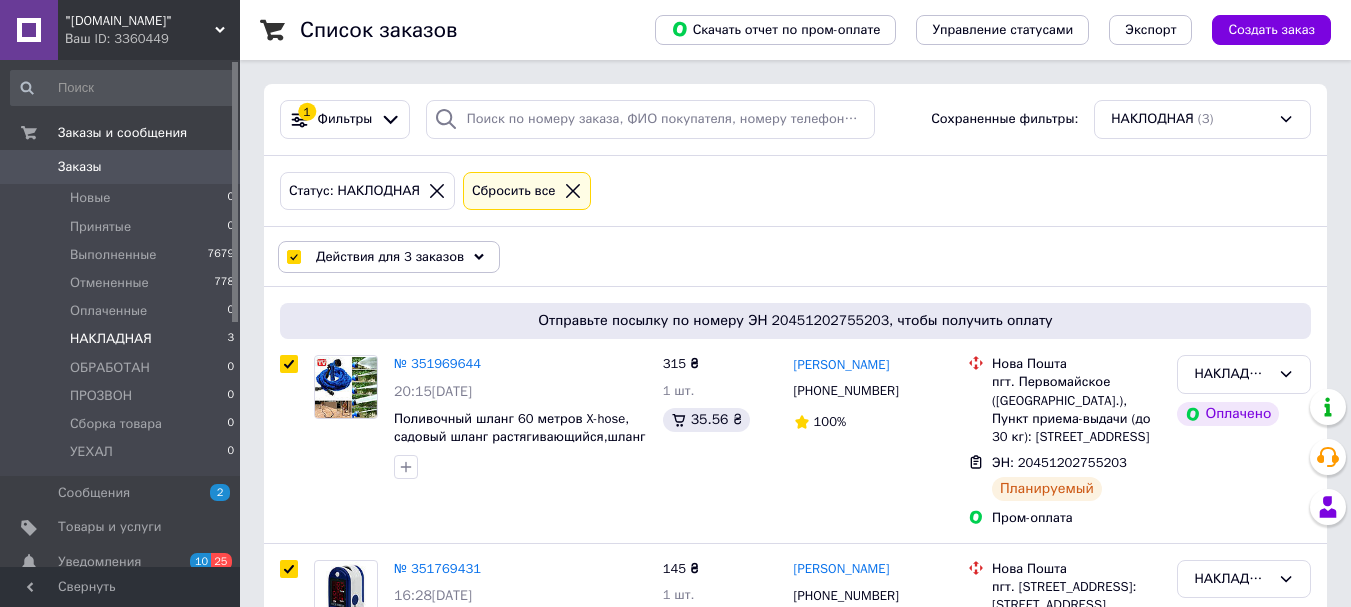 checkbox on "true" 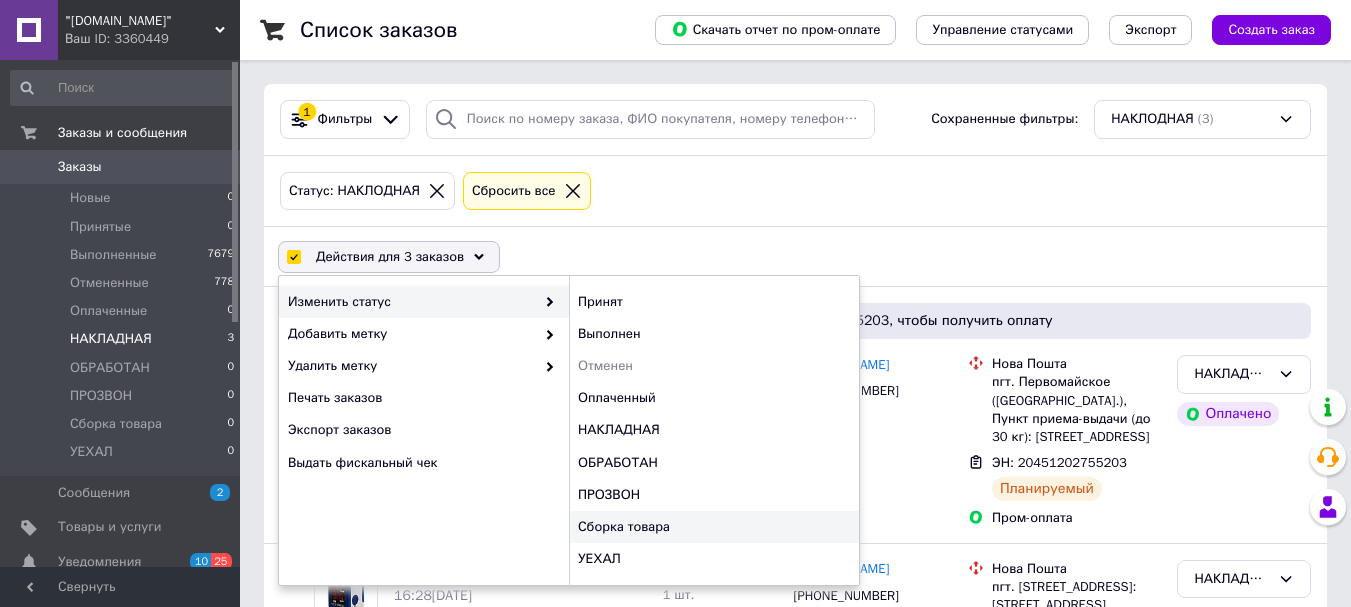click on "Сборка товара" at bounding box center (714, 527) 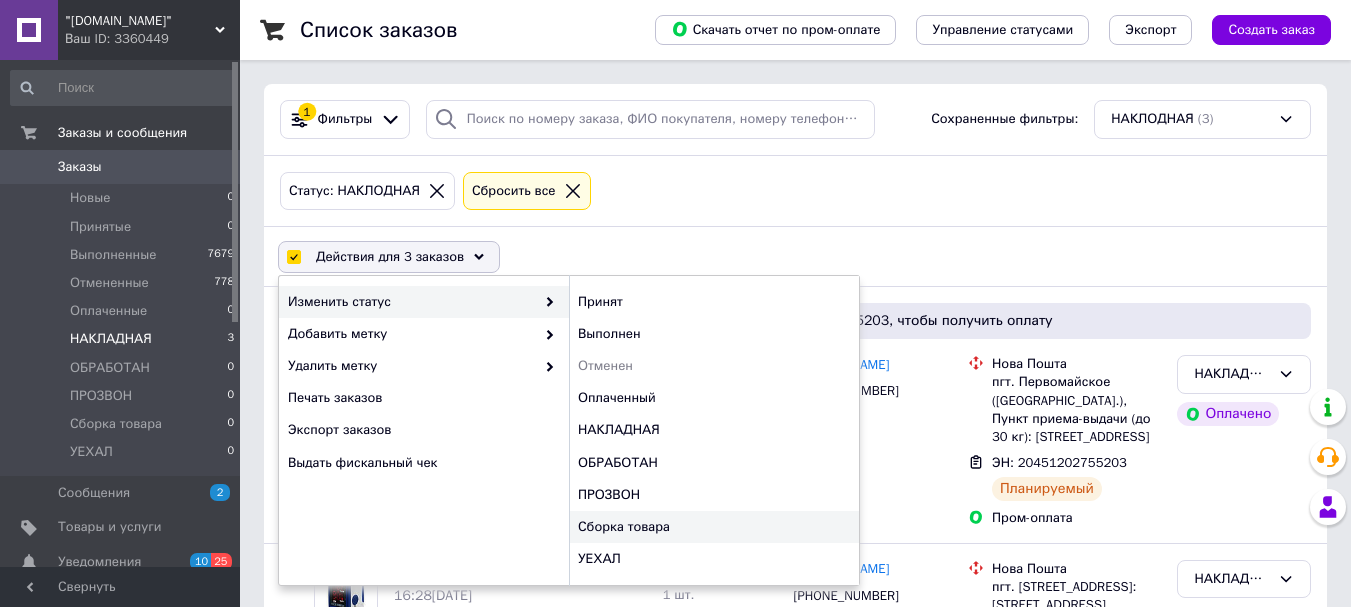 checkbox on "false" 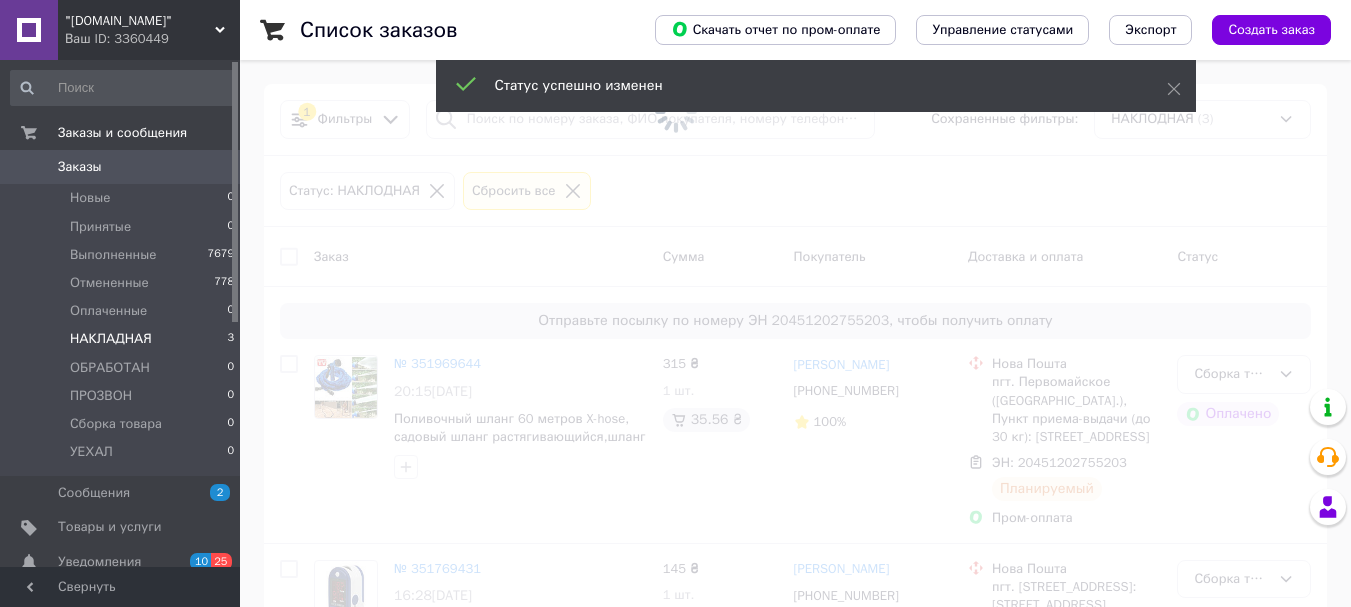 click on ""[DOMAIN_NAME]"" at bounding box center (140, 21) 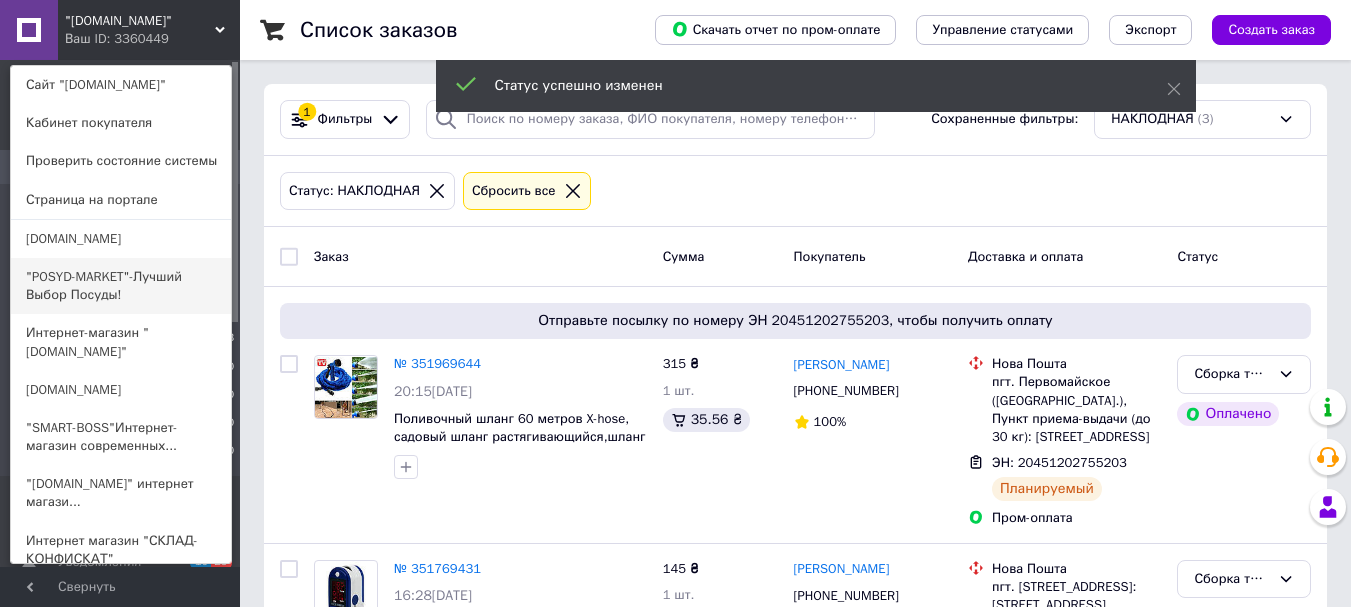 click on ""POSYD-MARKET"-Лучший Выбор Посуды!" at bounding box center [121, 286] 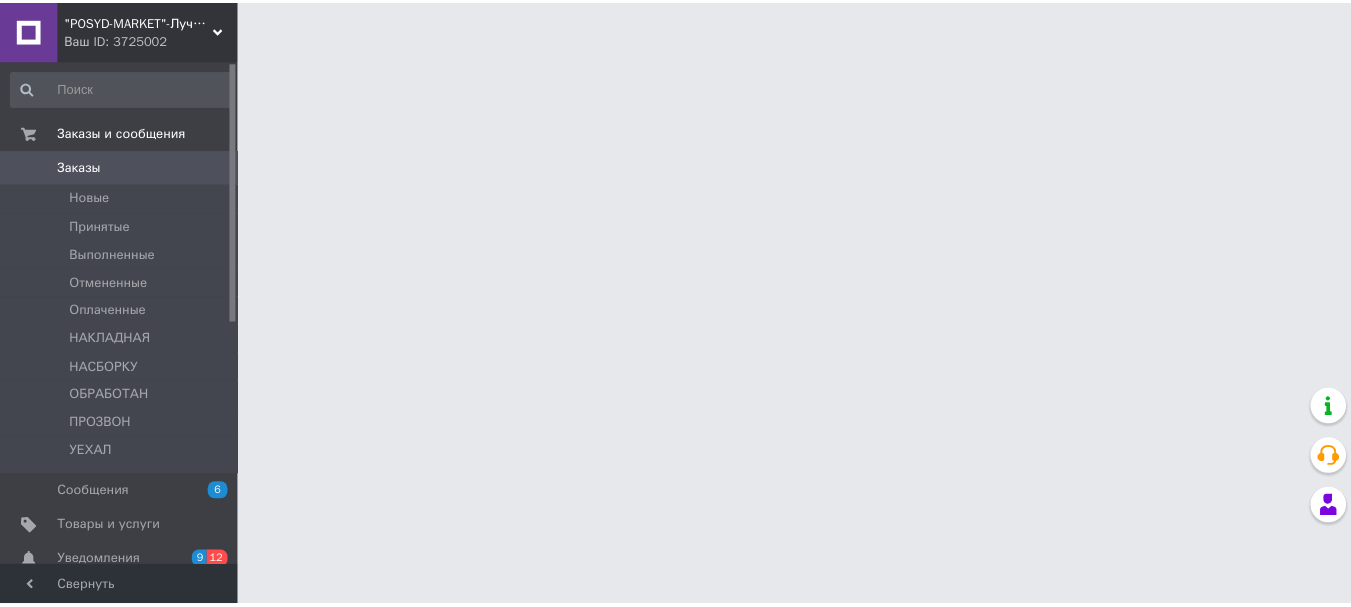 scroll, scrollTop: 0, scrollLeft: 0, axis: both 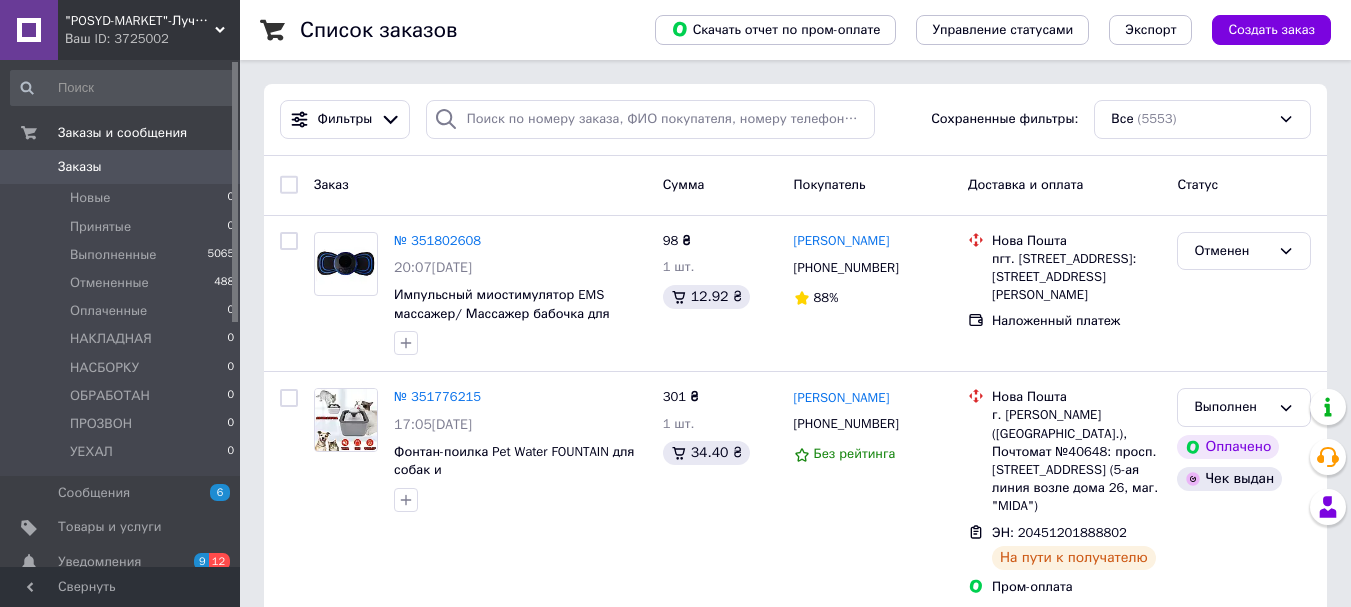 click on ""POSYD-MARKET"-Лучший Выбор Посуды!" at bounding box center [140, 21] 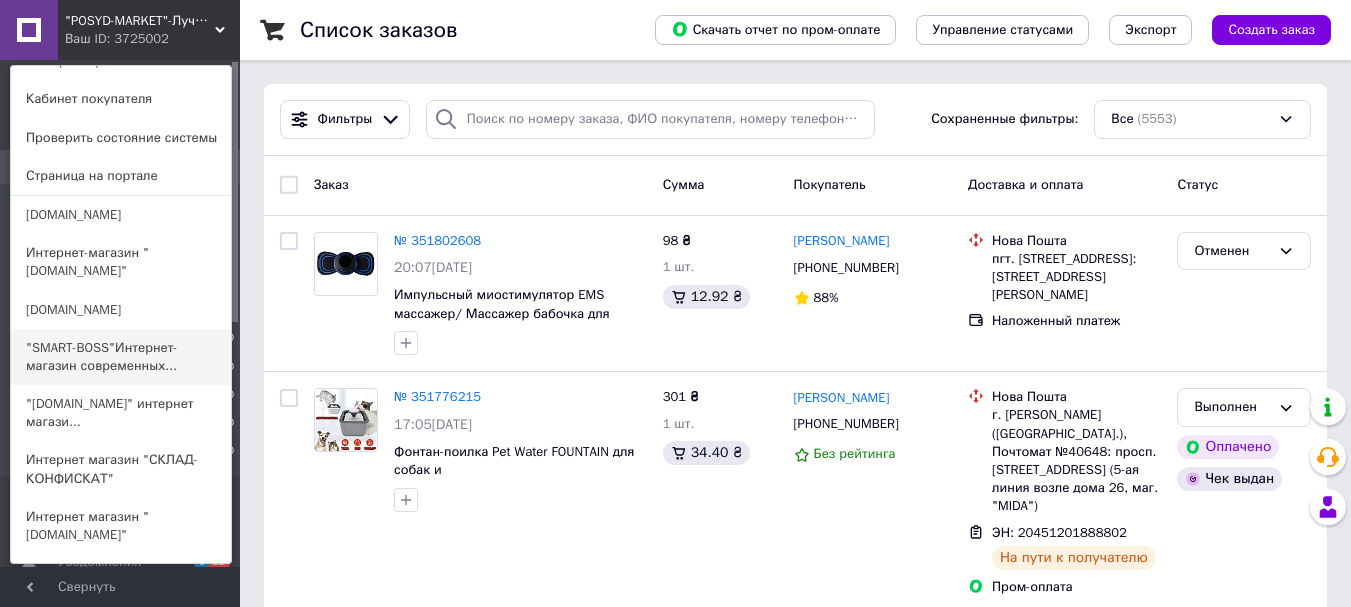 scroll, scrollTop: 0, scrollLeft: 0, axis: both 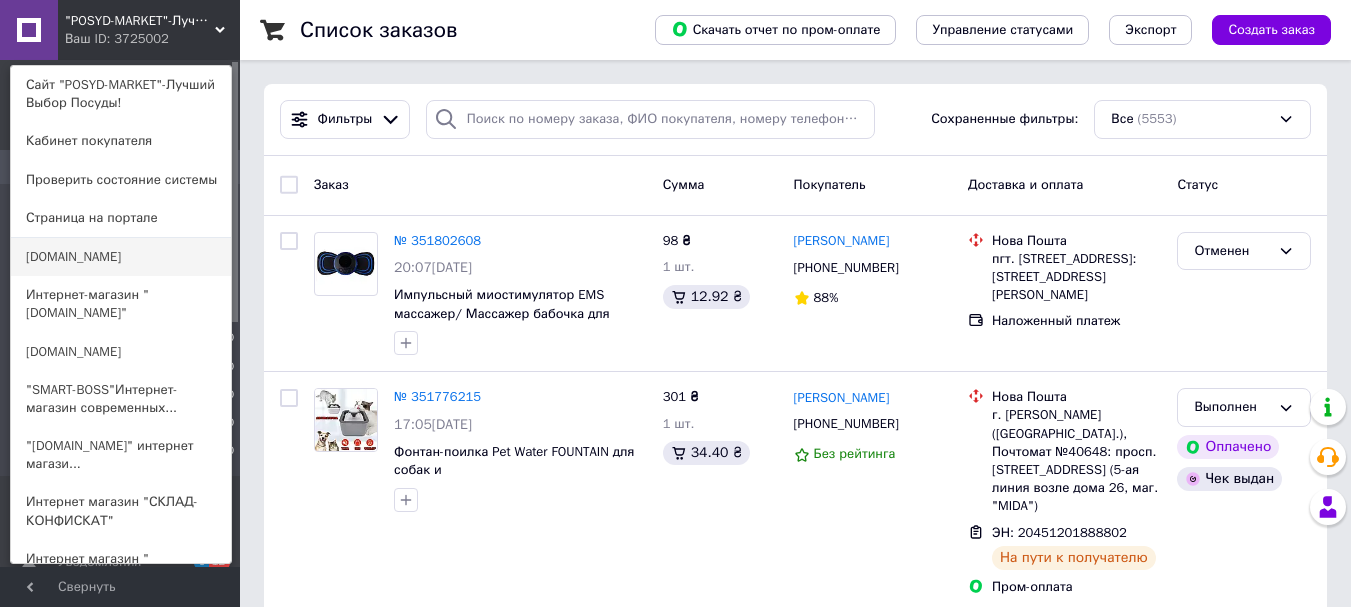 click on "[DOMAIN_NAME]" at bounding box center [121, 257] 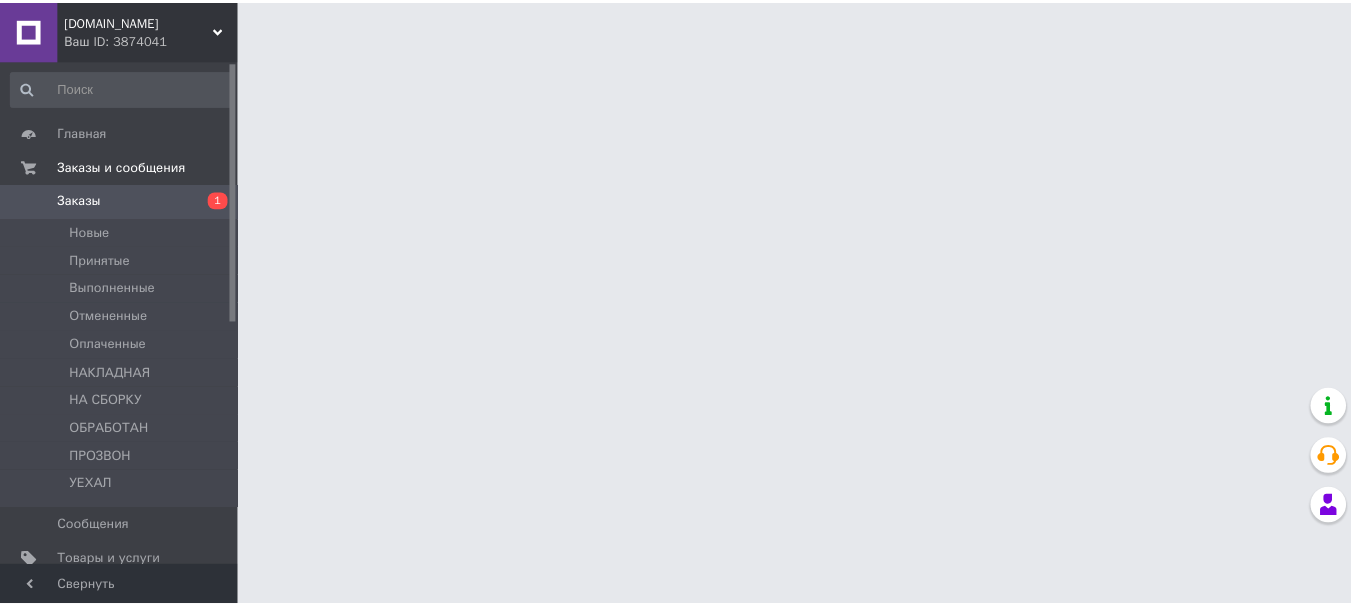 scroll, scrollTop: 0, scrollLeft: 0, axis: both 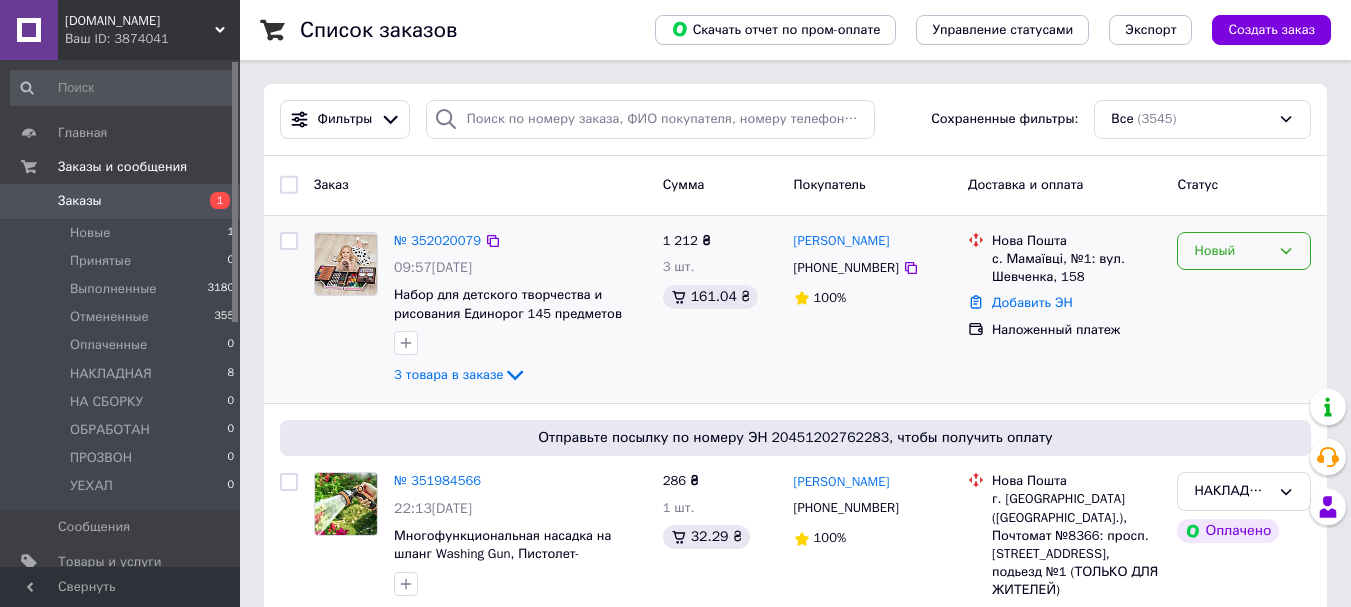 click on "Новый" at bounding box center [1232, 251] 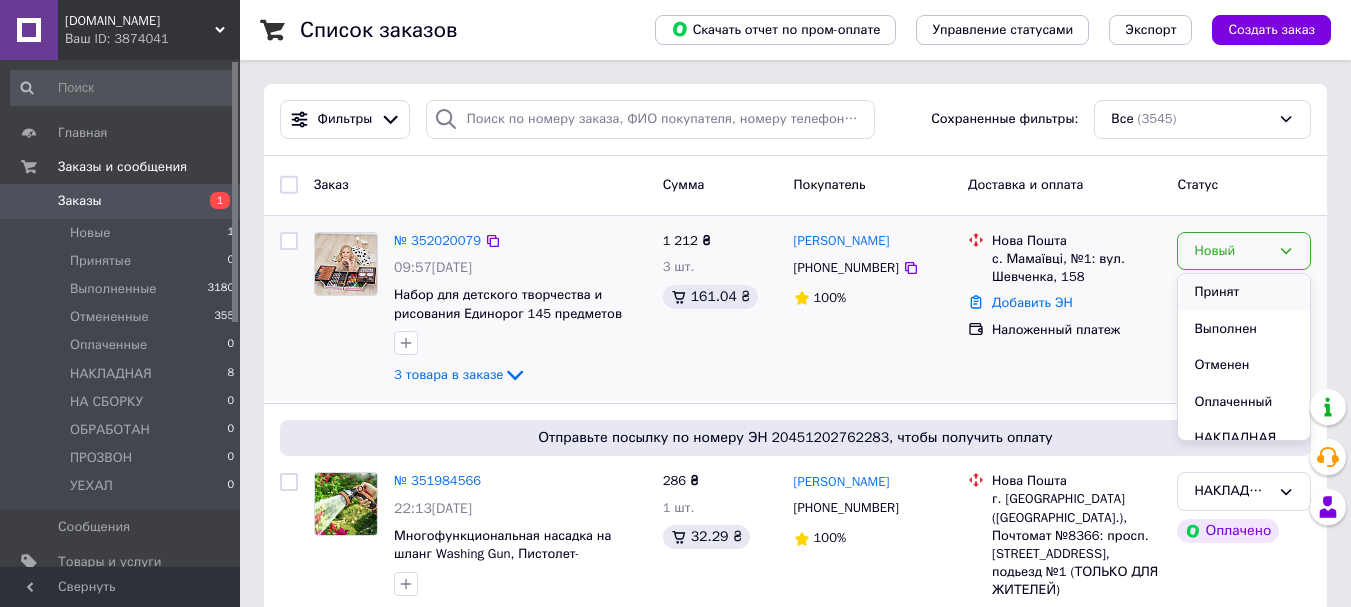click on "Принят" at bounding box center (1244, 292) 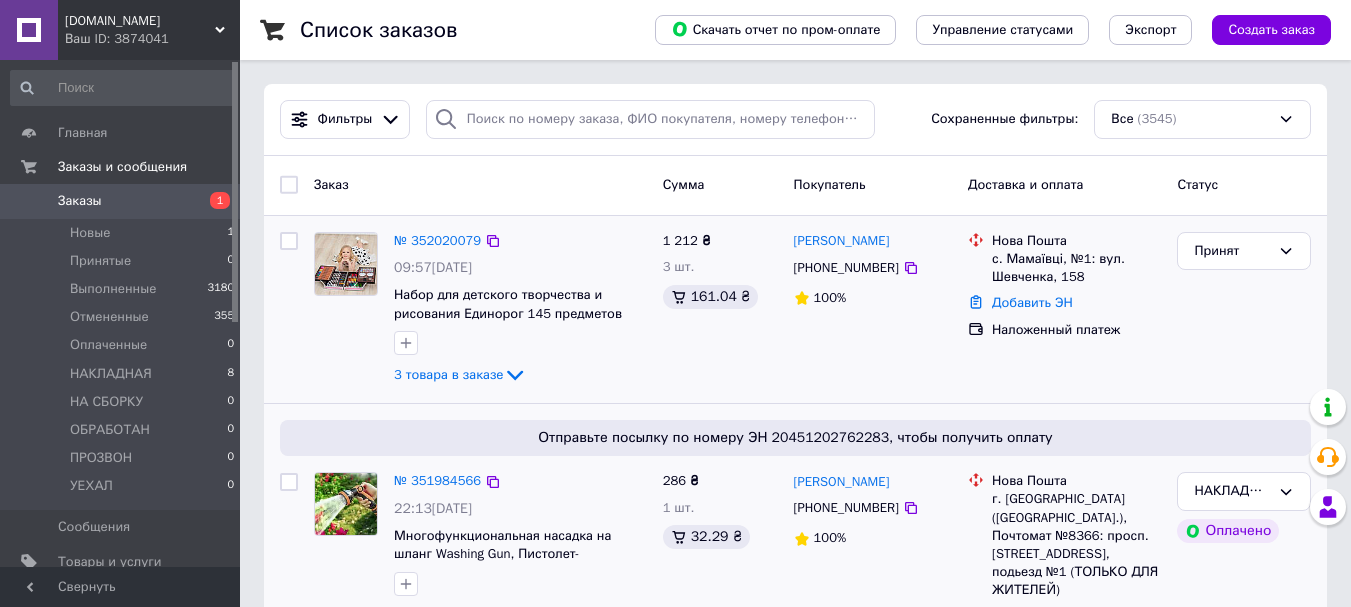 scroll, scrollTop: 300, scrollLeft: 0, axis: vertical 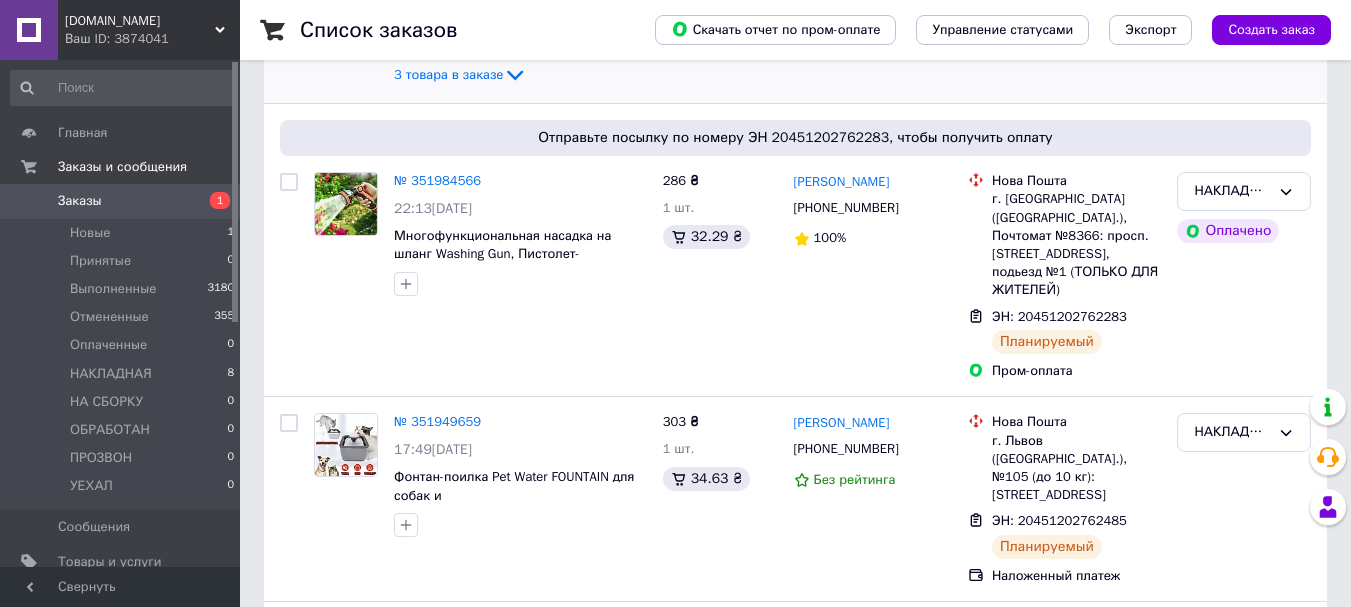 click on "3 товара в заказе" 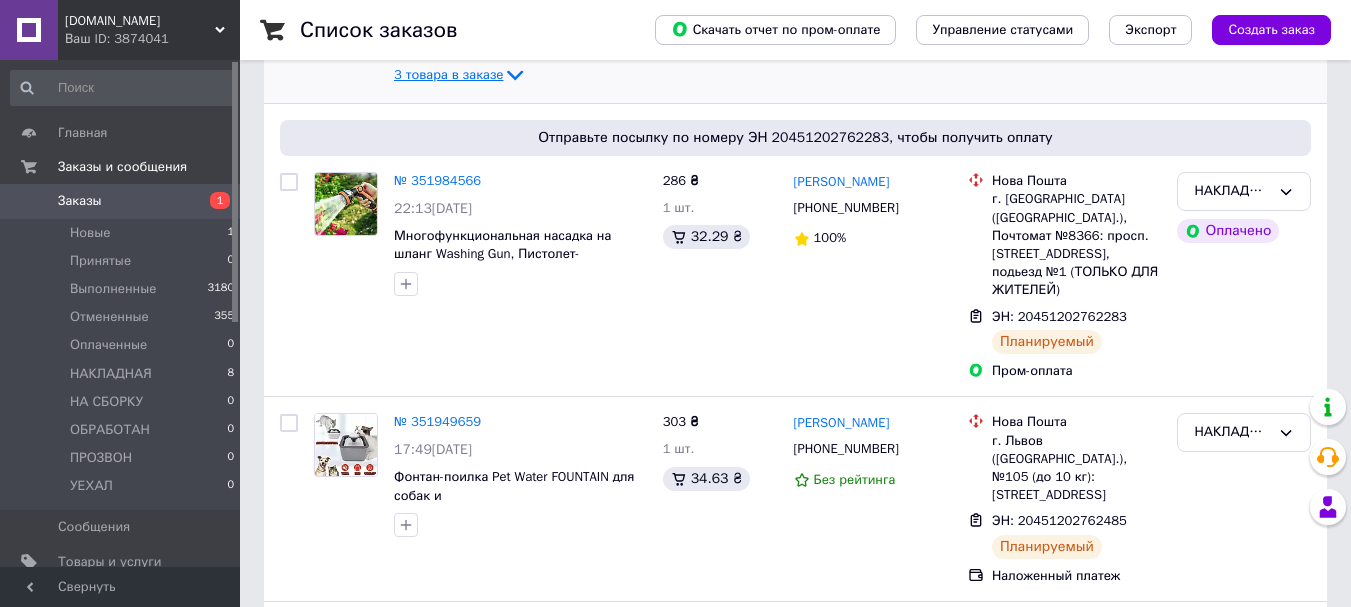 click on "3 товара в заказе" at bounding box center [448, 74] 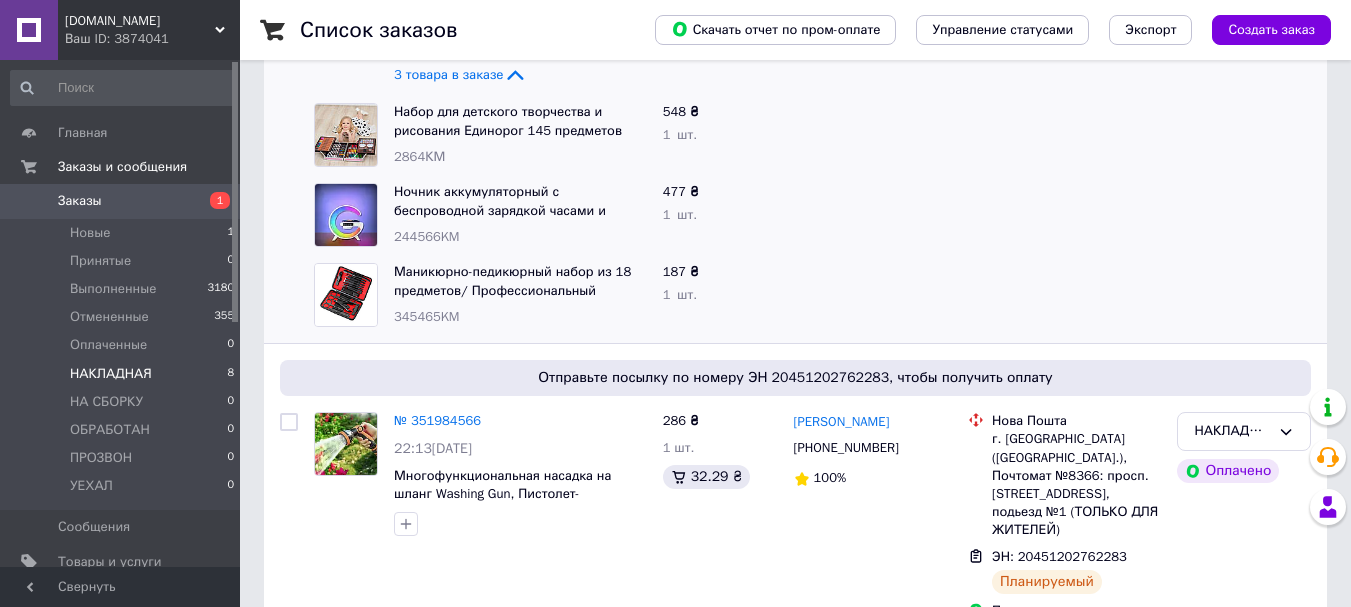 click on "НАКЛАДНАЯ" at bounding box center (111, 374) 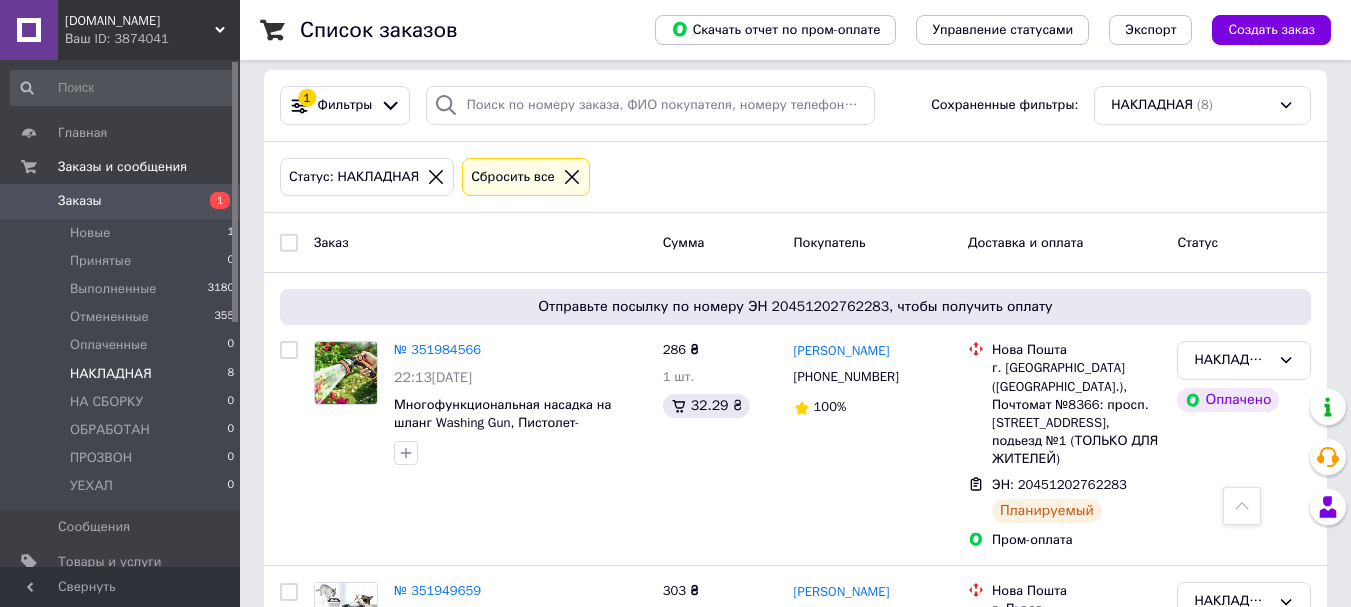 scroll, scrollTop: 0, scrollLeft: 0, axis: both 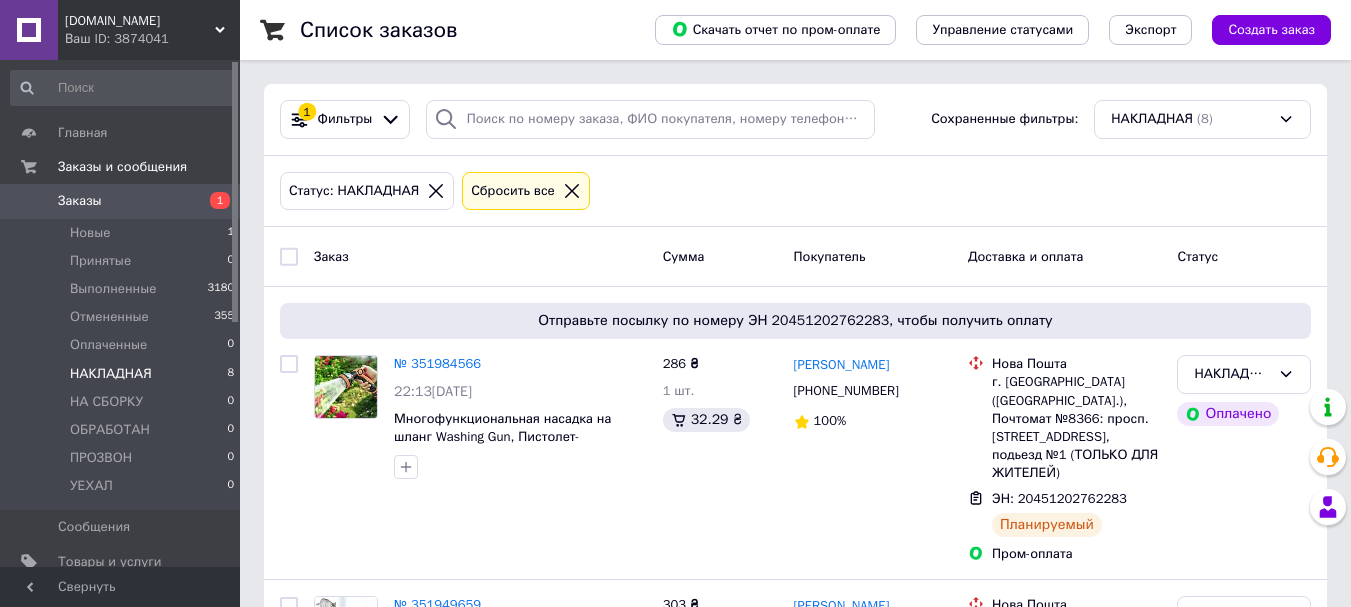 click at bounding box center [289, 257] 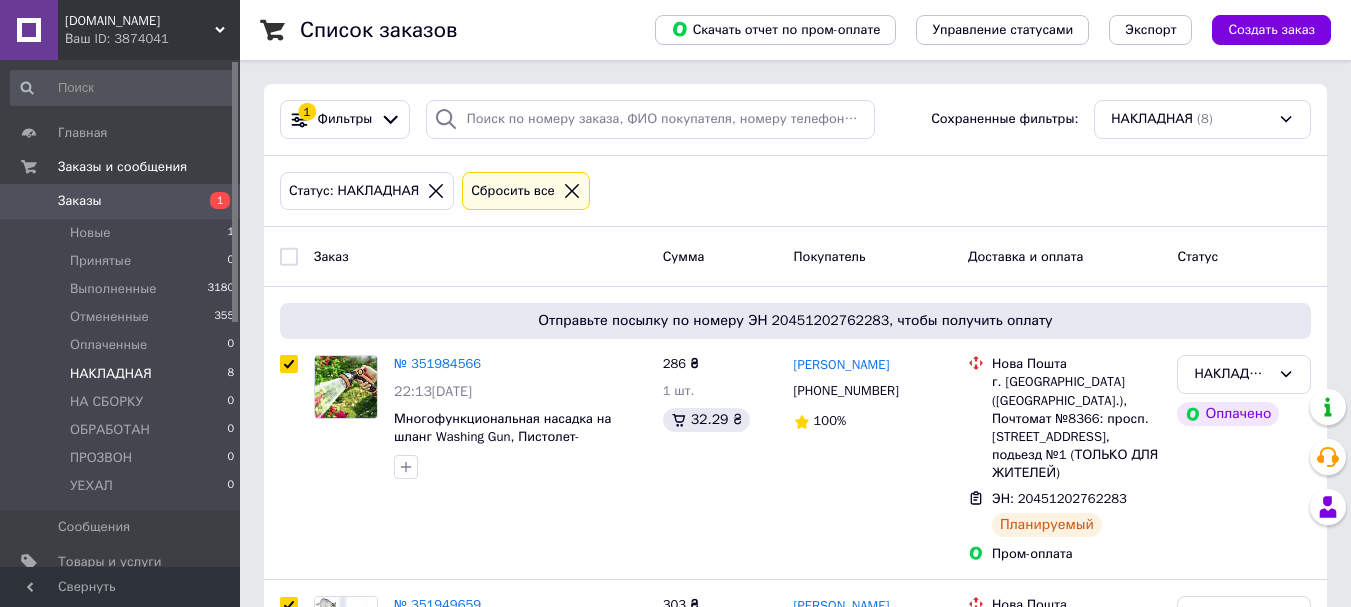 checkbox on "true" 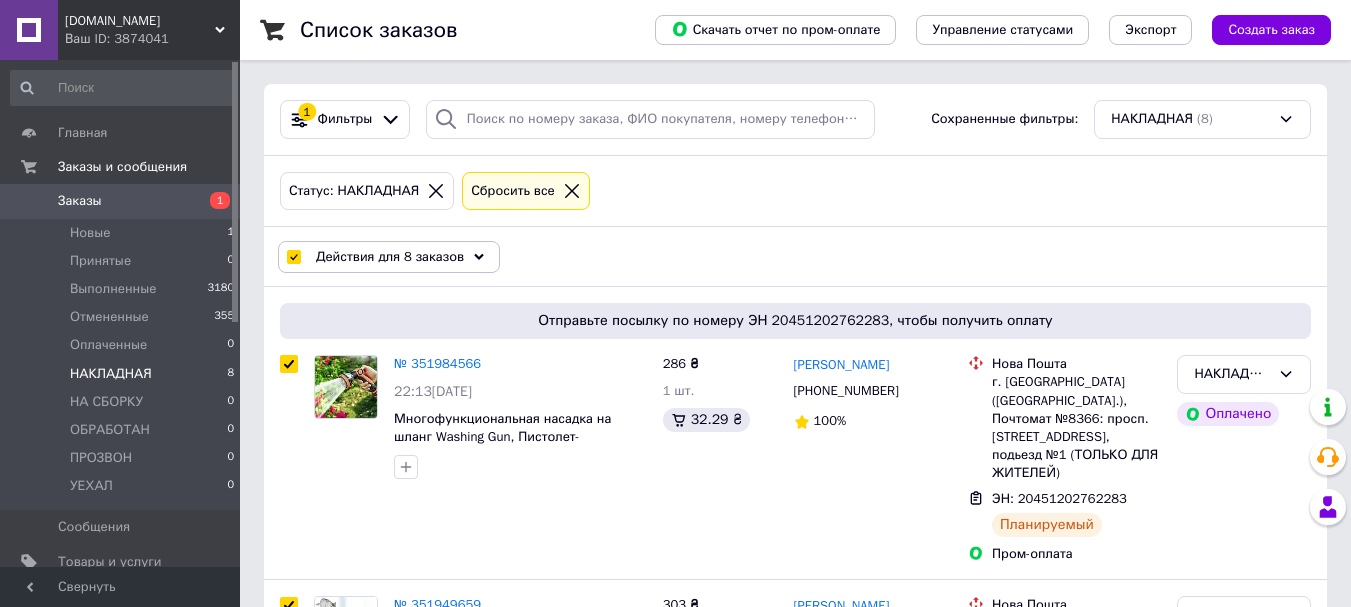 click on "Действия для 8 заказов" at bounding box center [390, 257] 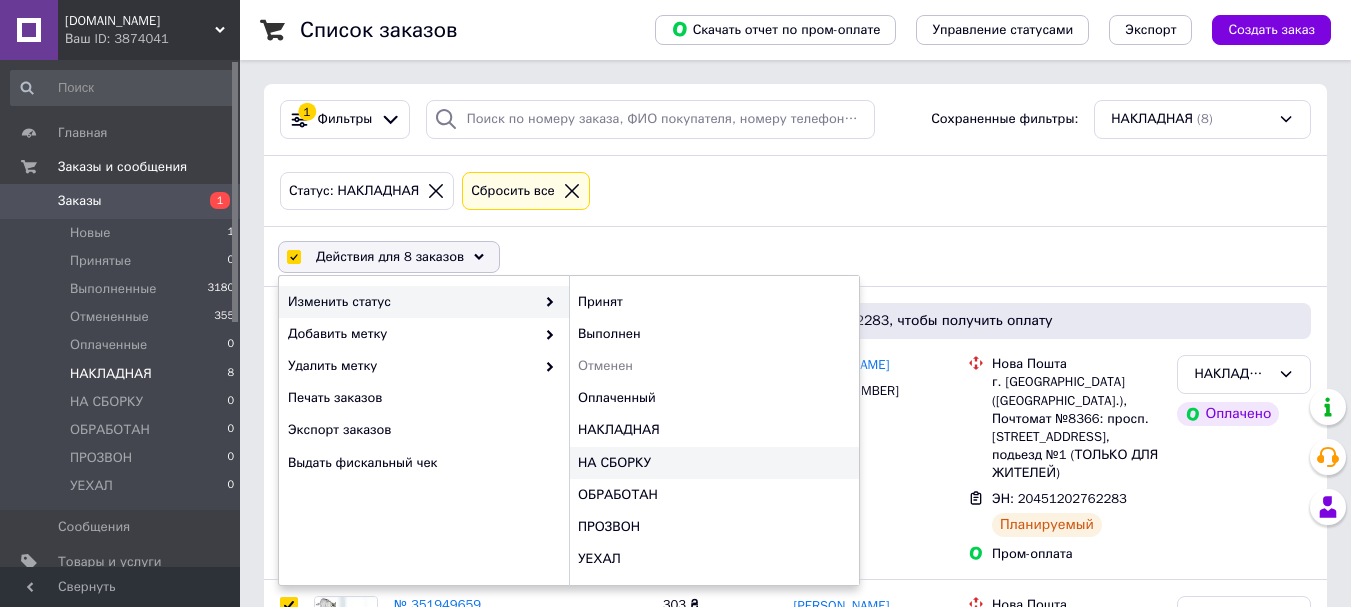 click on "НА СБОРКУ" at bounding box center [714, 463] 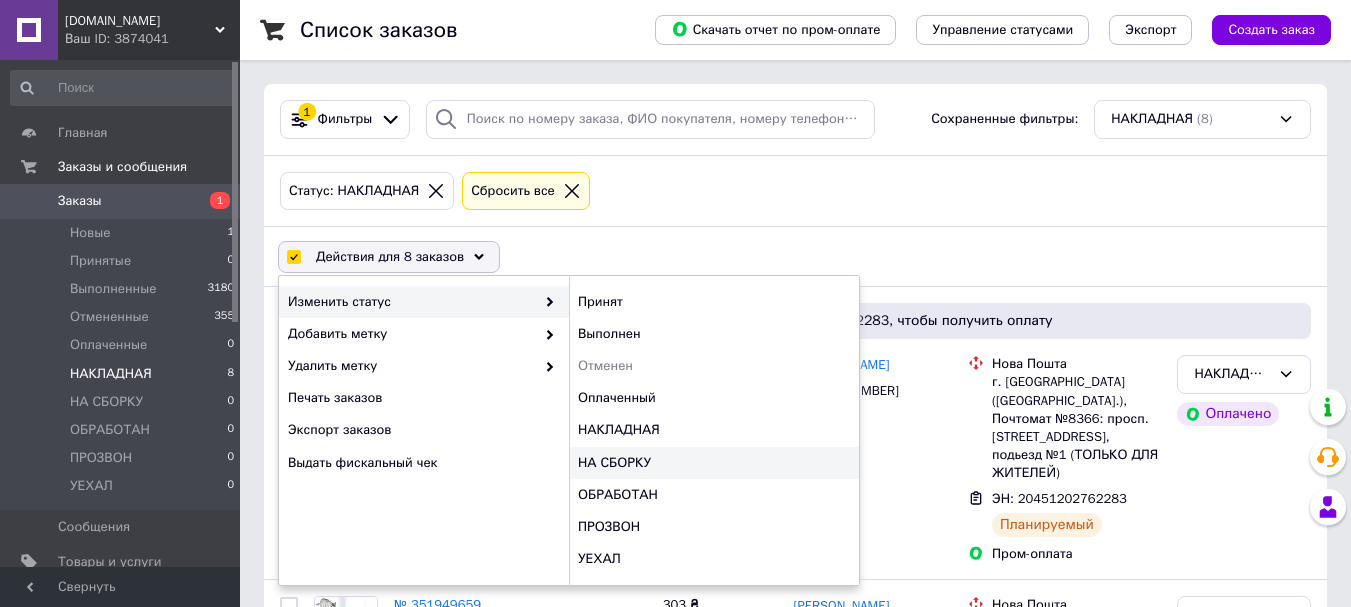 checkbox on "false" 